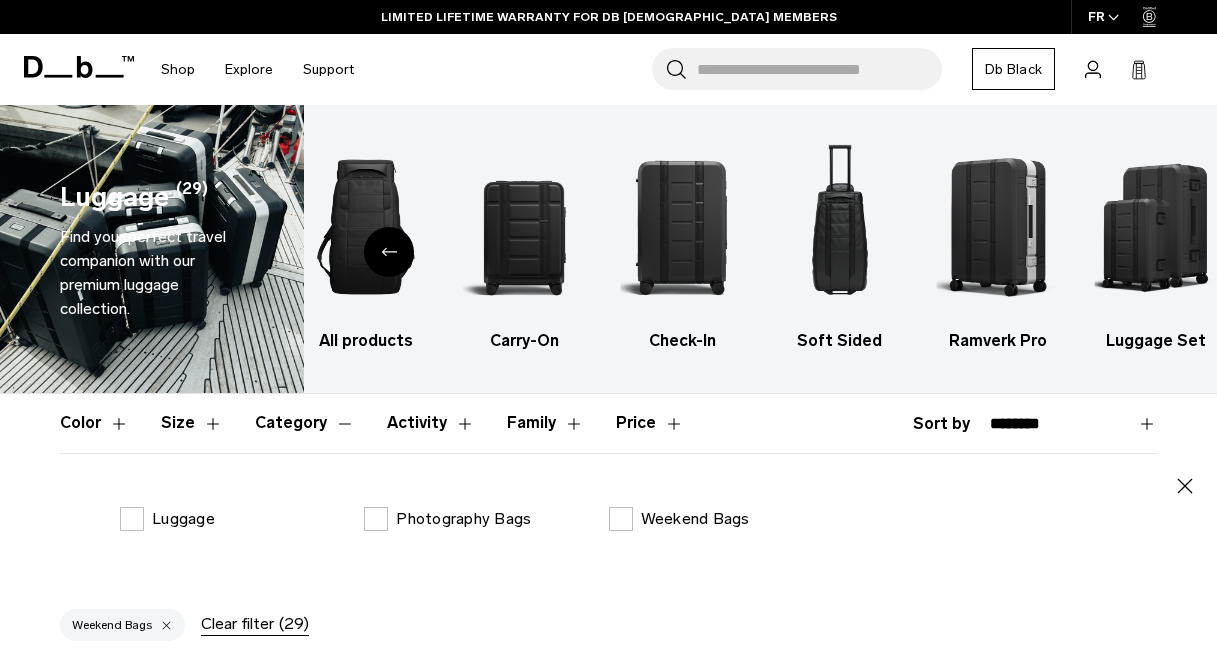 scroll, scrollTop: 137, scrollLeft: 0, axis: vertical 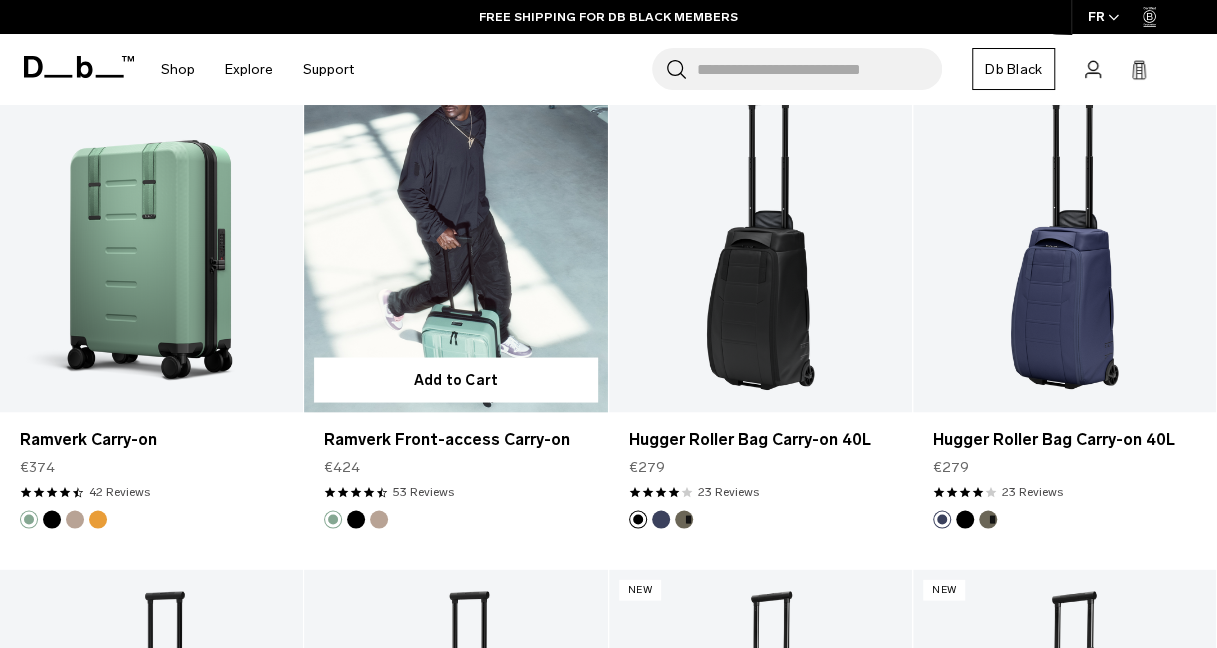 click at bounding box center [455, 243] 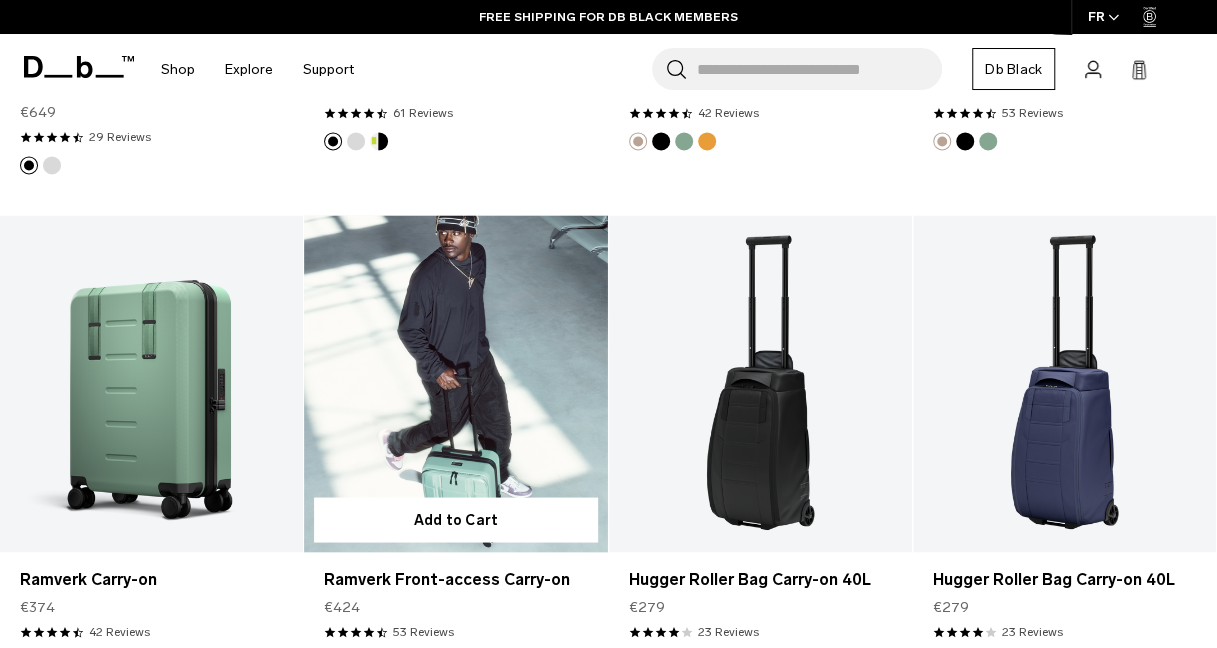 click at bounding box center [455, 383] 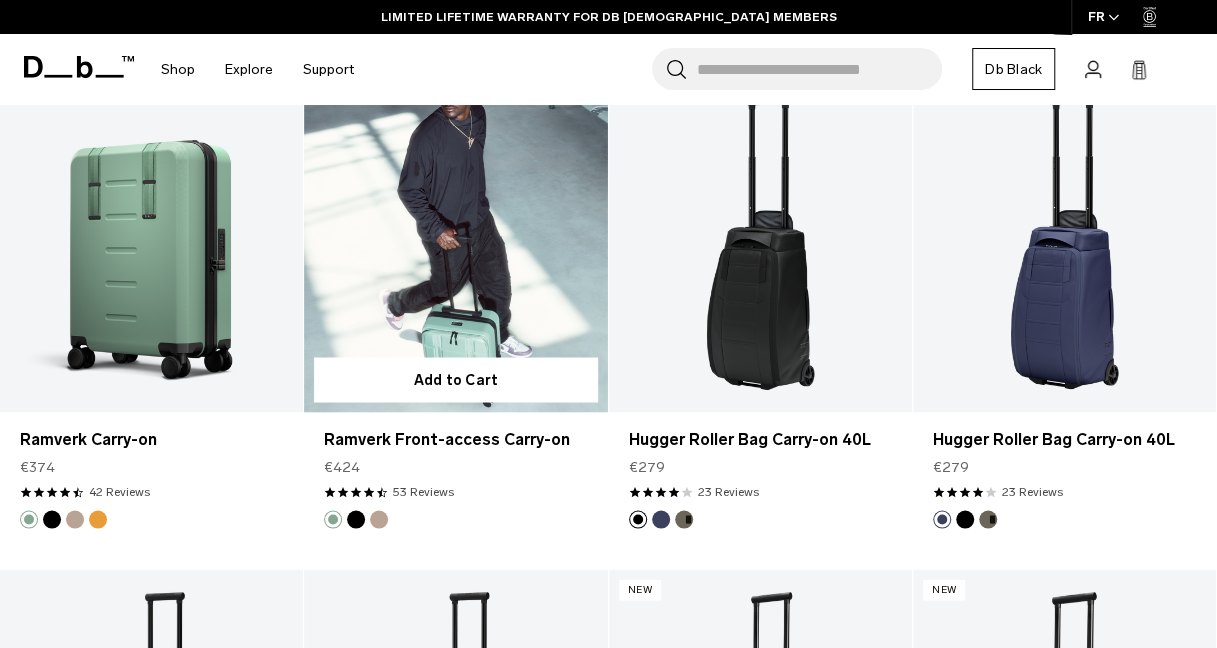click at bounding box center (455, 243) 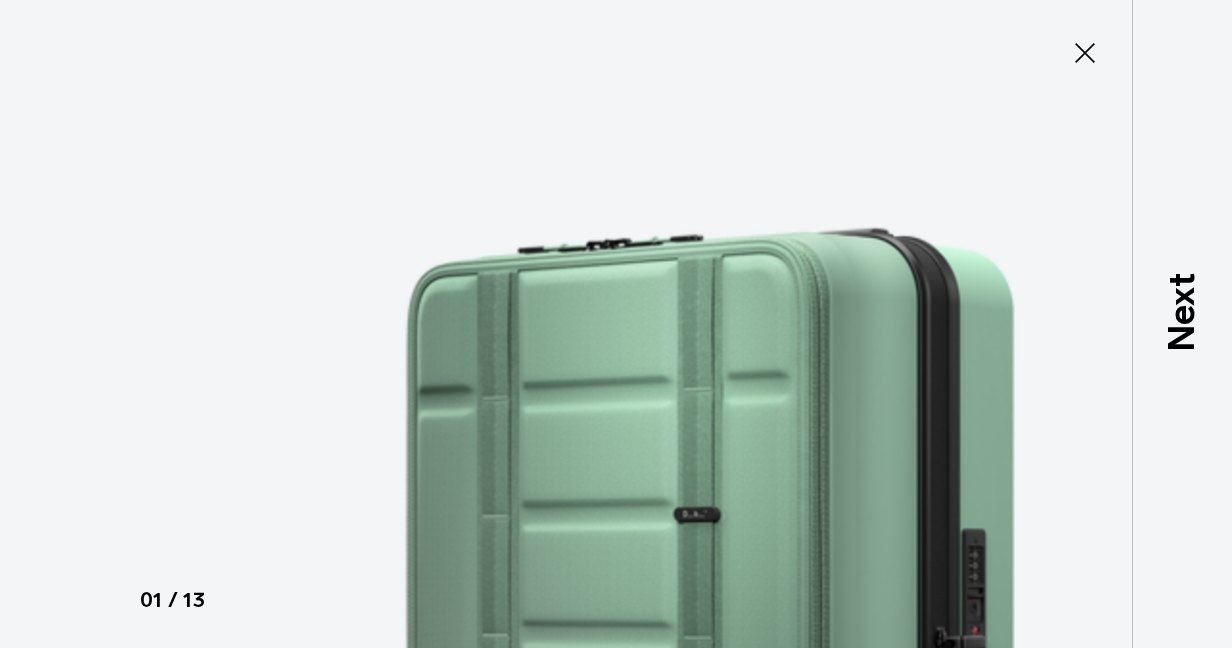 scroll, scrollTop: 0, scrollLeft: 0, axis: both 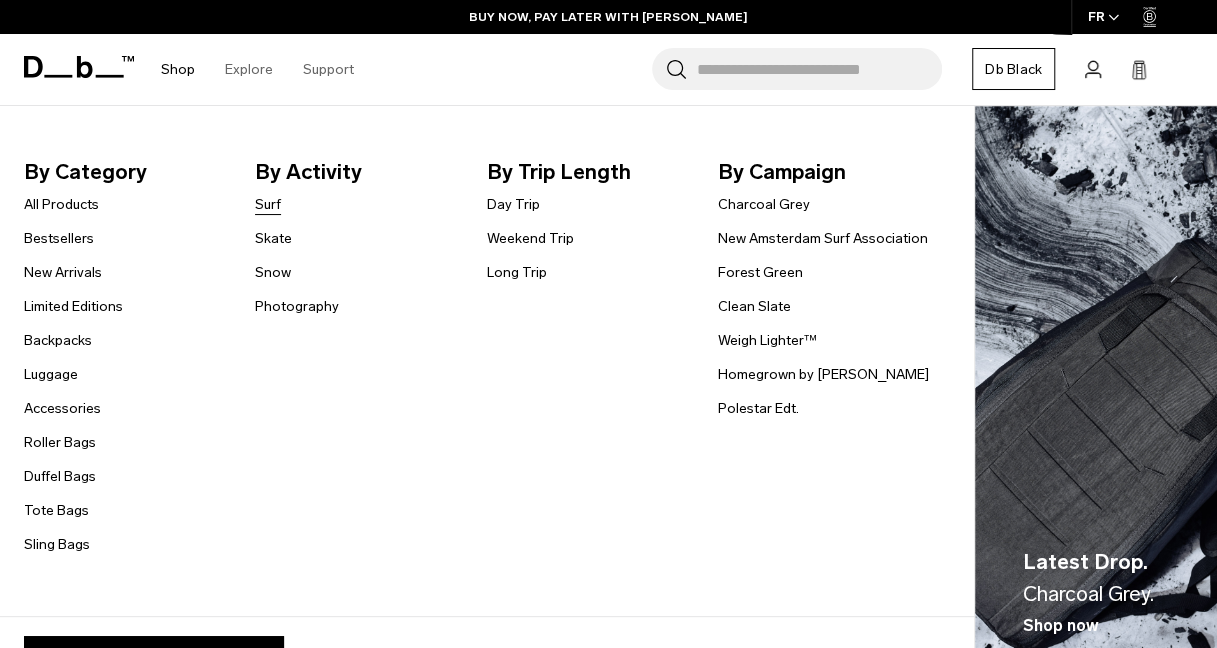click on "Surf" at bounding box center (268, 204) 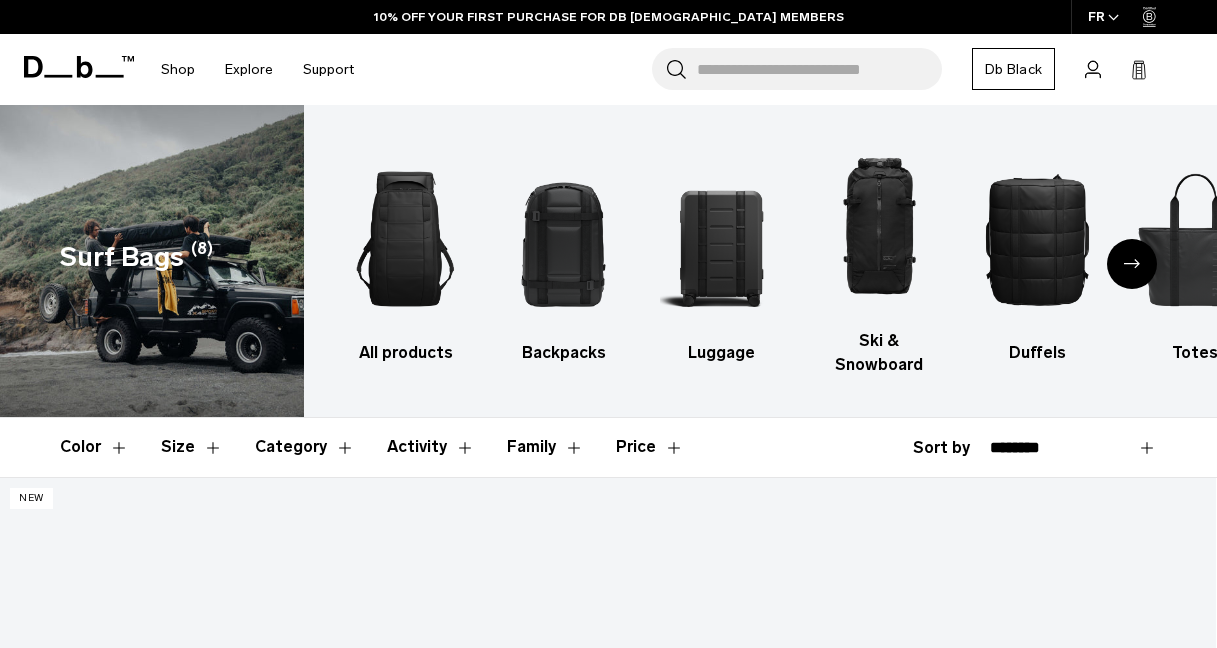 scroll, scrollTop: 238, scrollLeft: 0, axis: vertical 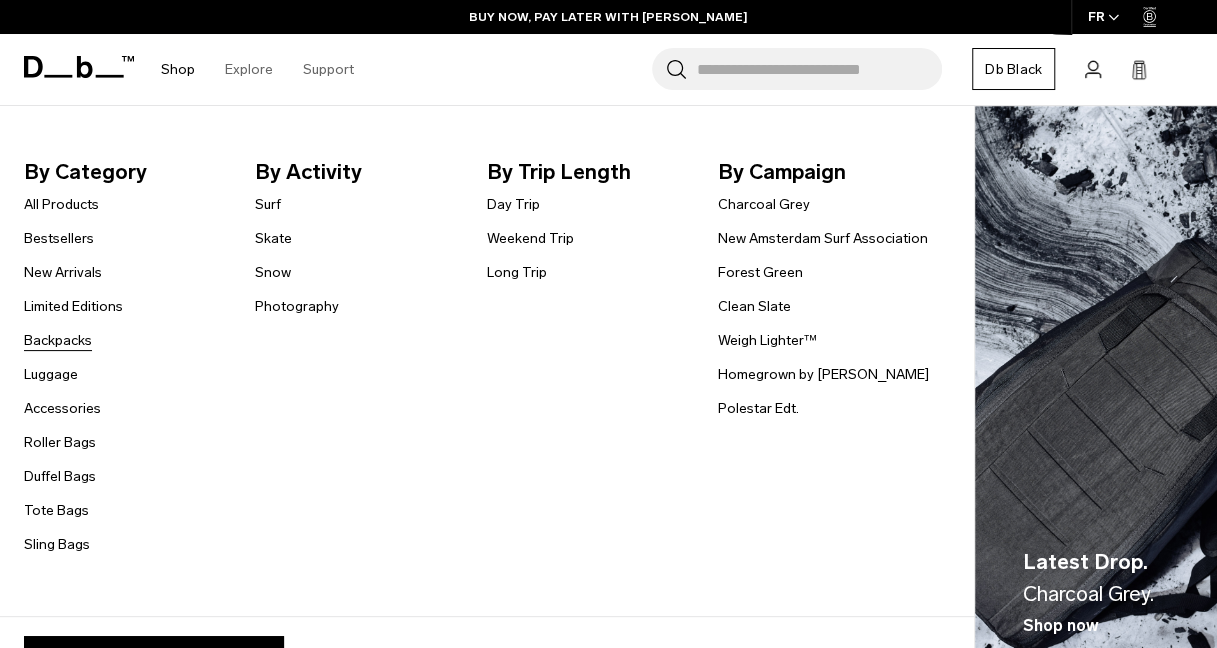 click on "Backpacks" at bounding box center (58, 340) 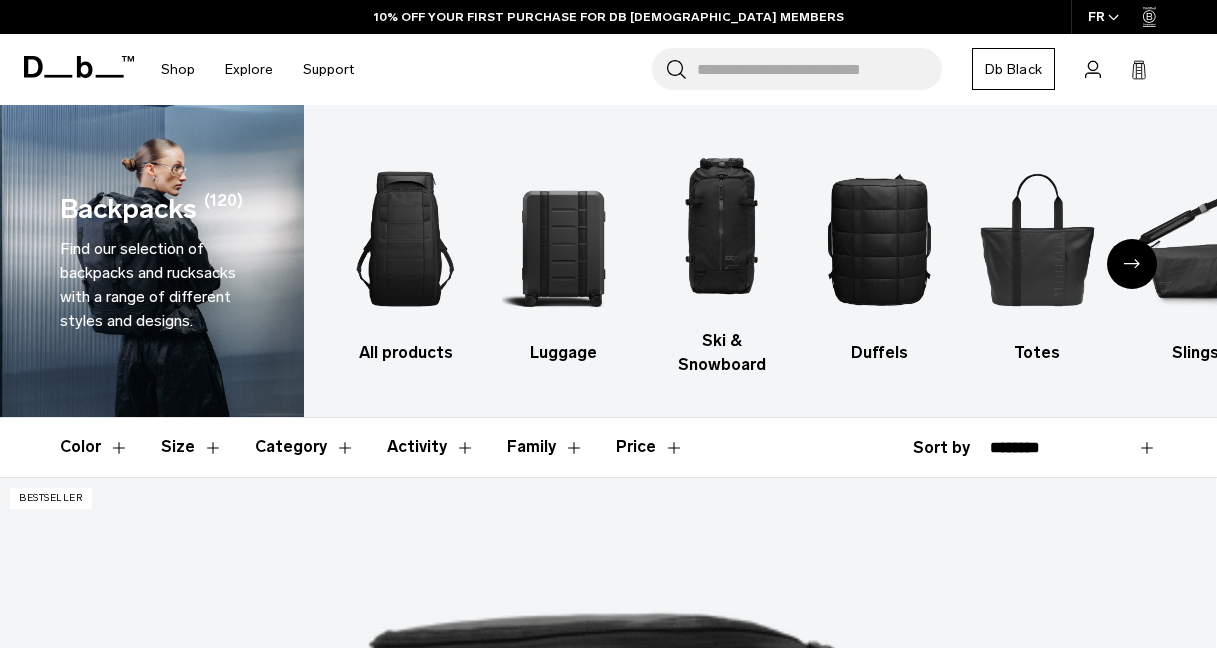 scroll, scrollTop: 337, scrollLeft: 0, axis: vertical 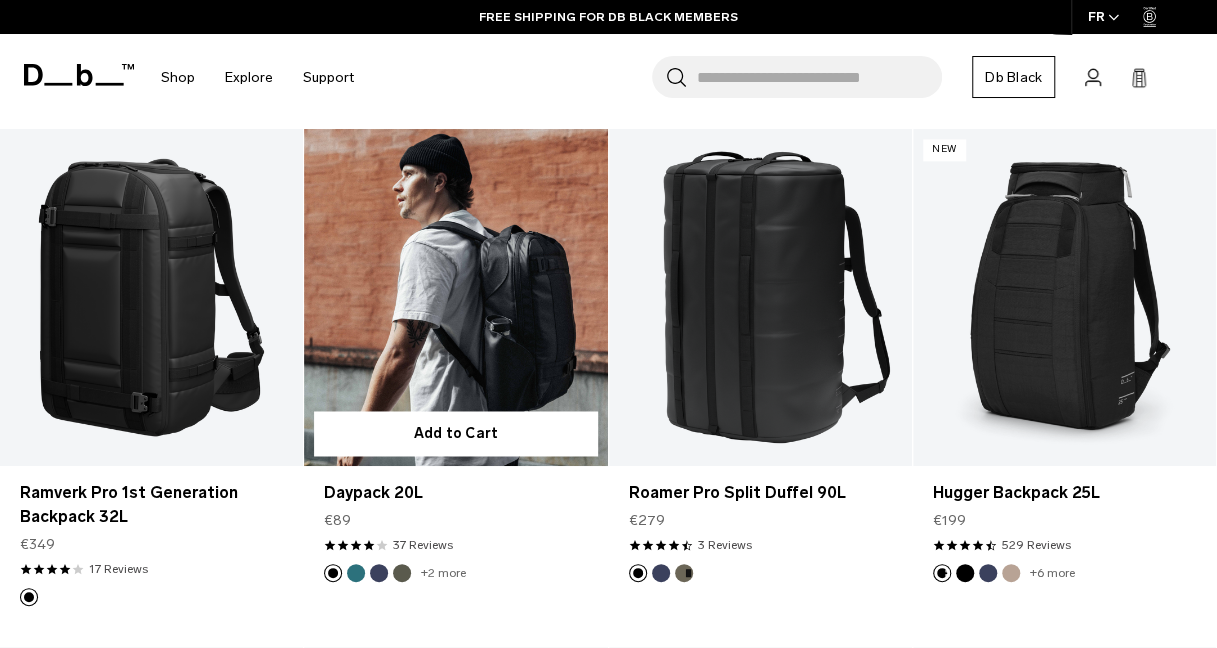 drag, startPoint x: 544, startPoint y: 578, endPoint x: 590, endPoint y: 571, distance: 46.52956 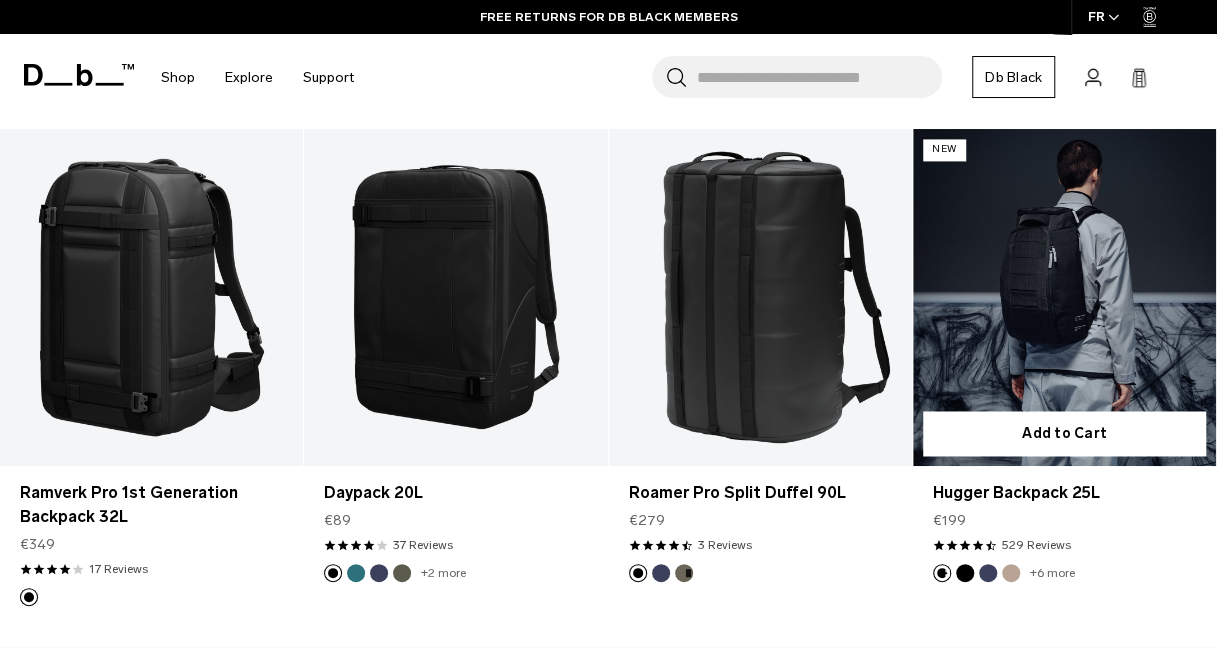 click at bounding box center [1064, 297] 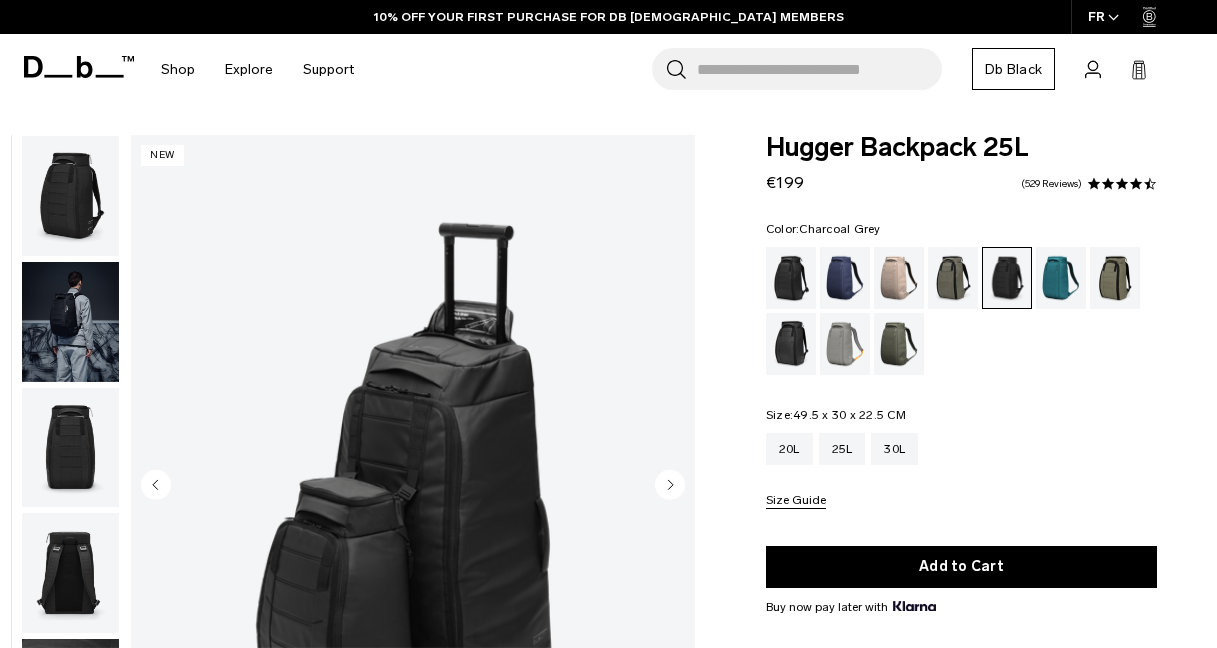scroll, scrollTop: 209, scrollLeft: 0, axis: vertical 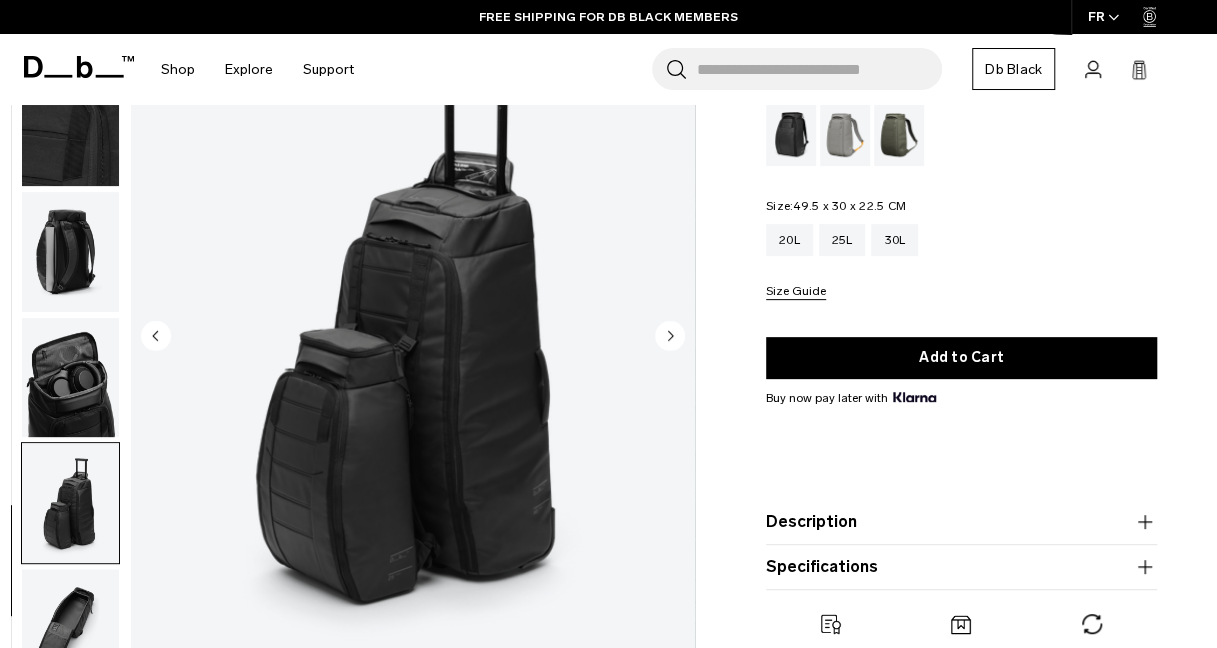 click 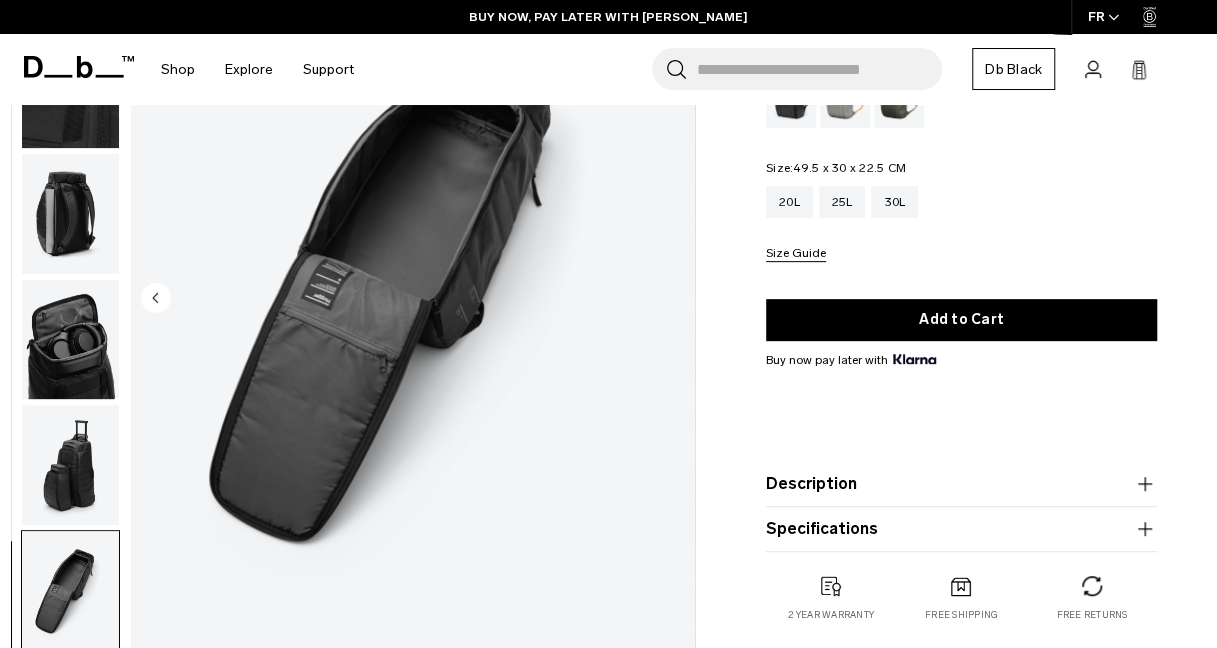 scroll, scrollTop: 0, scrollLeft: 0, axis: both 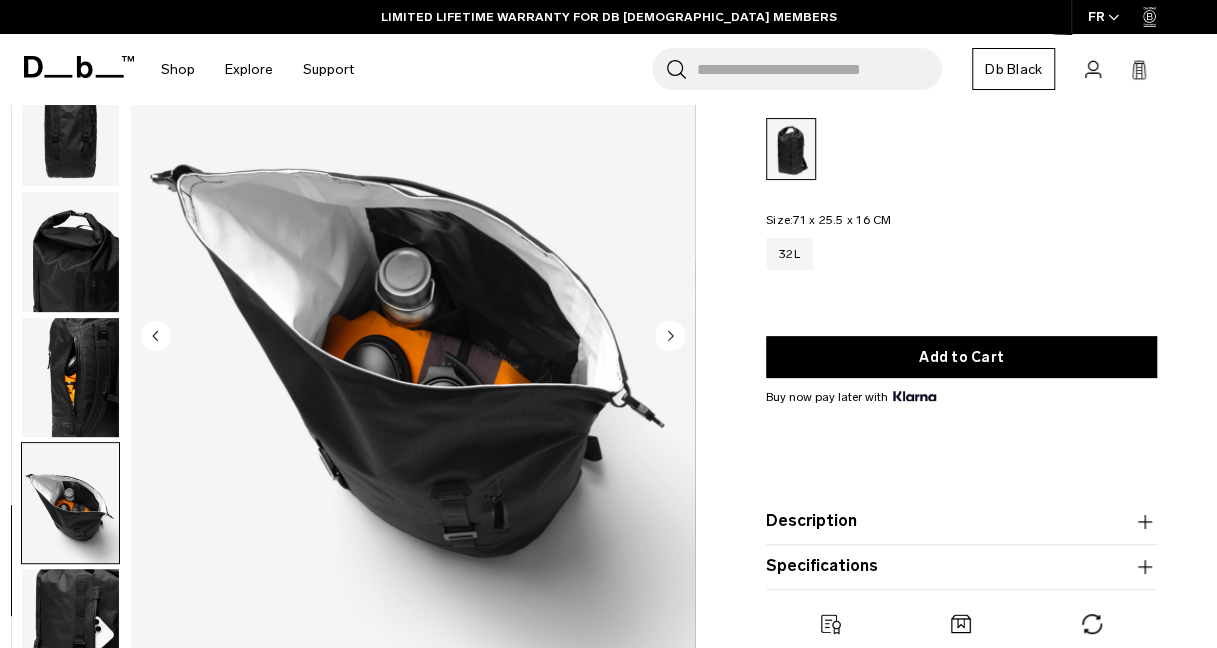 click 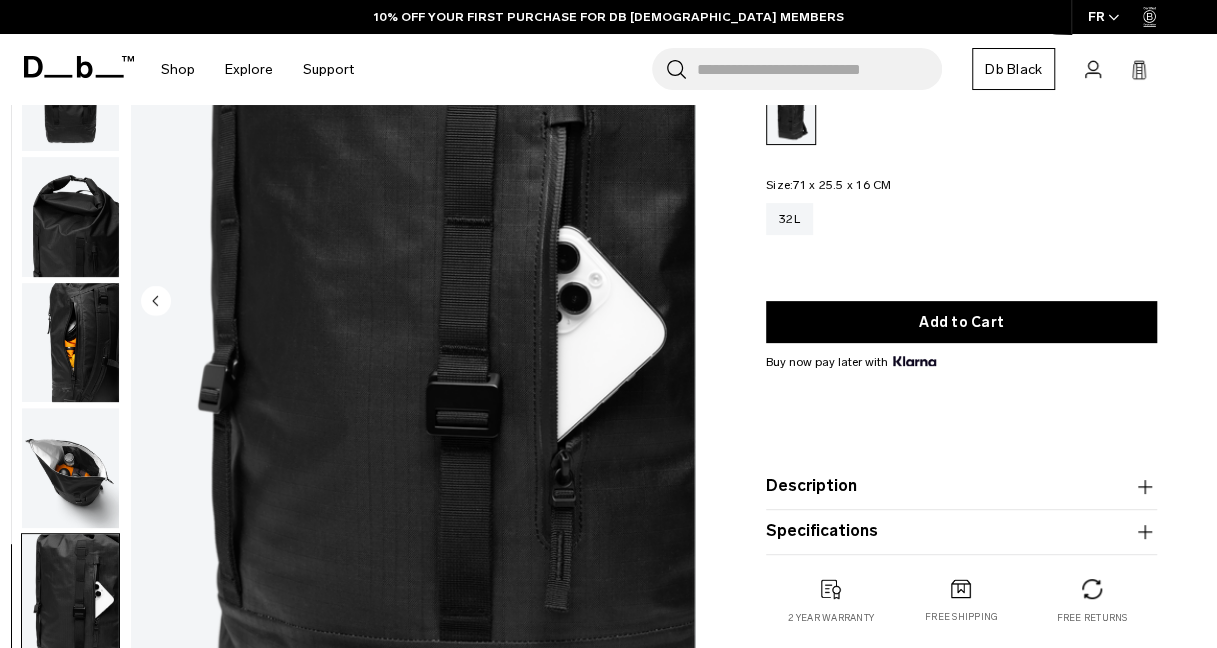 scroll, scrollTop: 0, scrollLeft: 0, axis: both 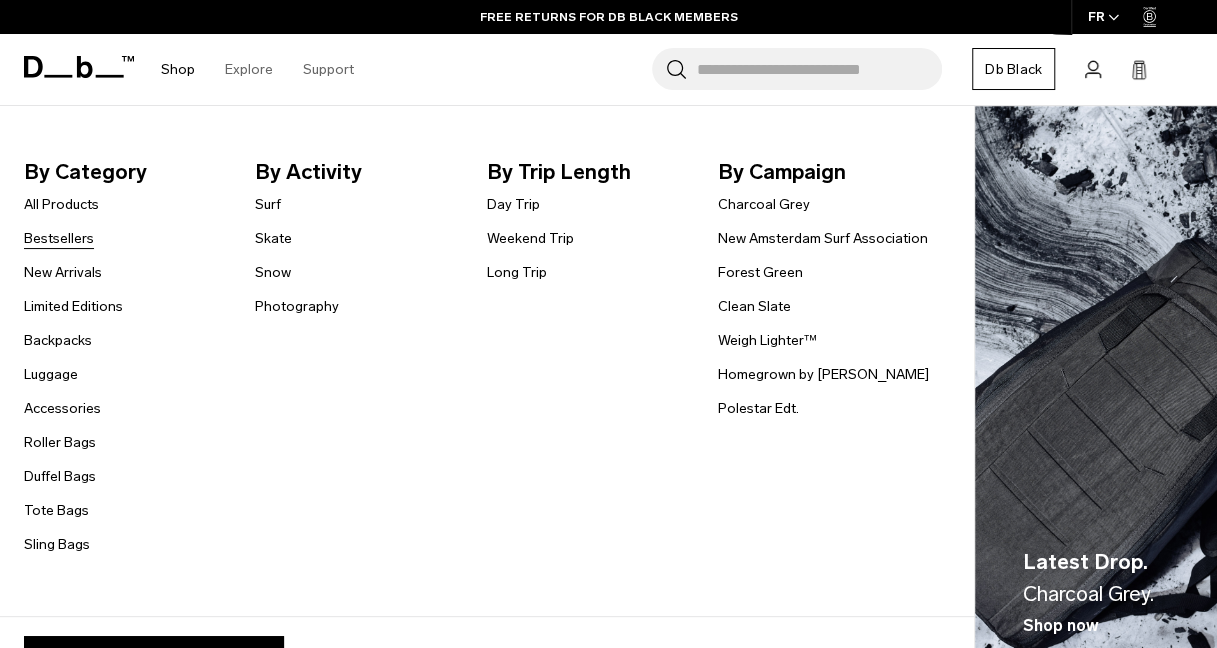 click on "Bestsellers" at bounding box center (59, 238) 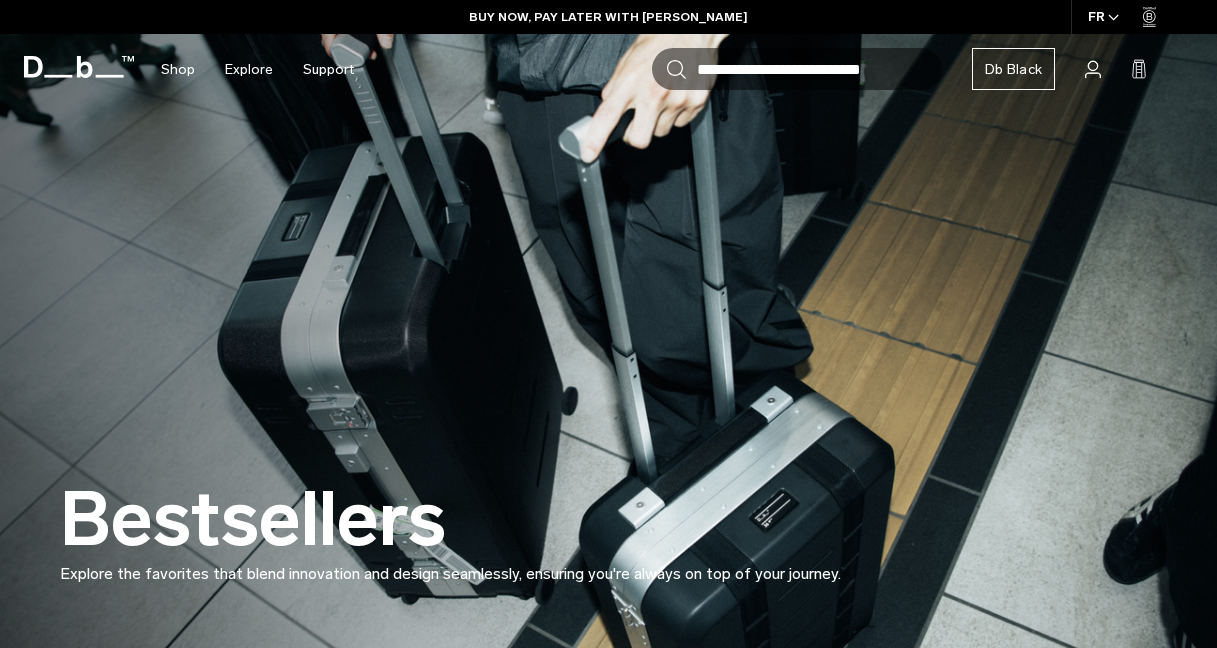 scroll, scrollTop: 2878, scrollLeft: 0, axis: vertical 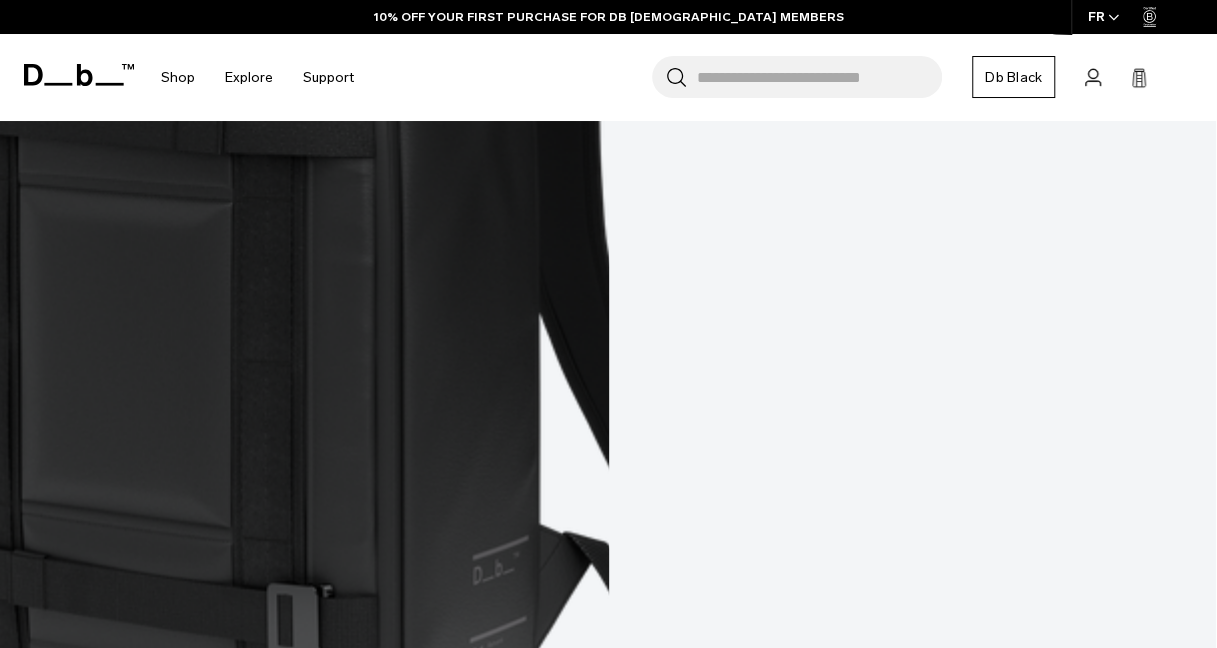 click at bounding box center (608, 41016) 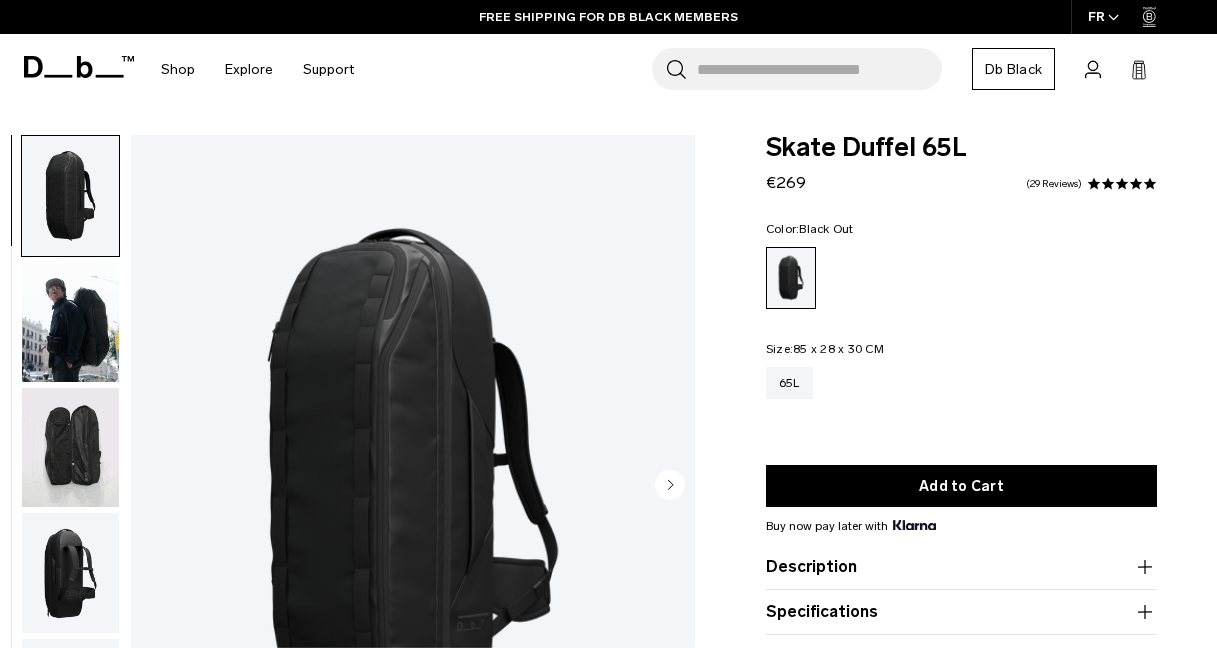 scroll, scrollTop: 130, scrollLeft: 0, axis: vertical 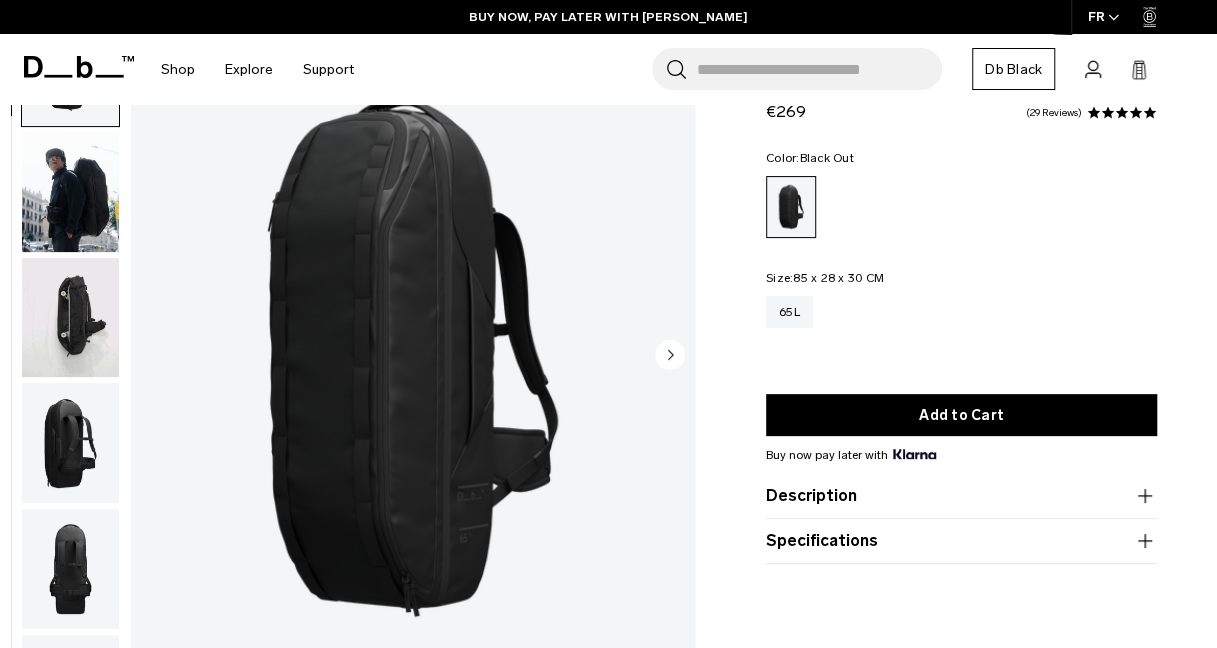click at bounding box center (70, 443) 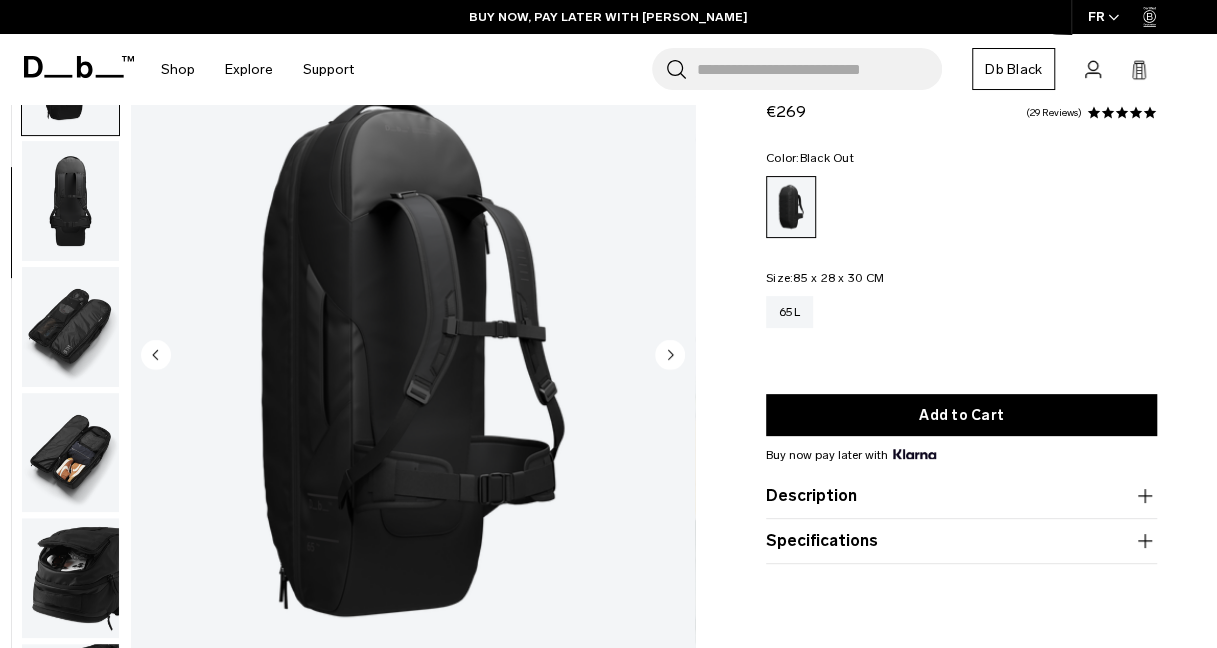 scroll, scrollTop: 378, scrollLeft: 0, axis: vertical 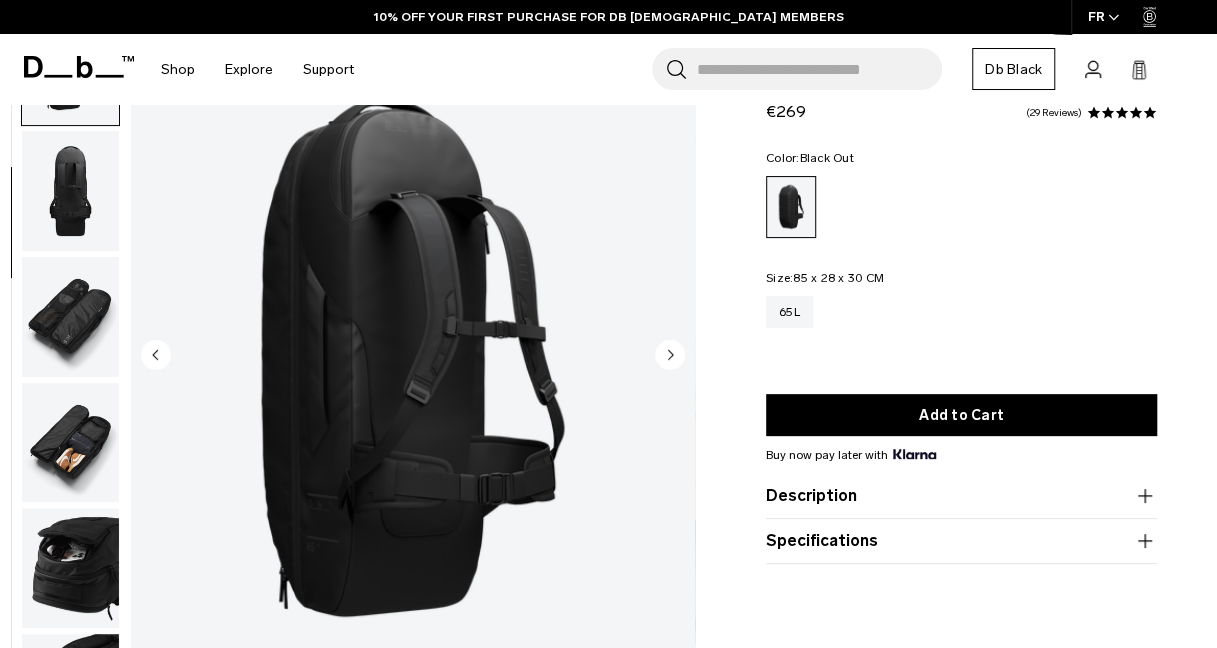 click at bounding box center [413, 357] 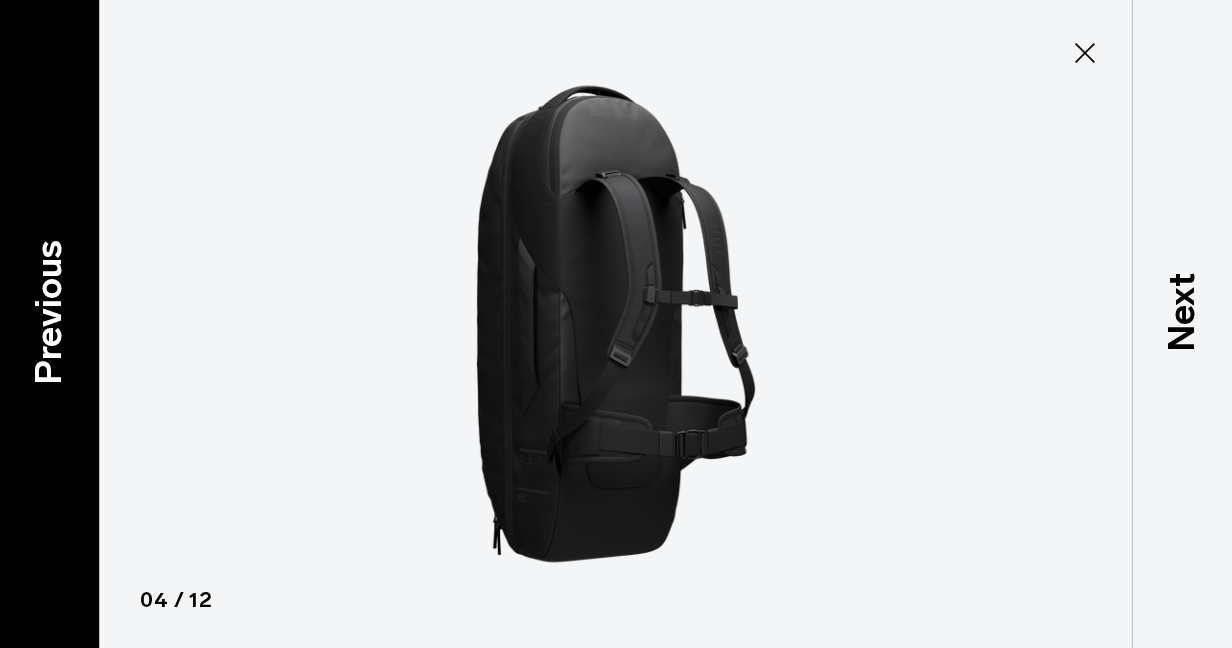 click on "Previous" at bounding box center [49, 311] 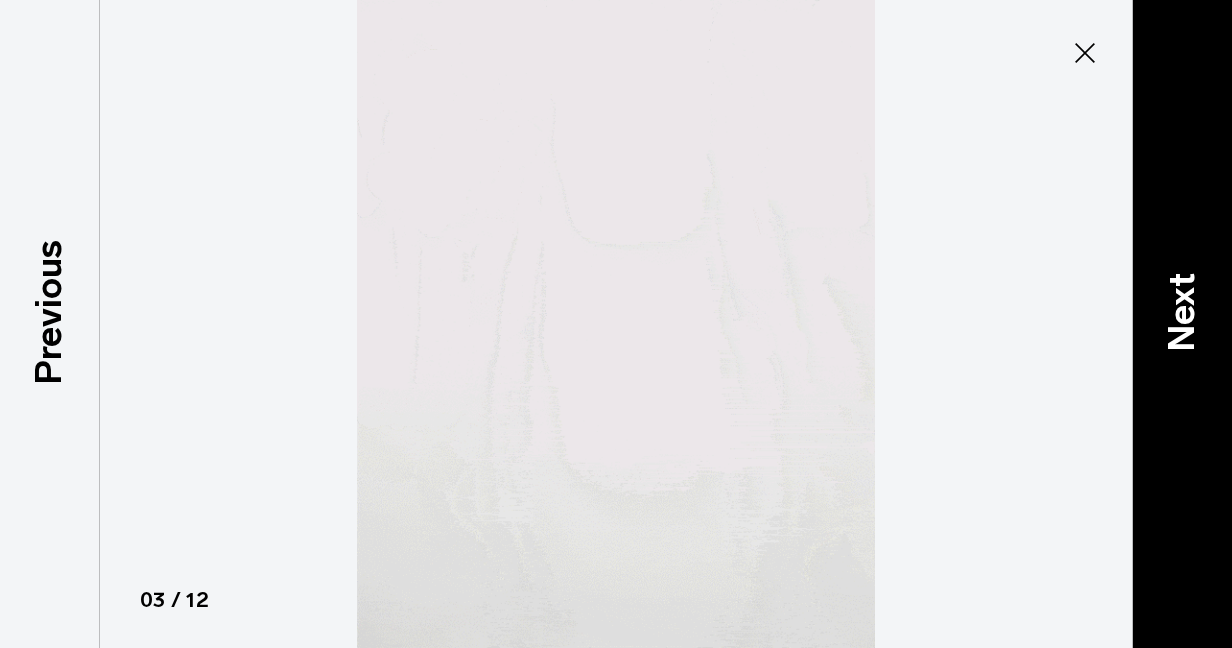 click on "Next" at bounding box center [1182, 324] 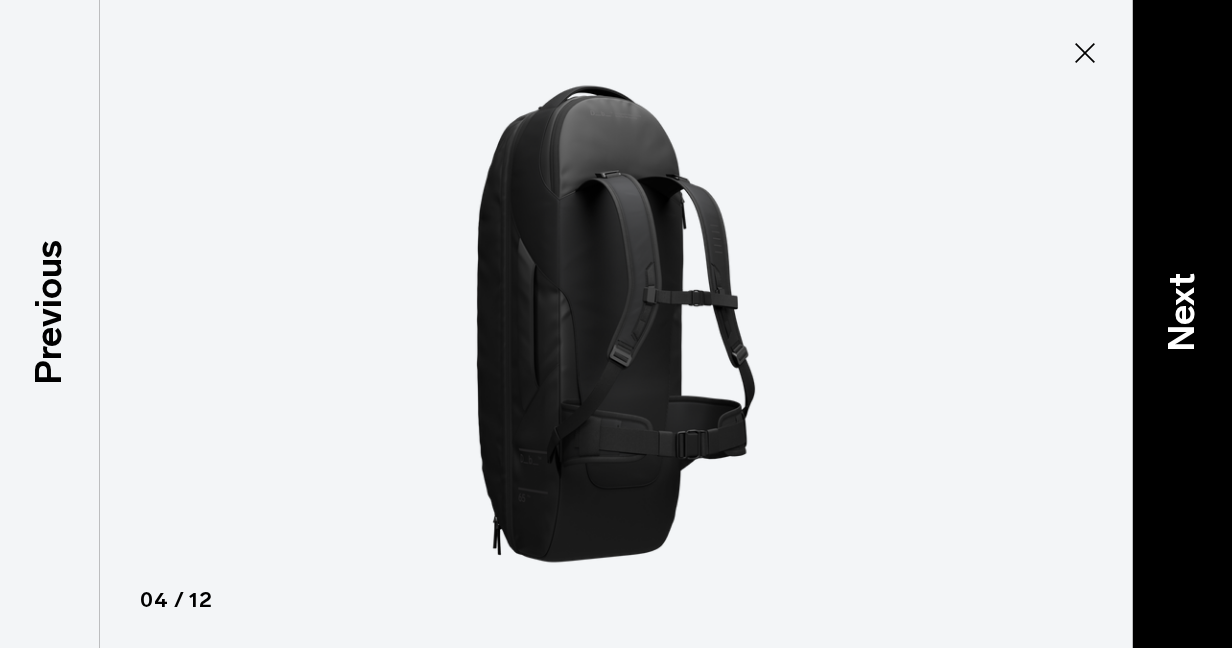 click on "Next" at bounding box center (1182, 324) 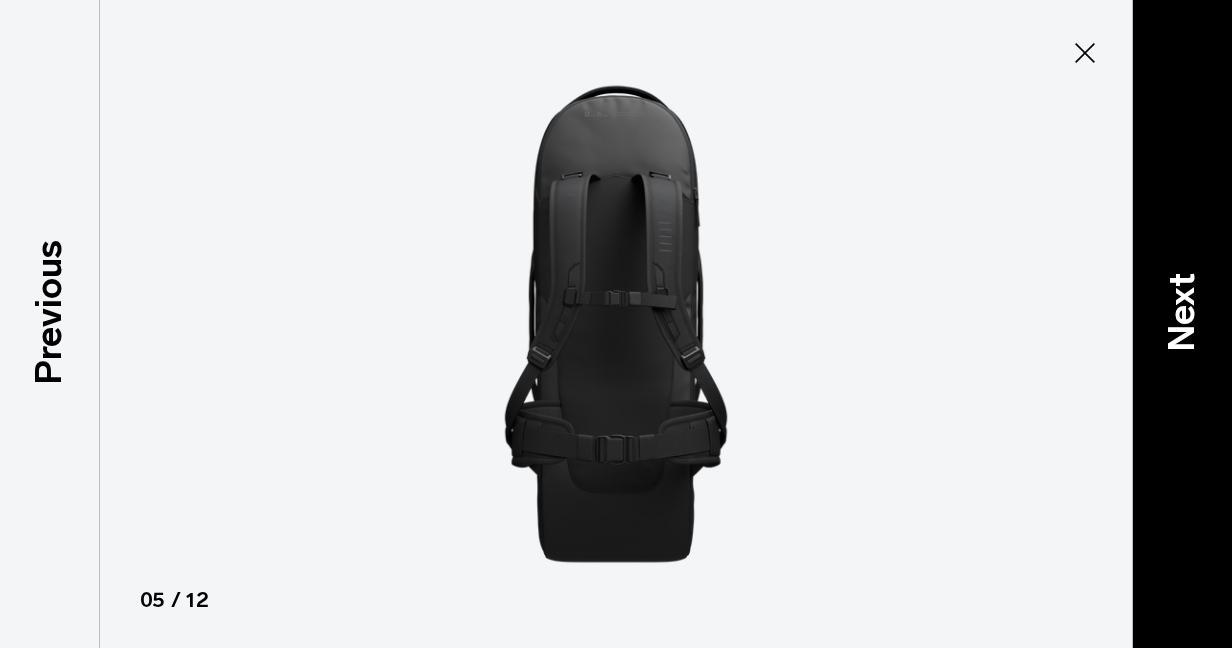 click on "Next" at bounding box center (1182, 324) 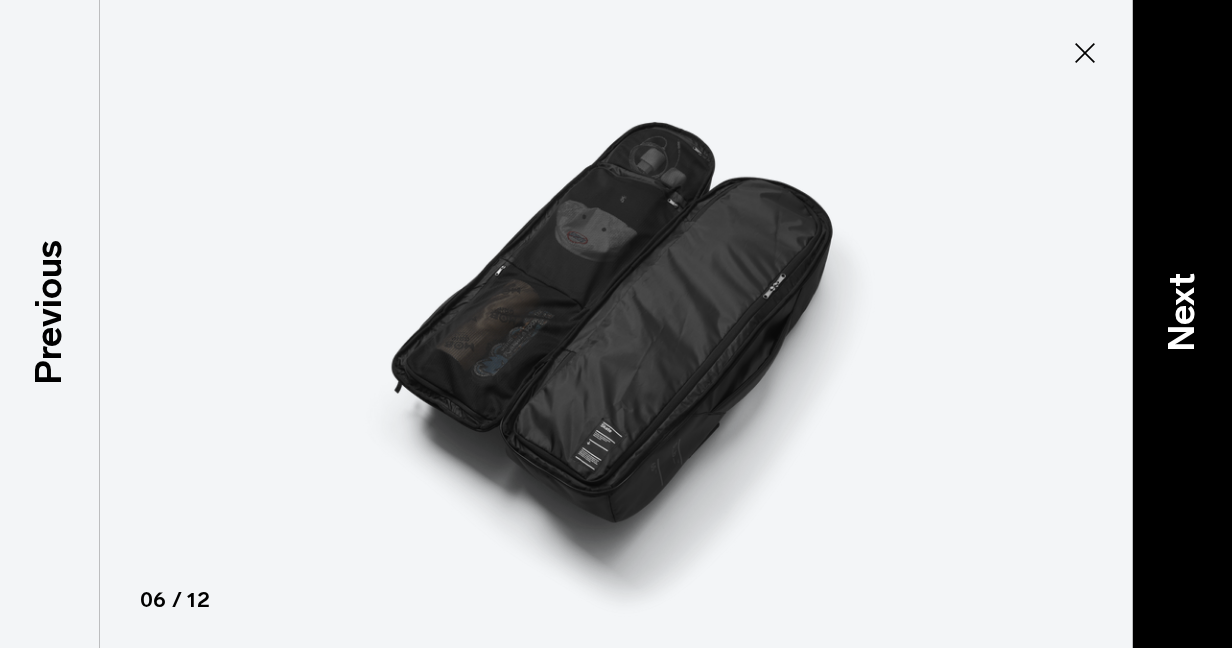 click on "Next" at bounding box center (1182, 324) 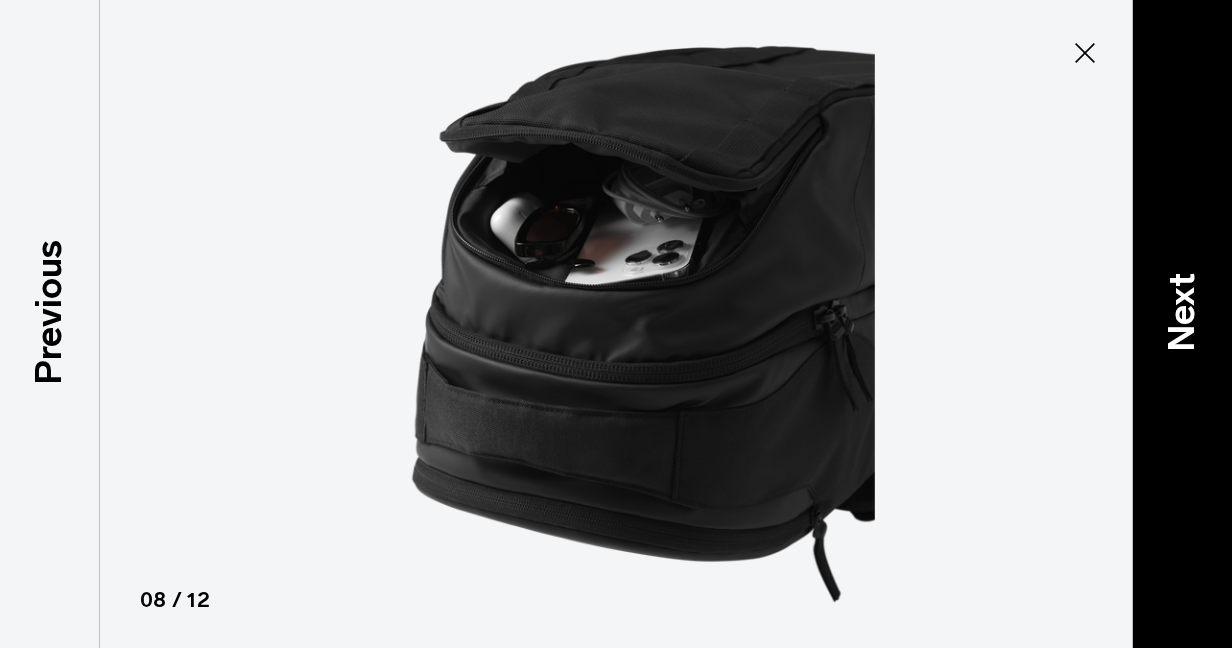 click on "Next" at bounding box center [1182, 311] 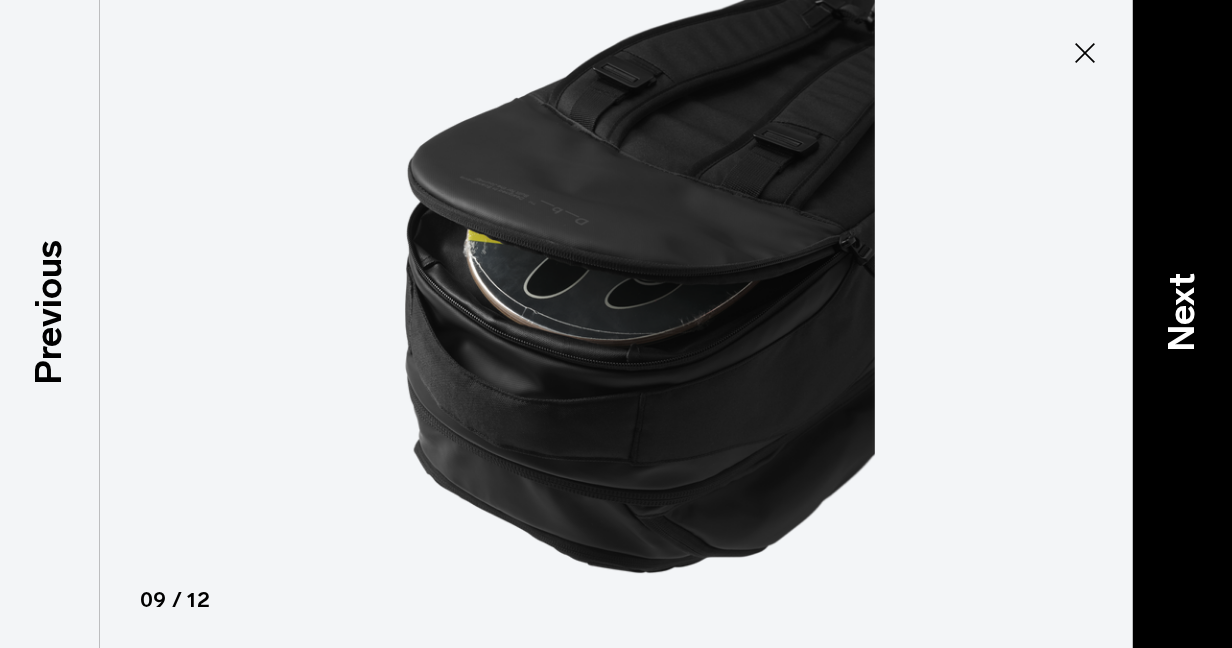 click on "Next" at bounding box center [1182, 311] 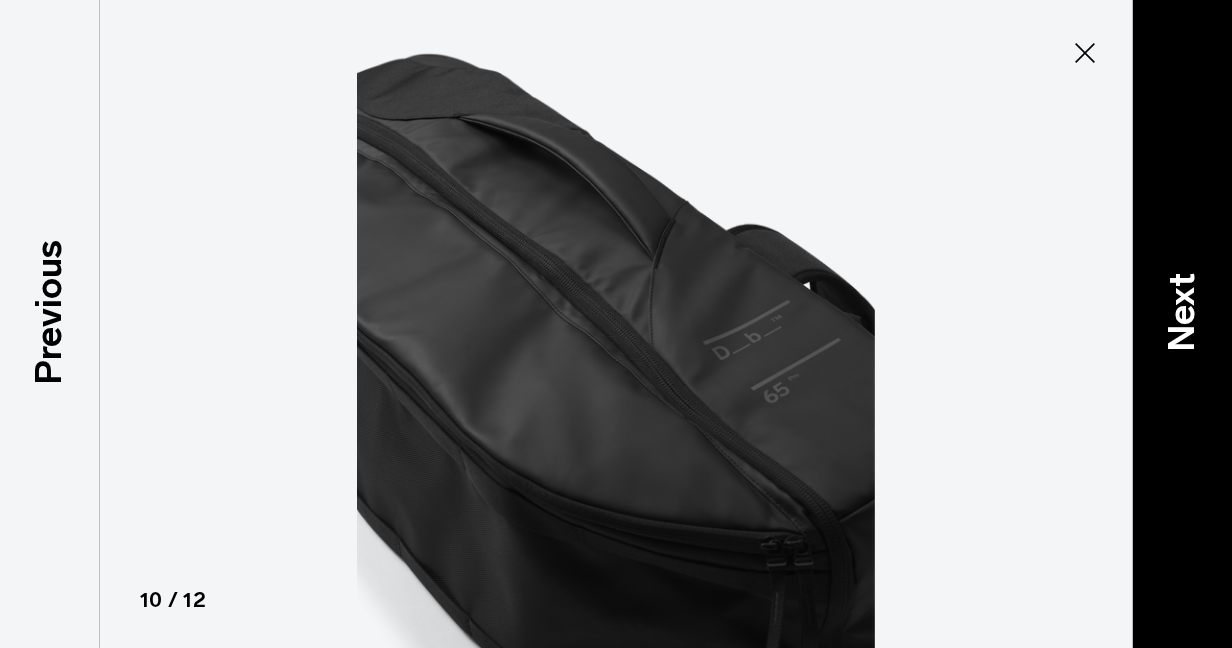 click on "Next" at bounding box center (1182, 311) 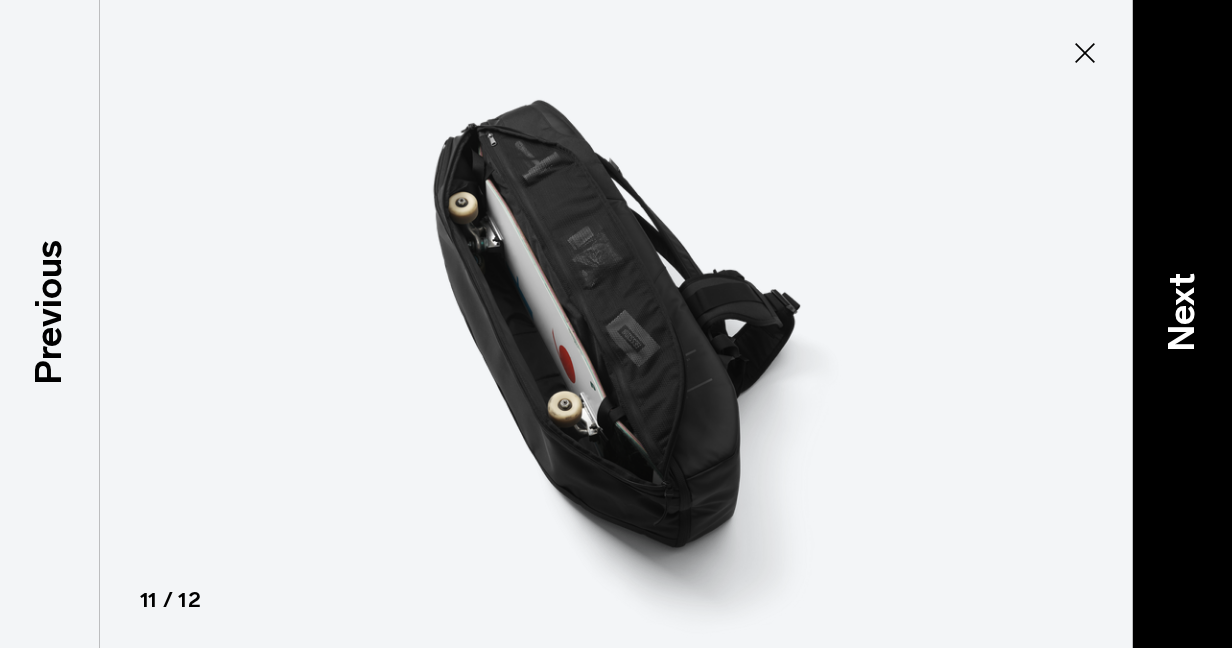click on "Next" at bounding box center [1182, 311] 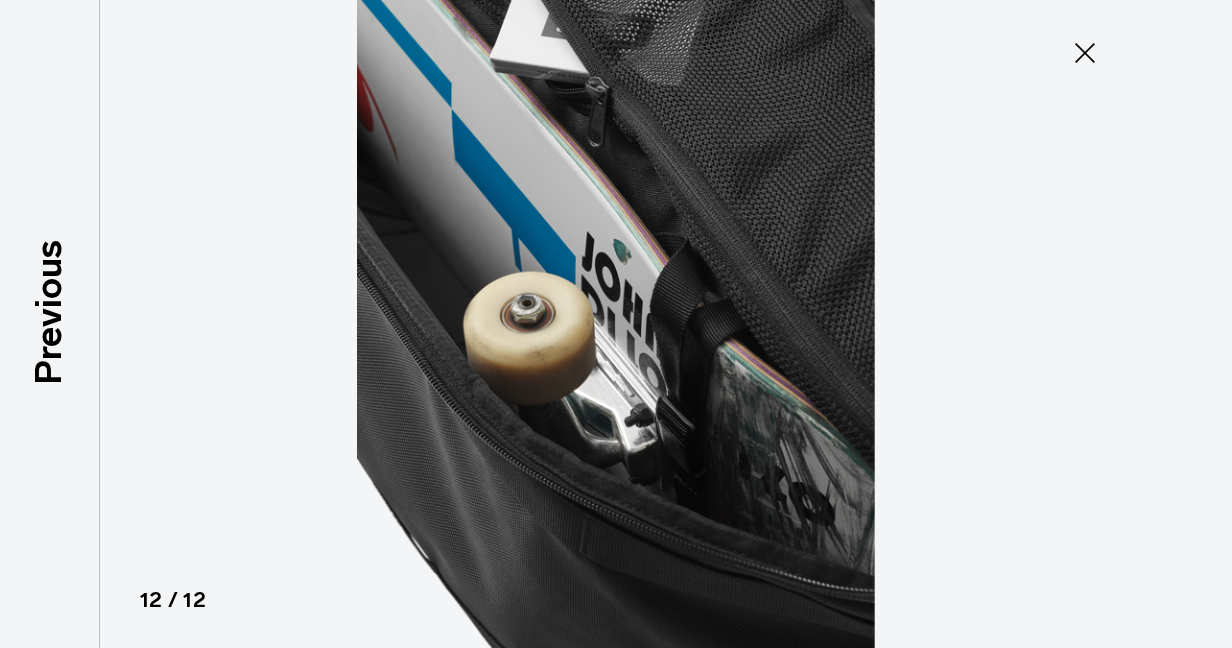 click 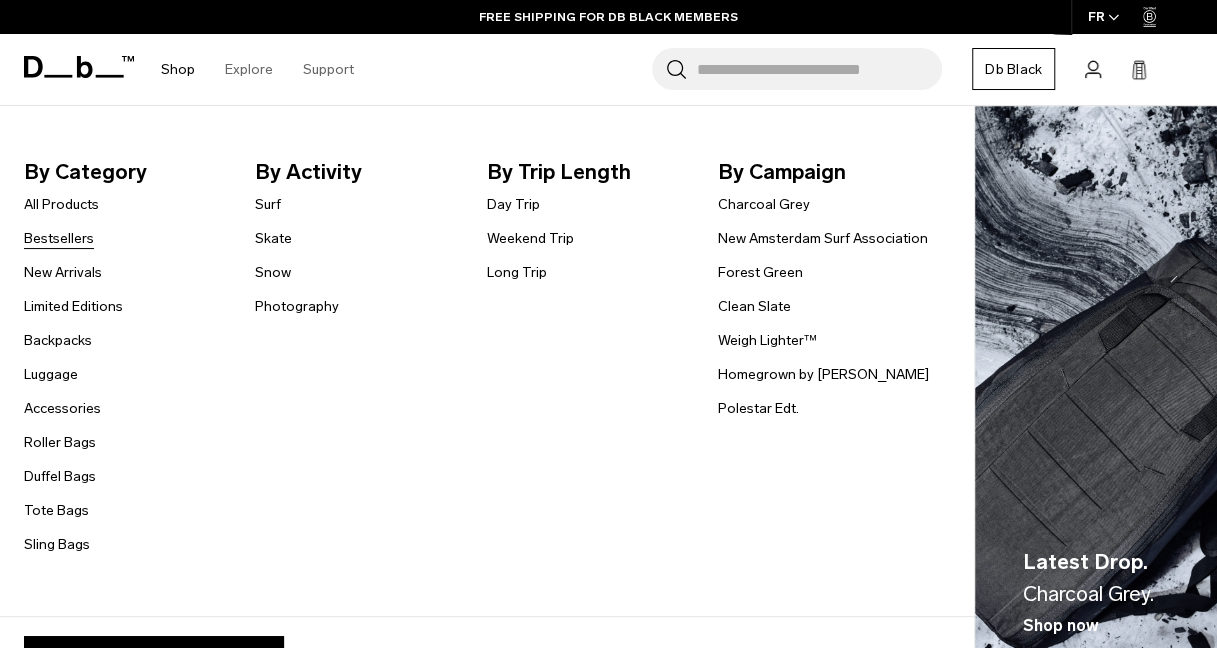click on "Bestsellers" at bounding box center (59, 238) 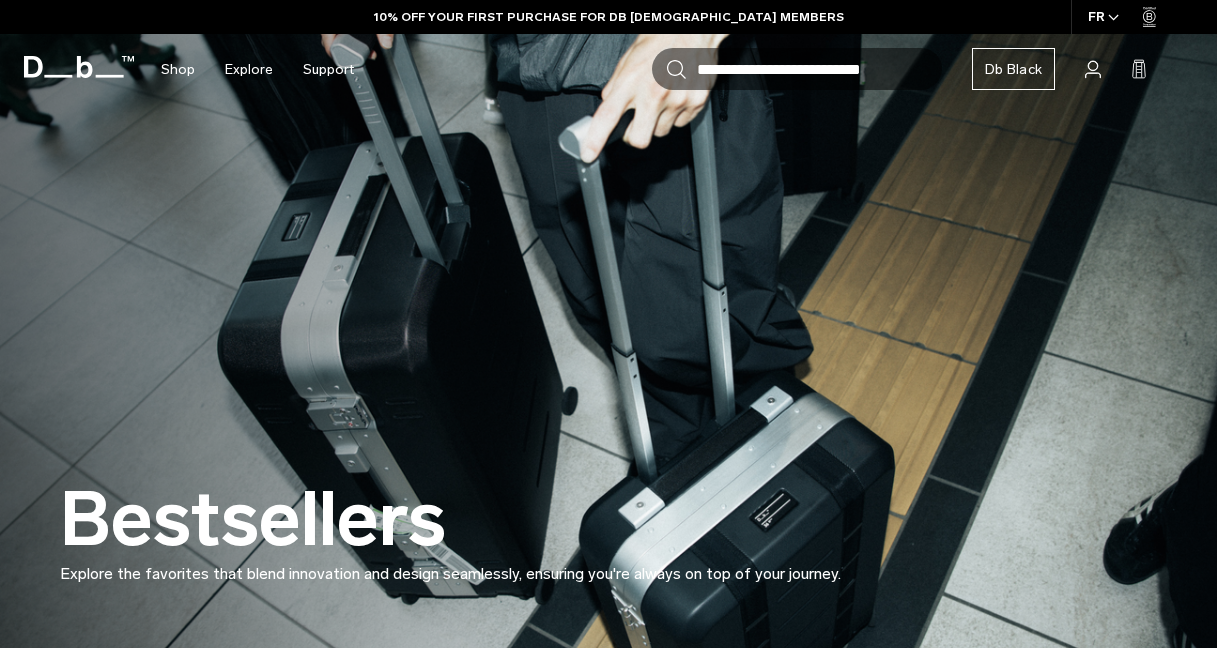 scroll, scrollTop: 527, scrollLeft: 0, axis: vertical 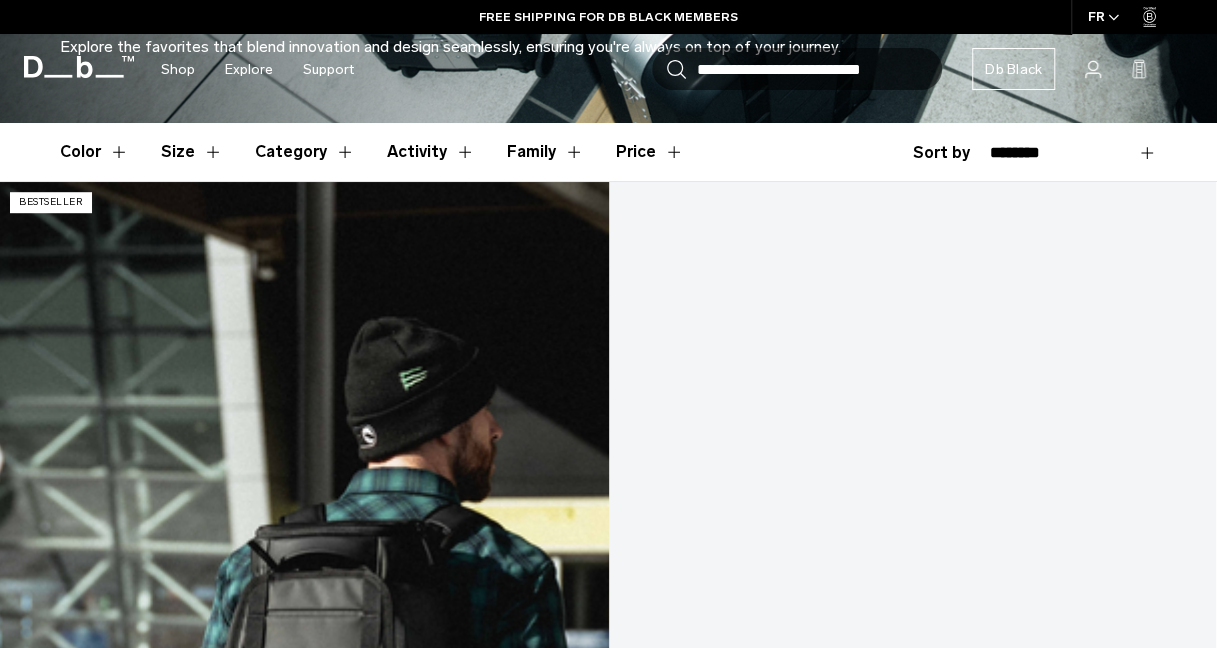 drag, startPoint x: 0, startPoint y: 0, endPoint x: 154, endPoint y: 308, distance: 344.35446 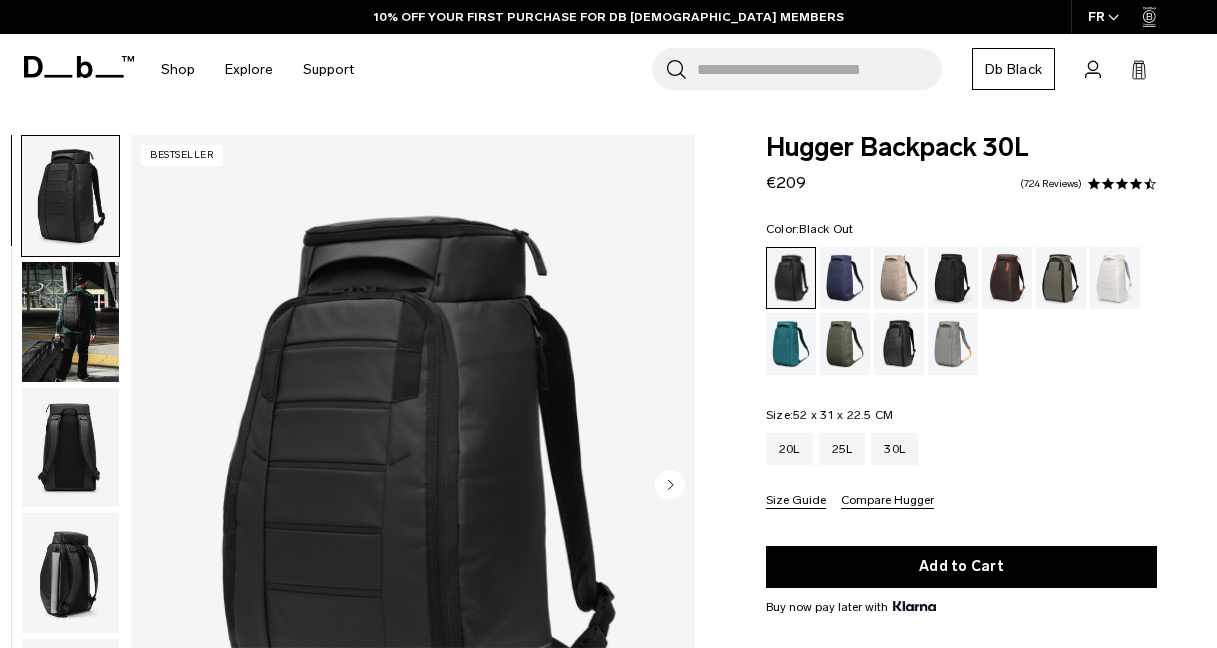 scroll, scrollTop: 151, scrollLeft: 0, axis: vertical 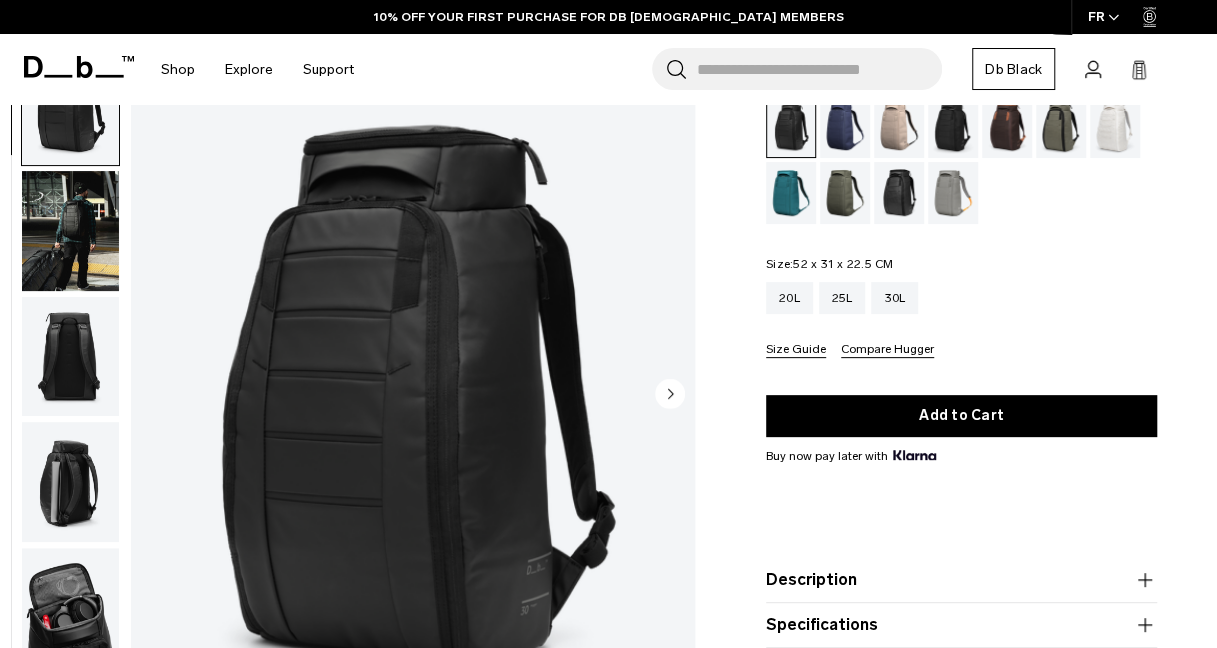 click 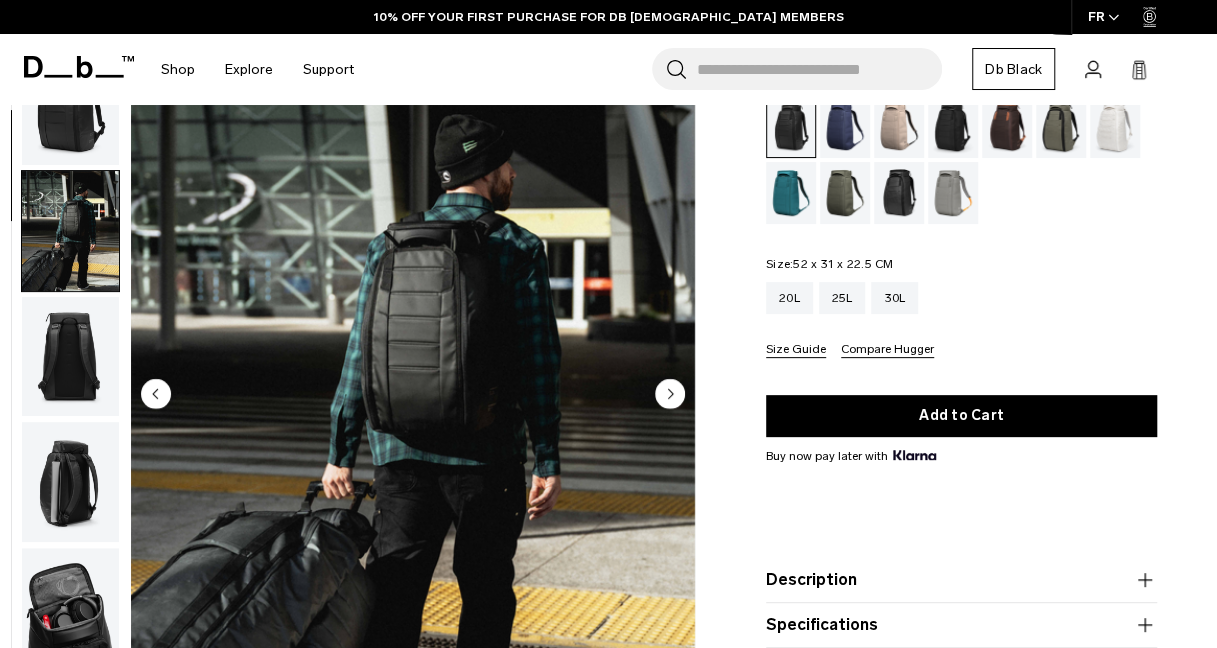 scroll, scrollTop: 126, scrollLeft: 0, axis: vertical 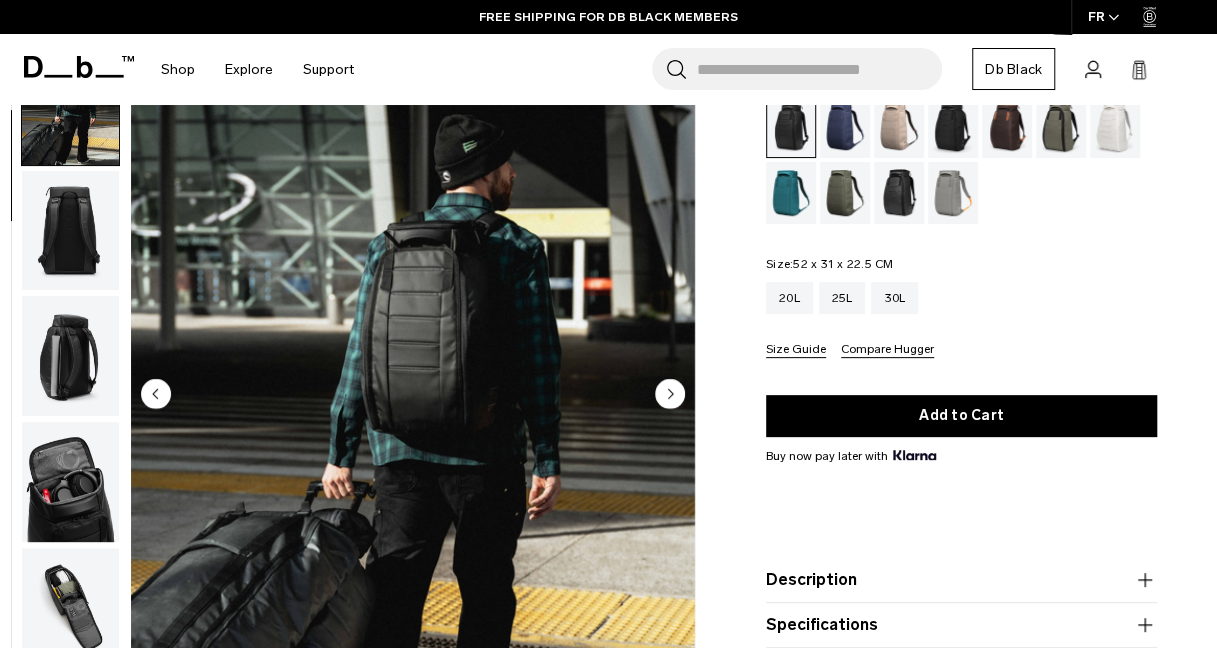 click 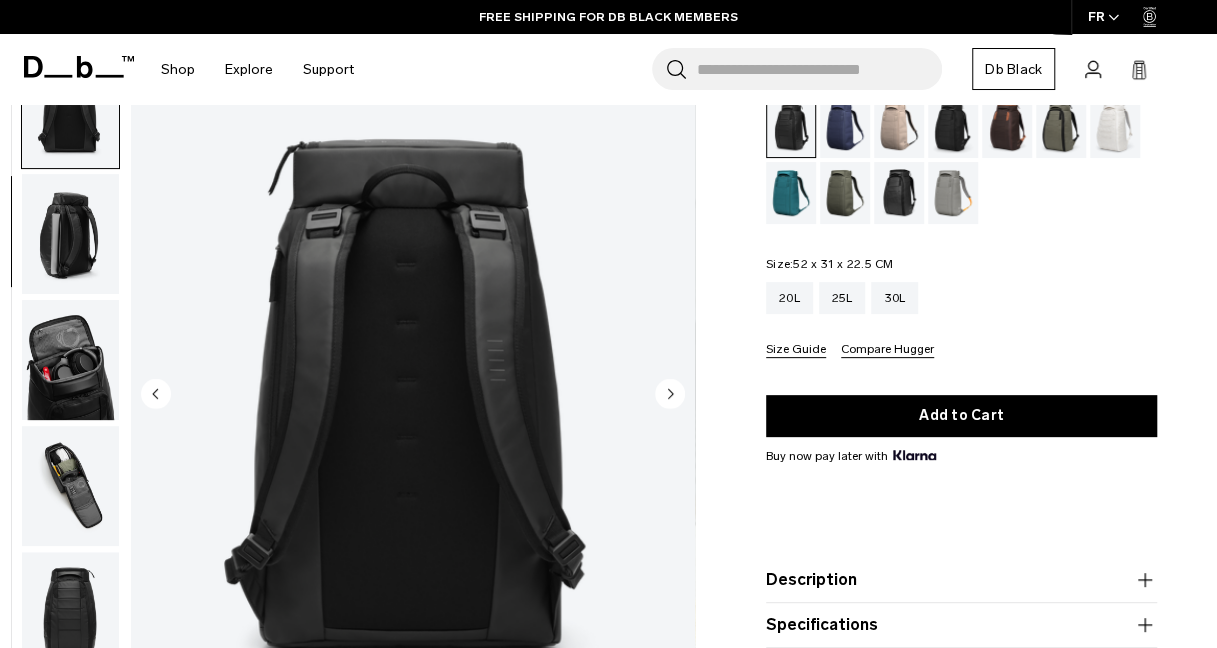 scroll, scrollTop: 252, scrollLeft: 0, axis: vertical 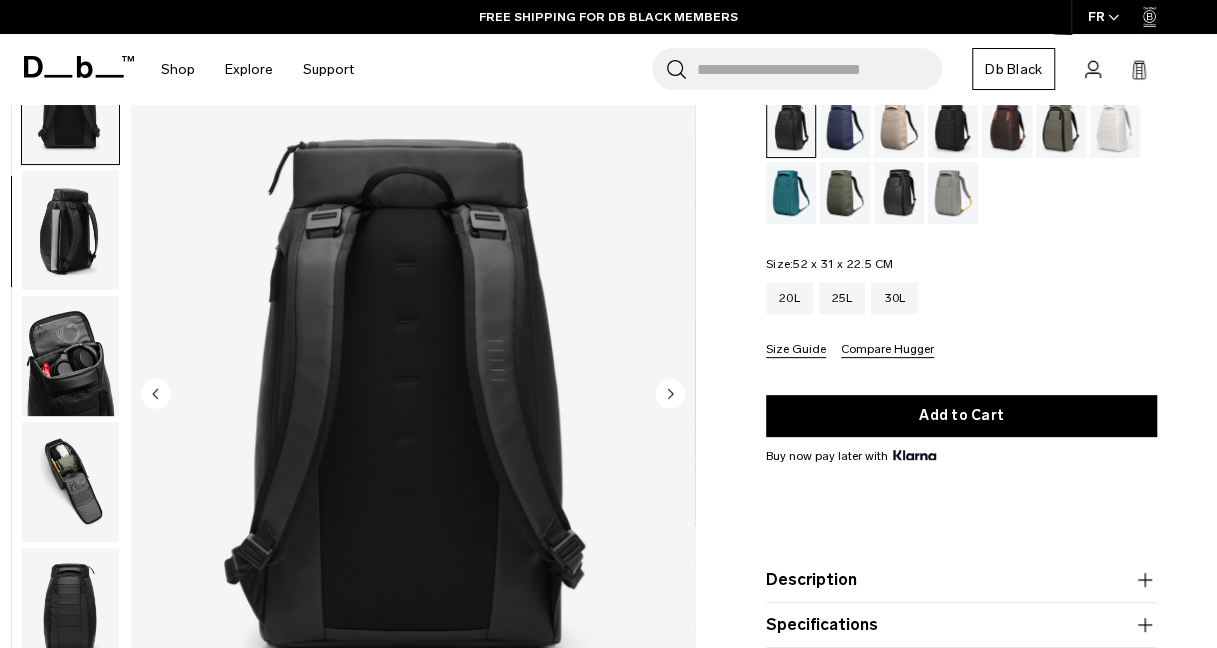 click 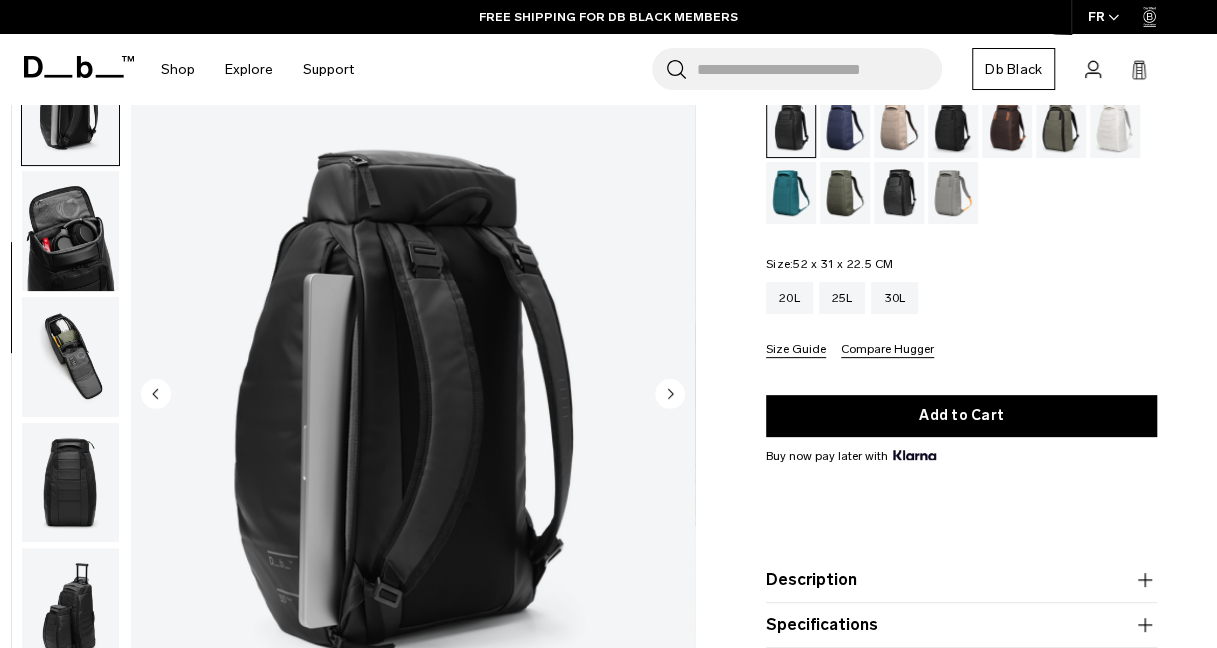 scroll, scrollTop: 378, scrollLeft: 0, axis: vertical 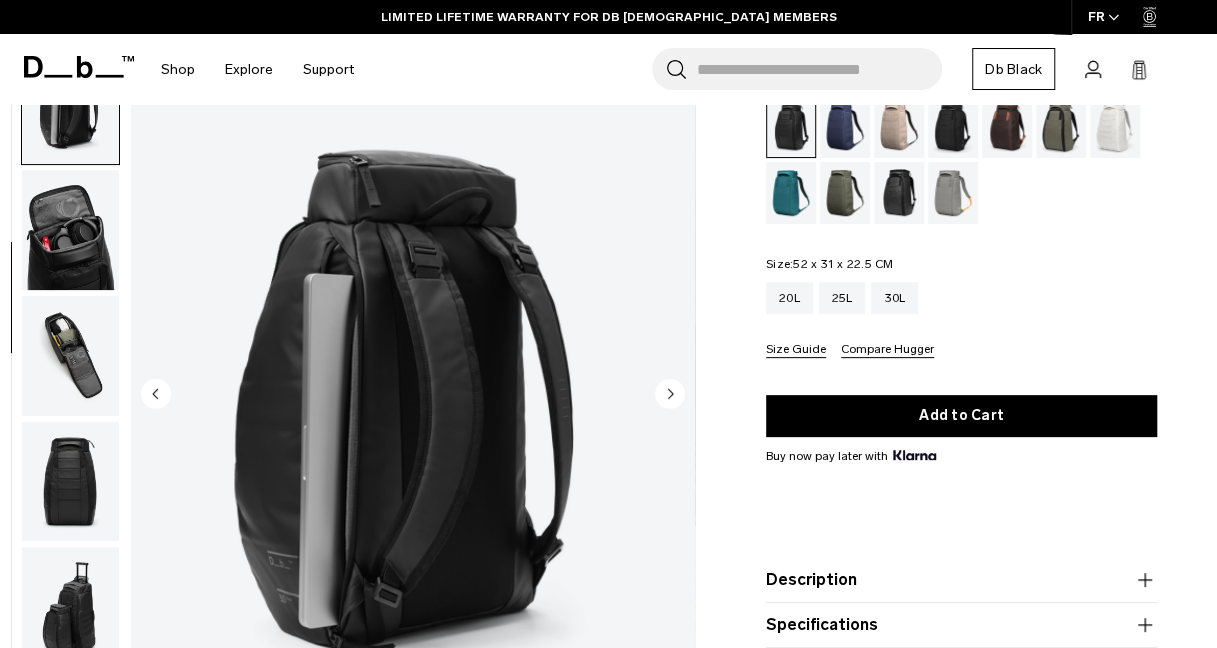 click 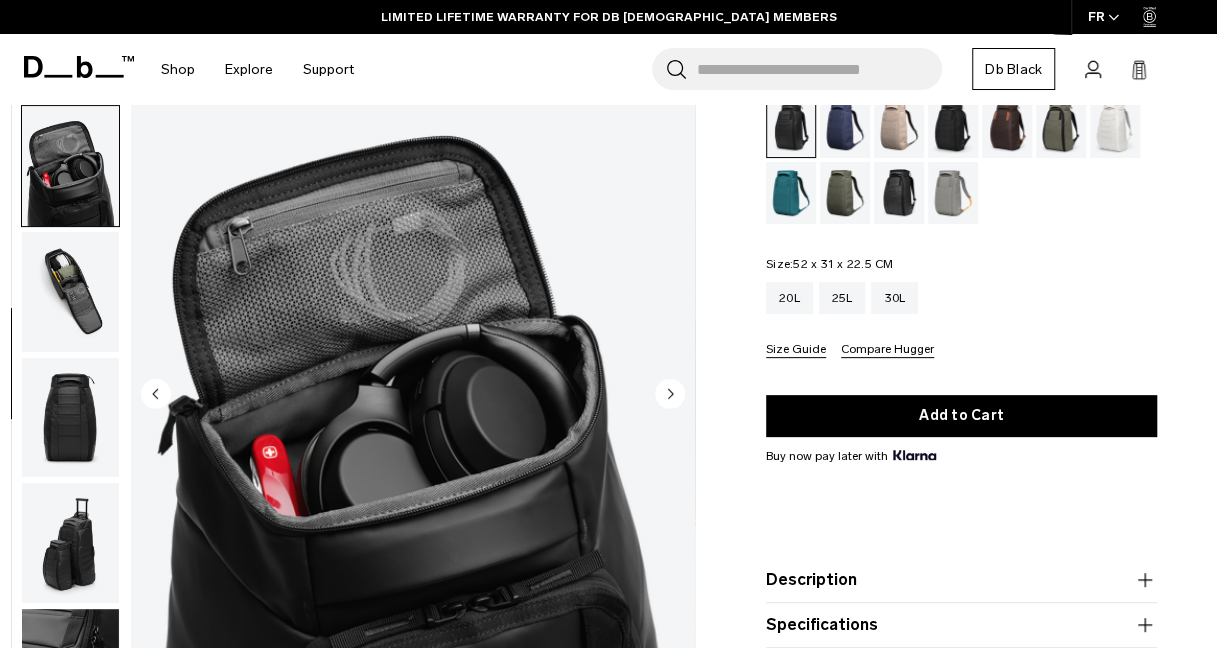 scroll, scrollTop: 504, scrollLeft: 0, axis: vertical 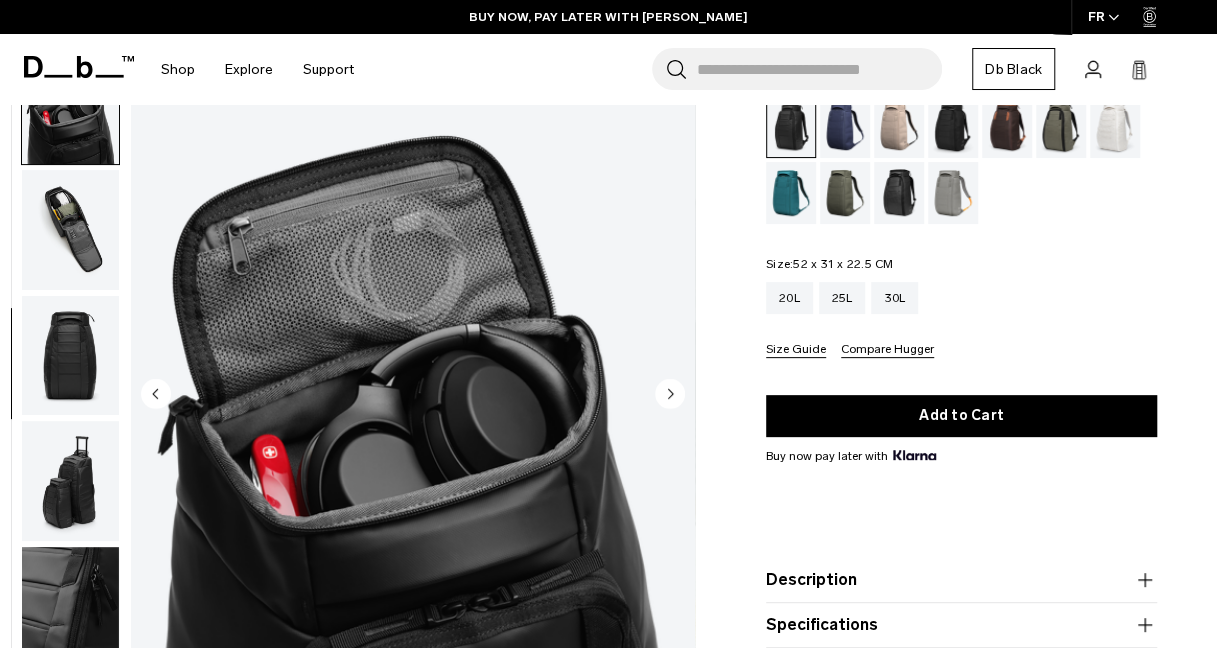 click 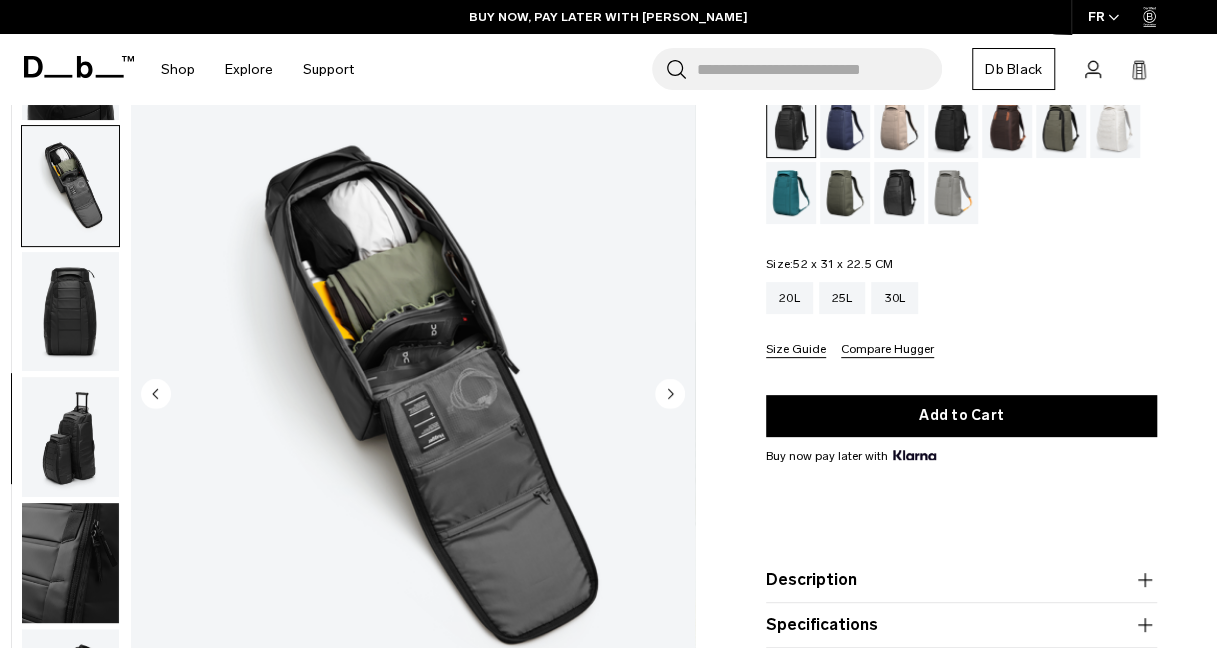 scroll, scrollTop: 551, scrollLeft: 0, axis: vertical 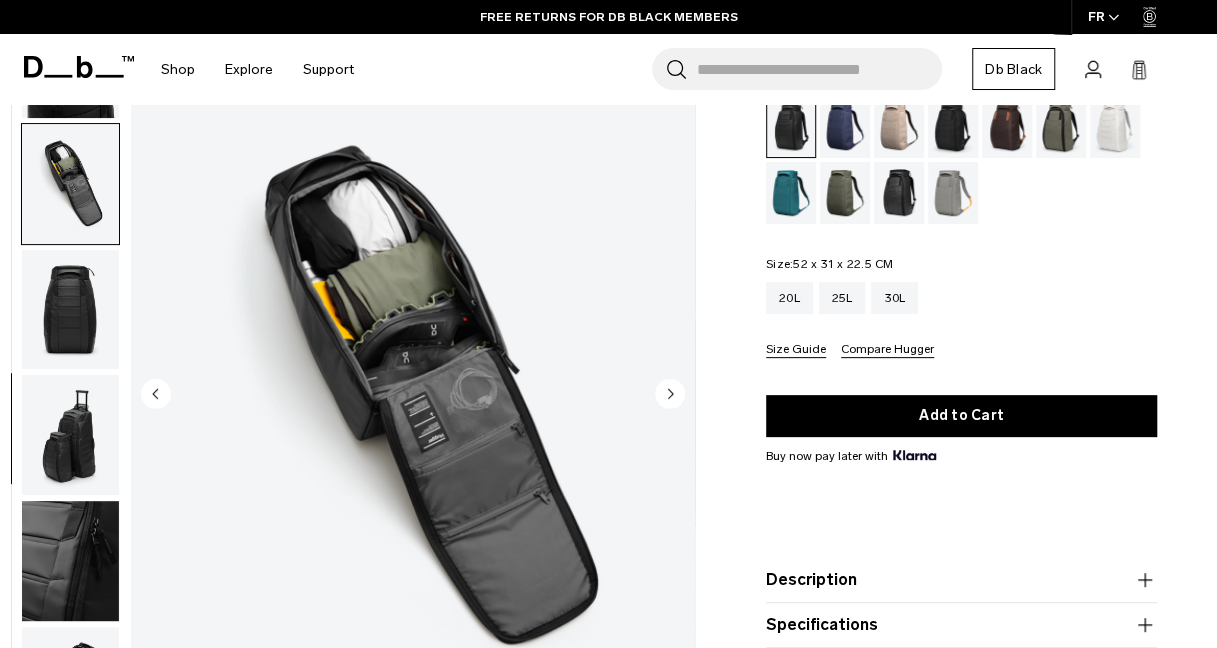 click 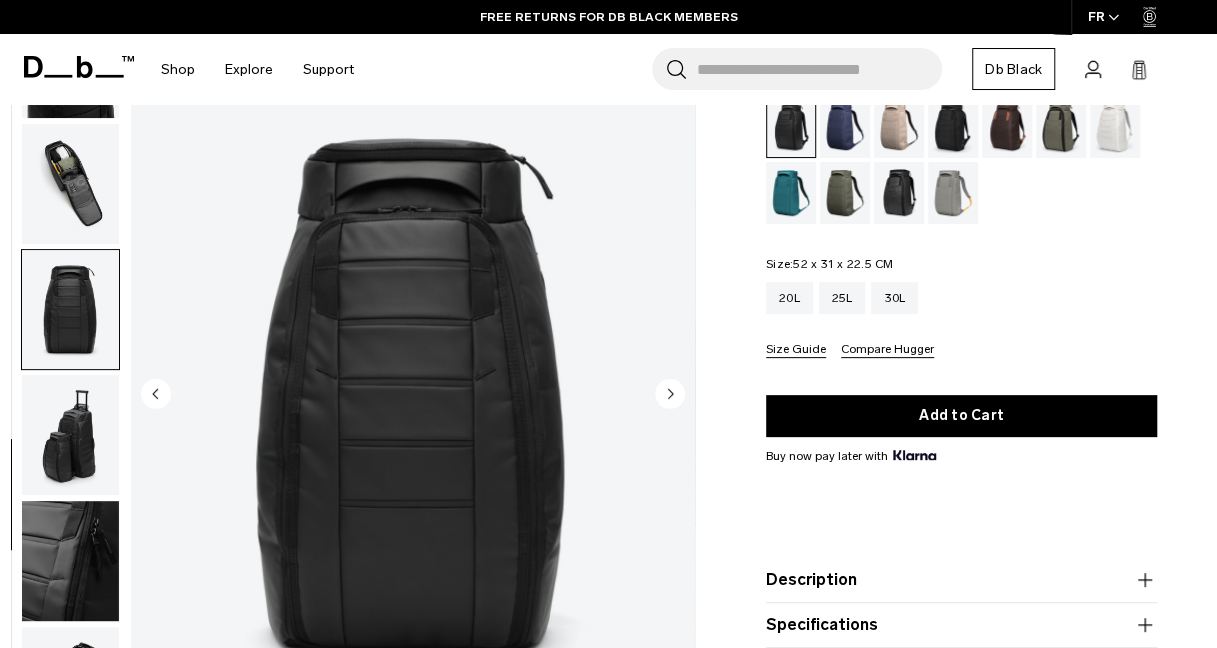click 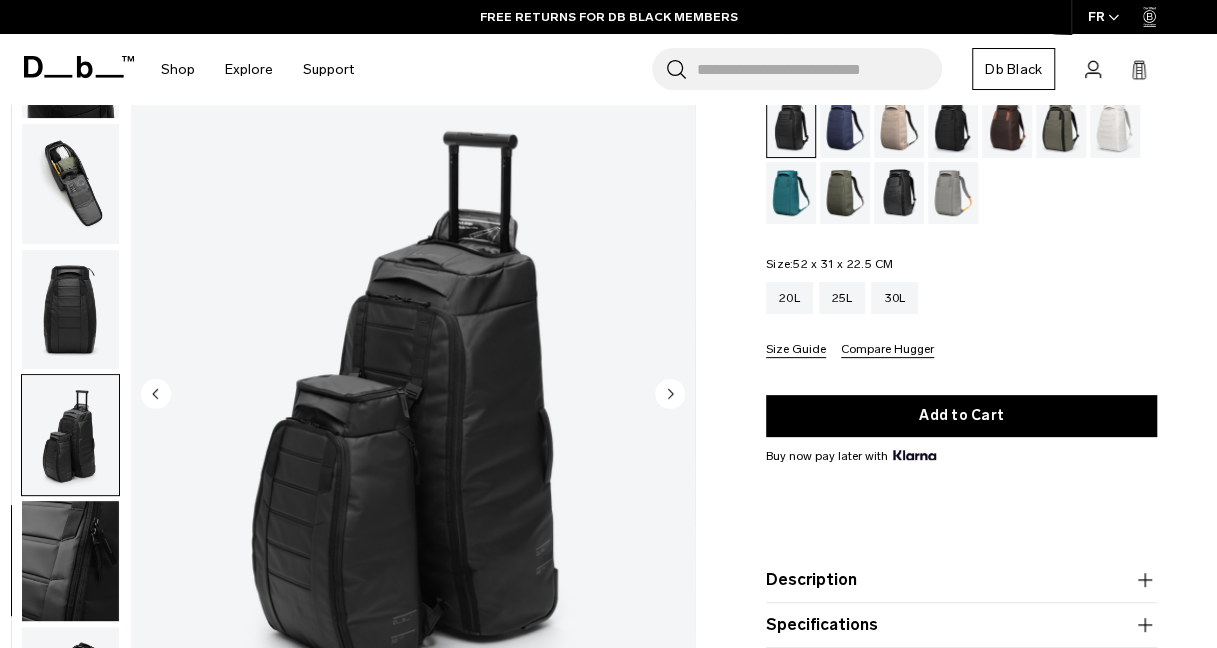 click 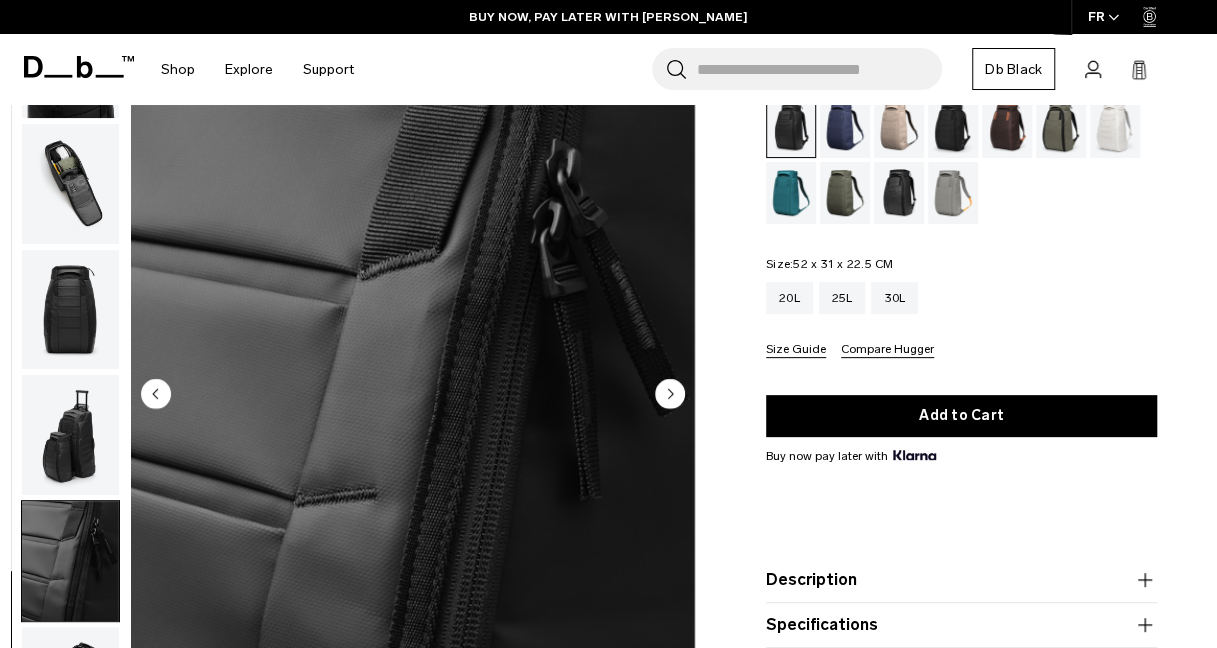 click 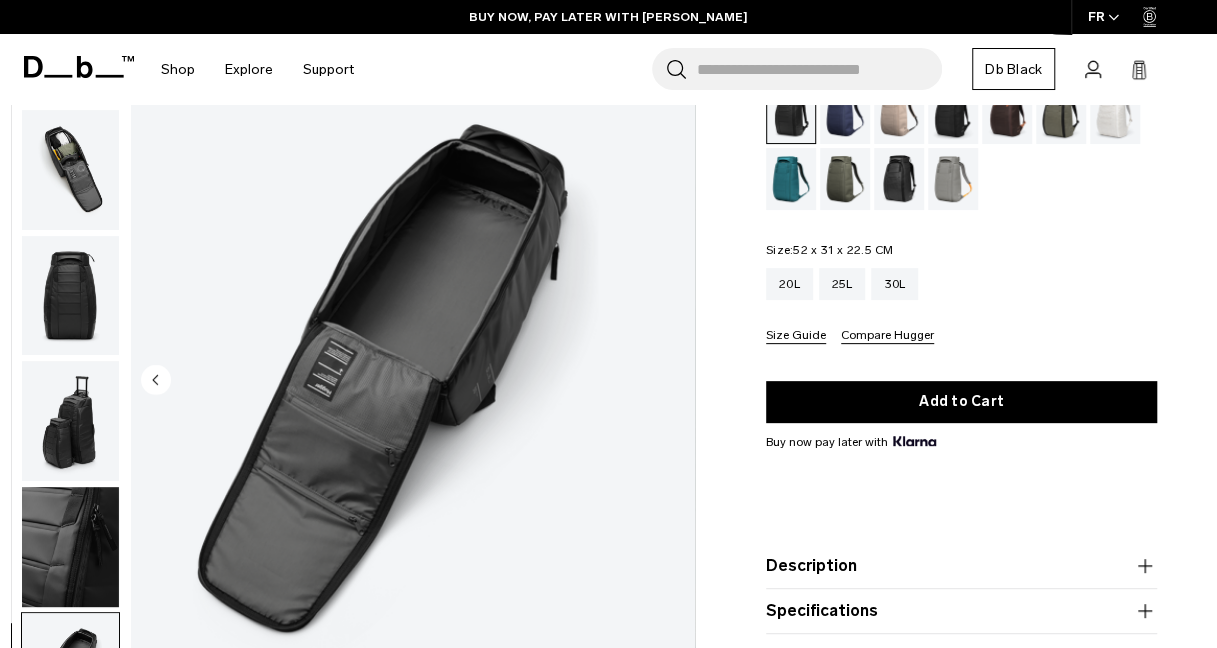 scroll, scrollTop: 163, scrollLeft: 0, axis: vertical 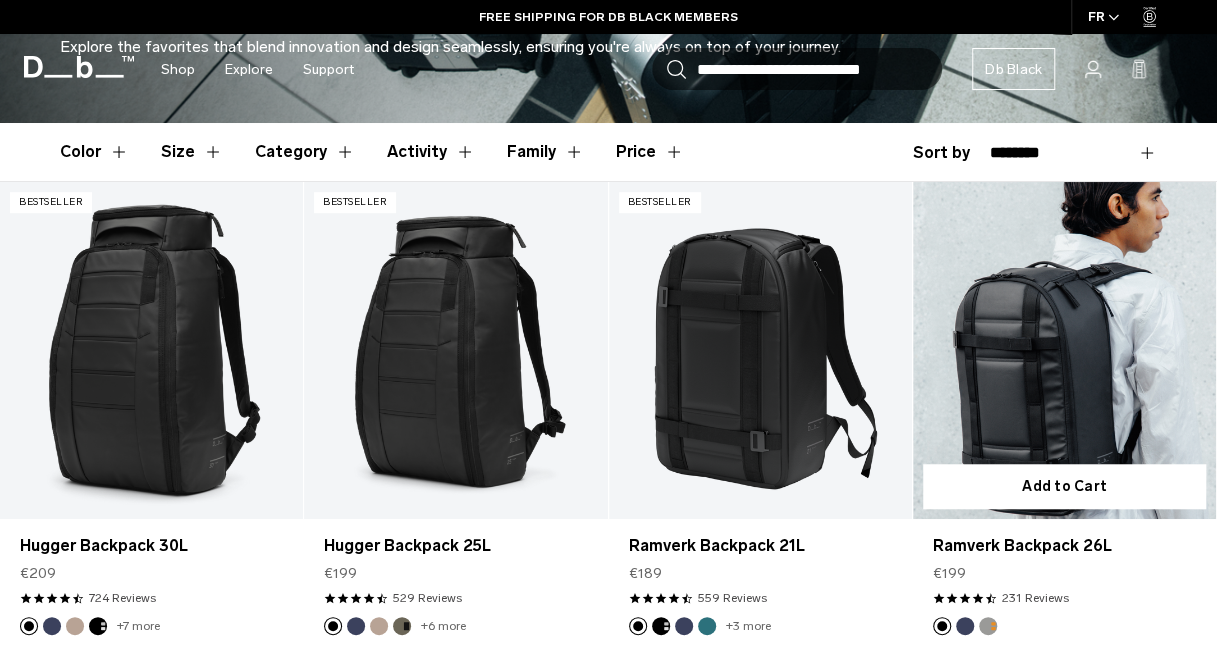 click at bounding box center (1064, 350) 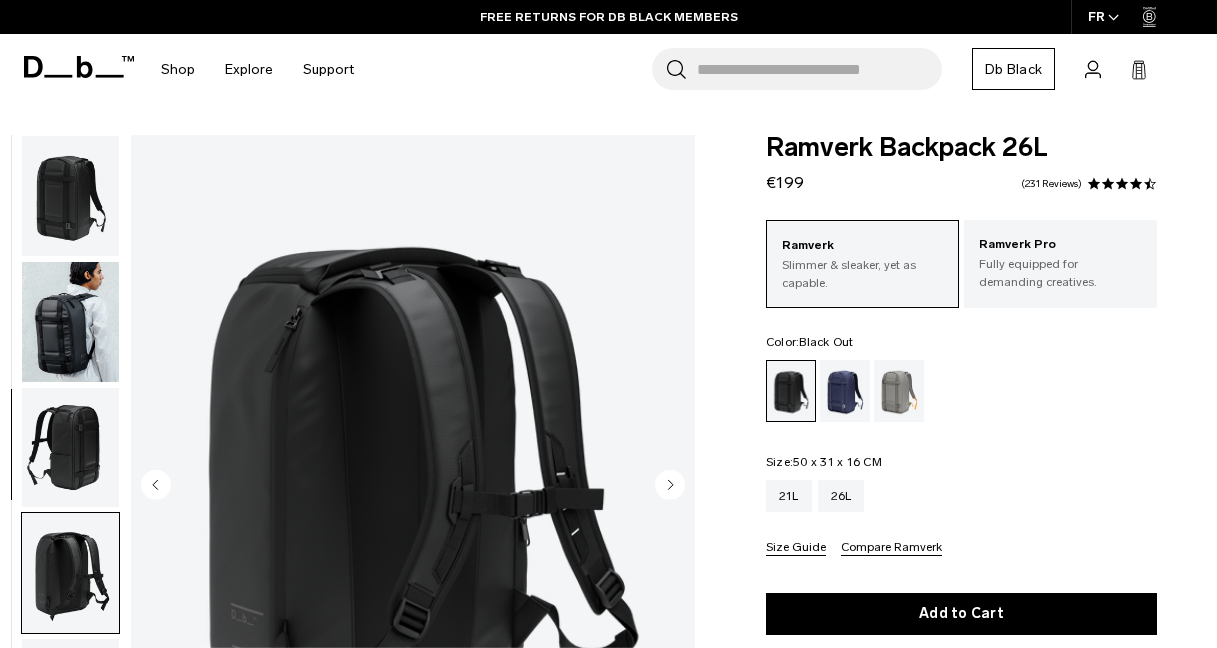 scroll, scrollTop: 278, scrollLeft: 0, axis: vertical 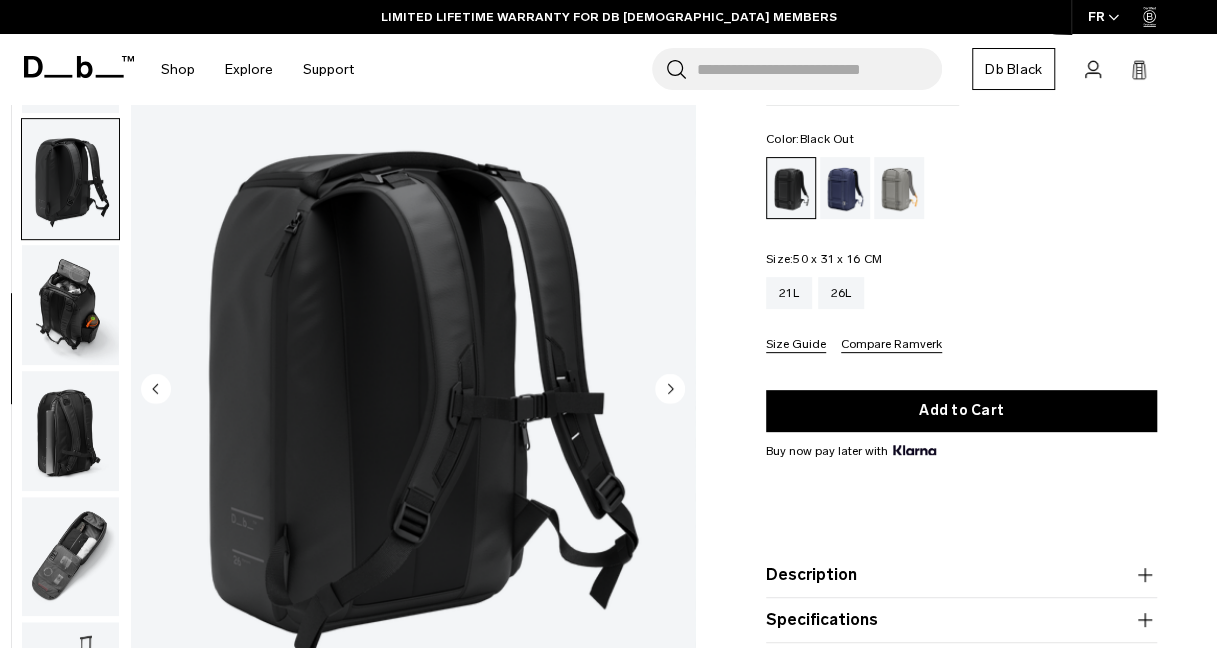 click 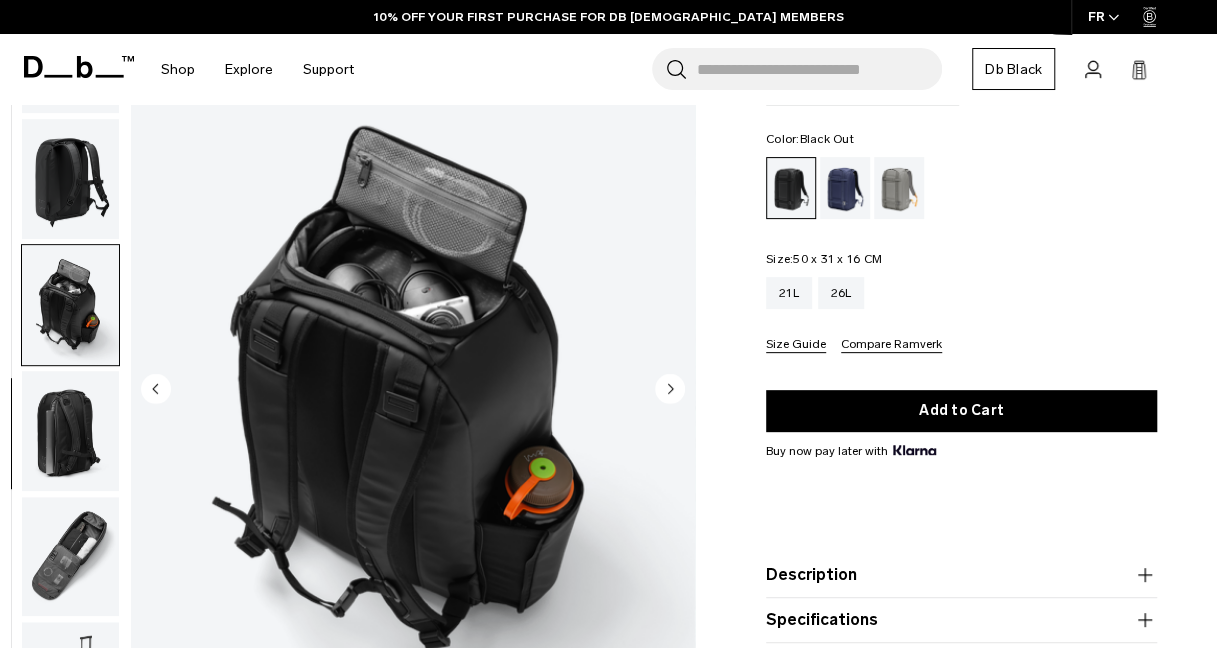 click 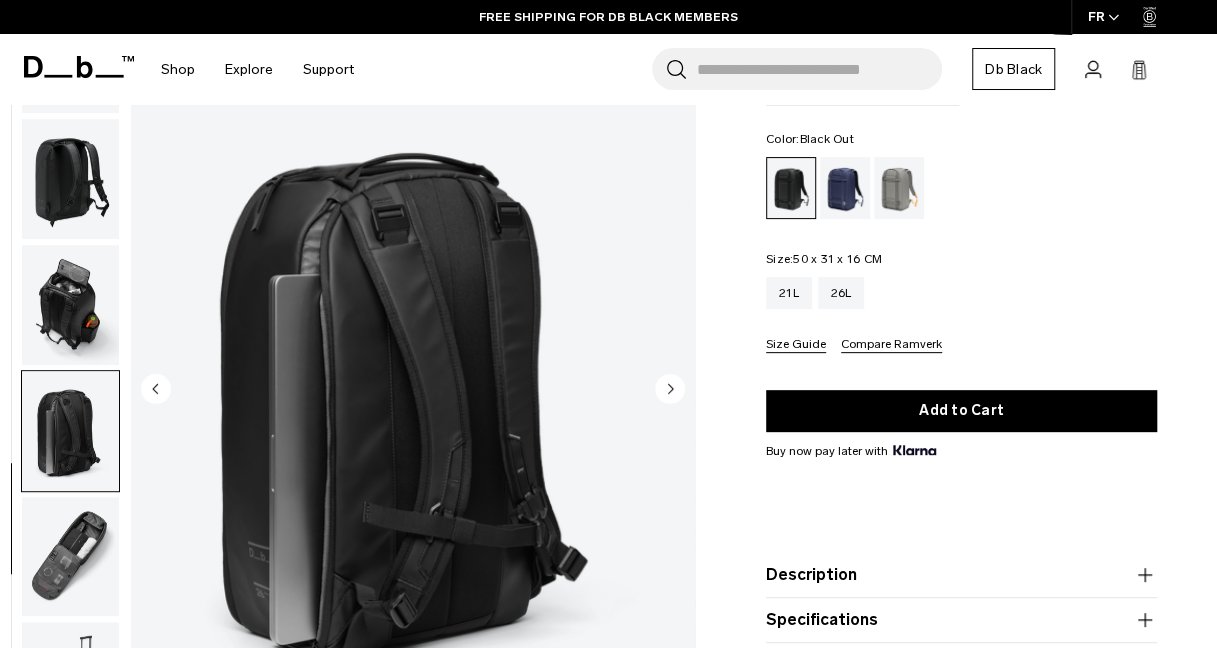 click 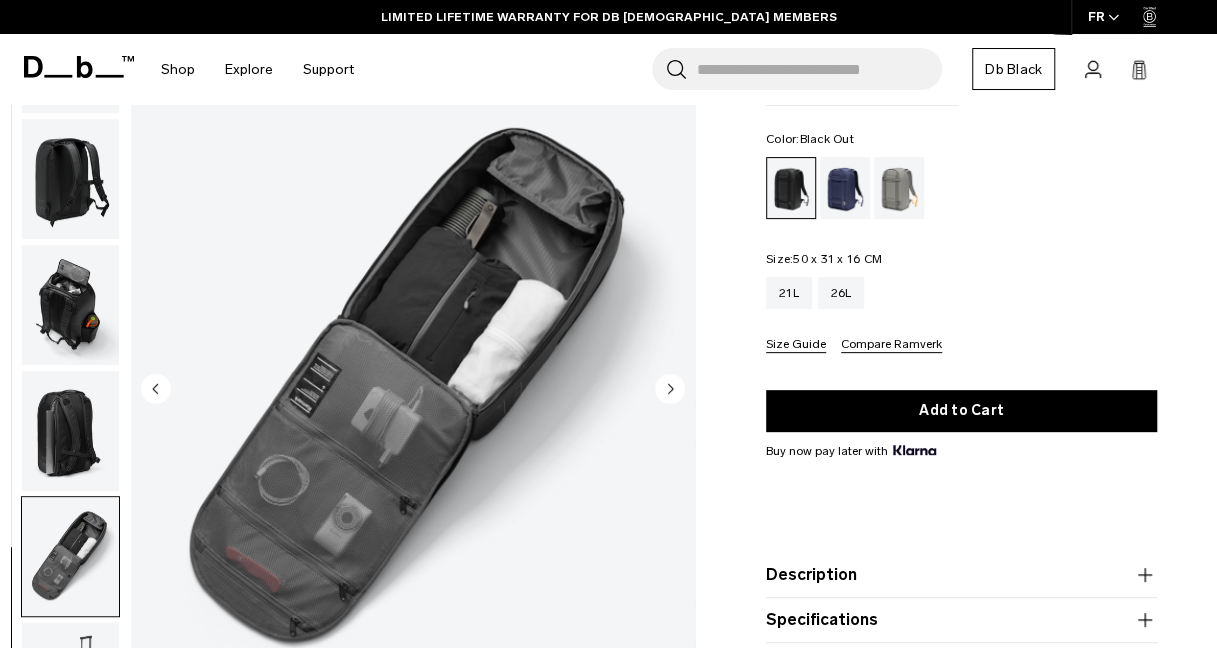 click 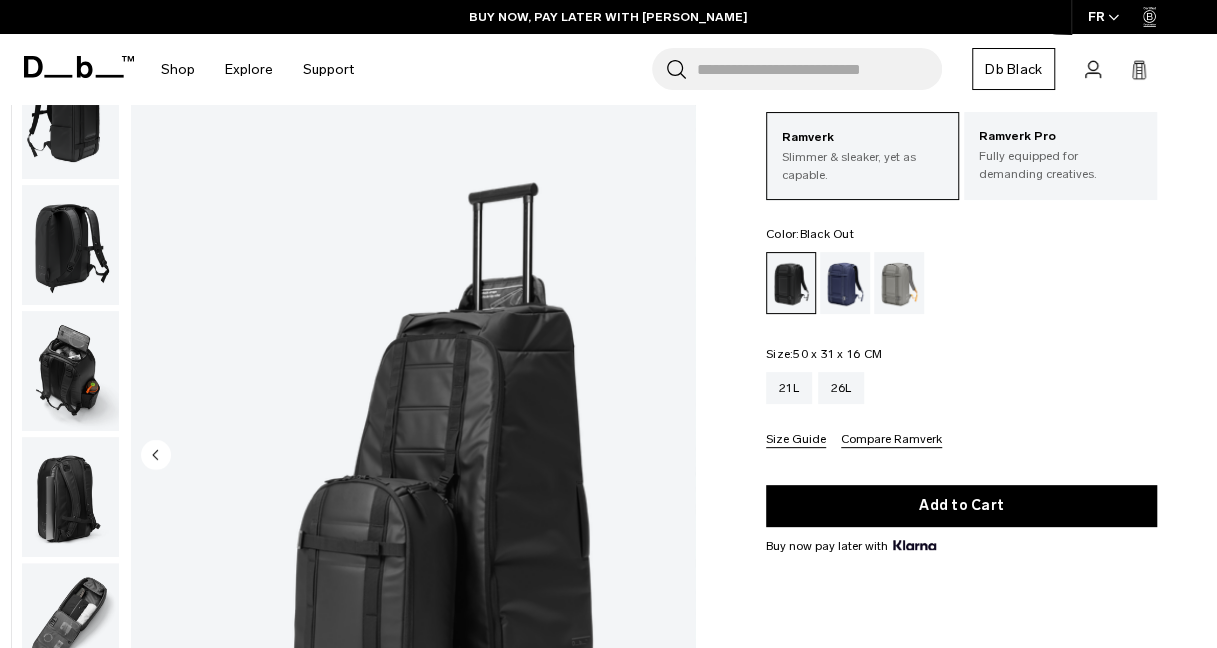 scroll, scrollTop: 107, scrollLeft: 0, axis: vertical 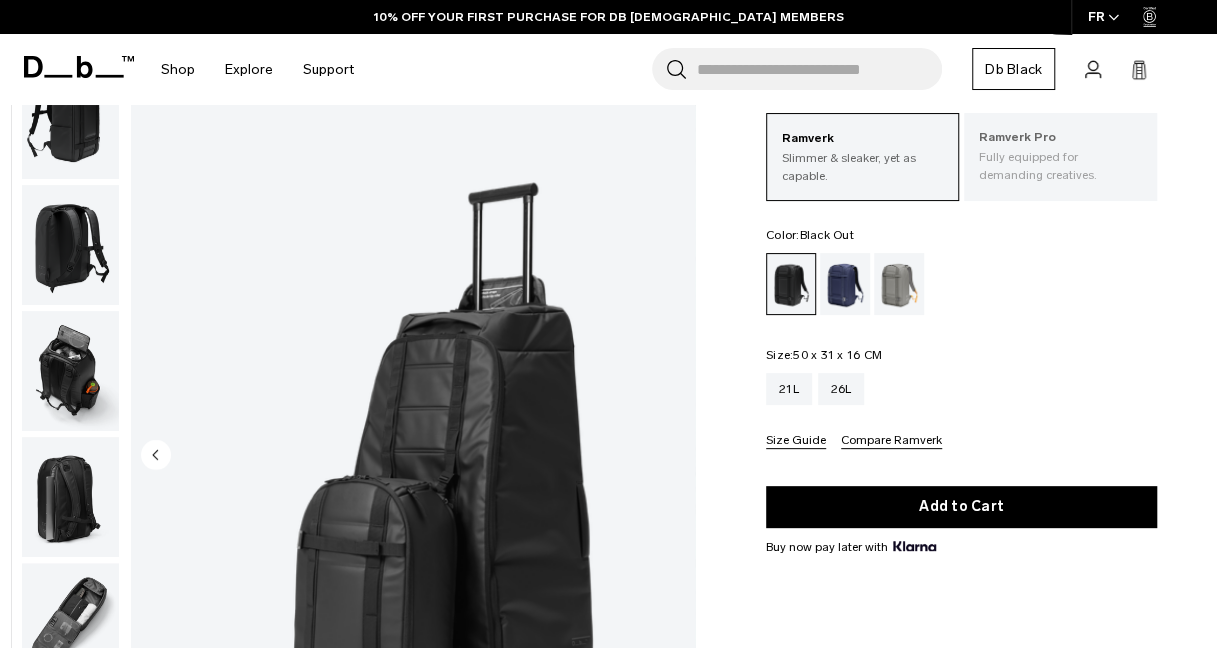 click on "Fully equipped for demanding creatives." at bounding box center [1060, 166] 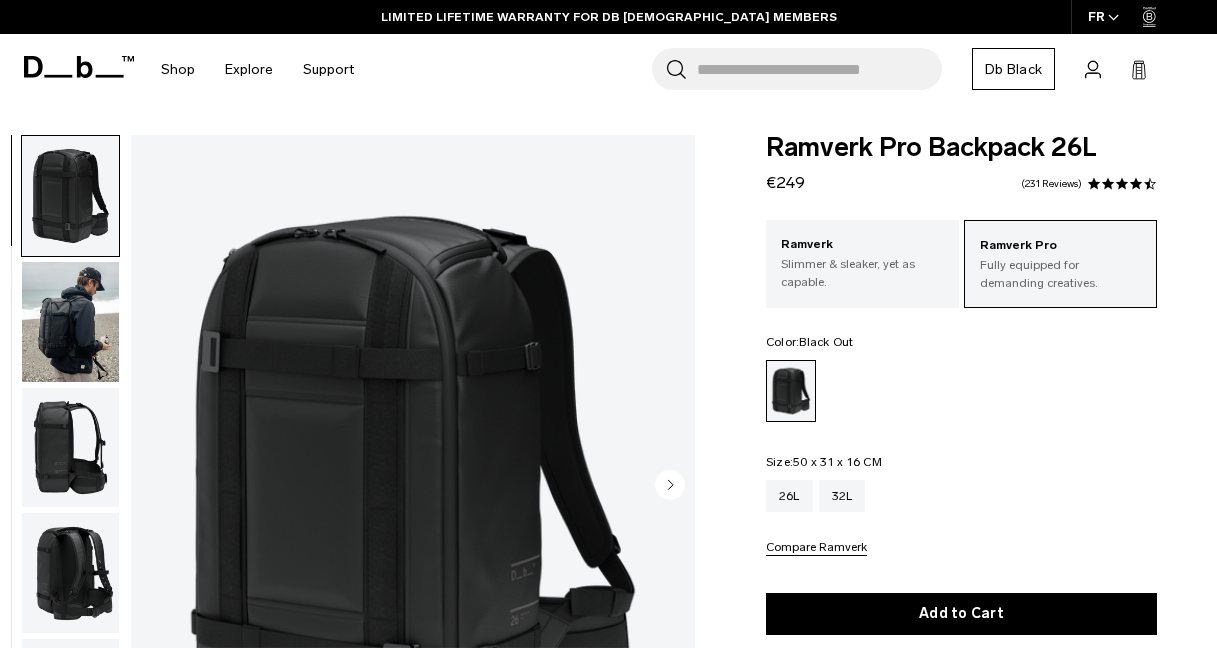 scroll, scrollTop: 89, scrollLeft: 0, axis: vertical 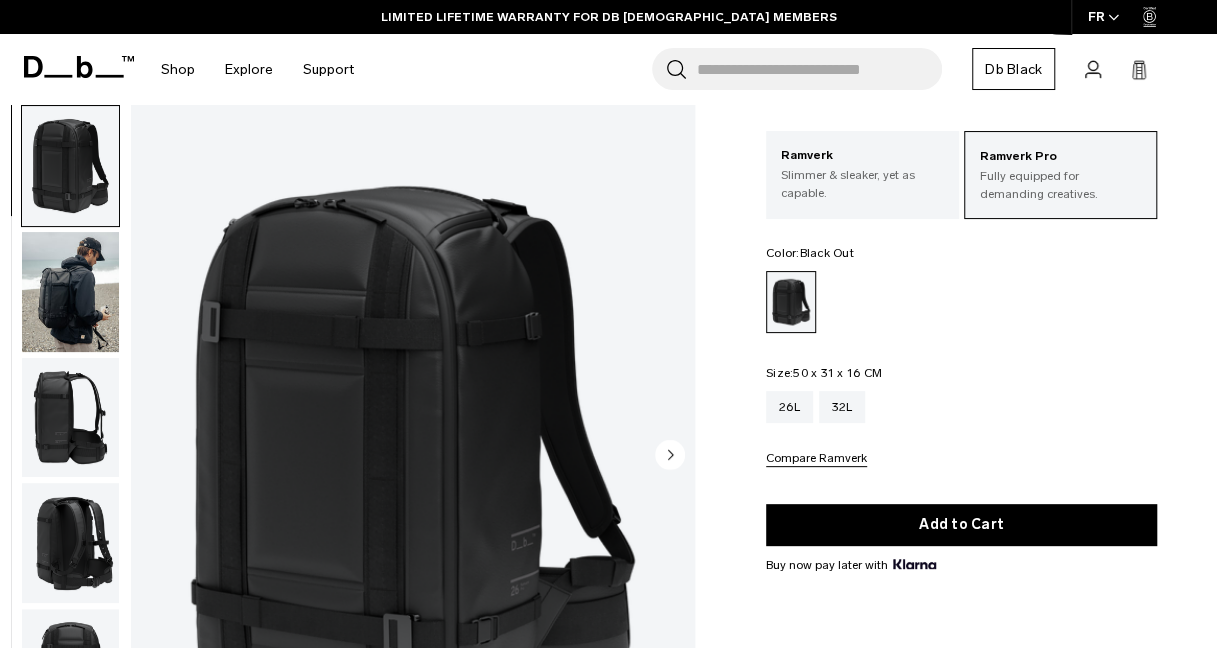 click 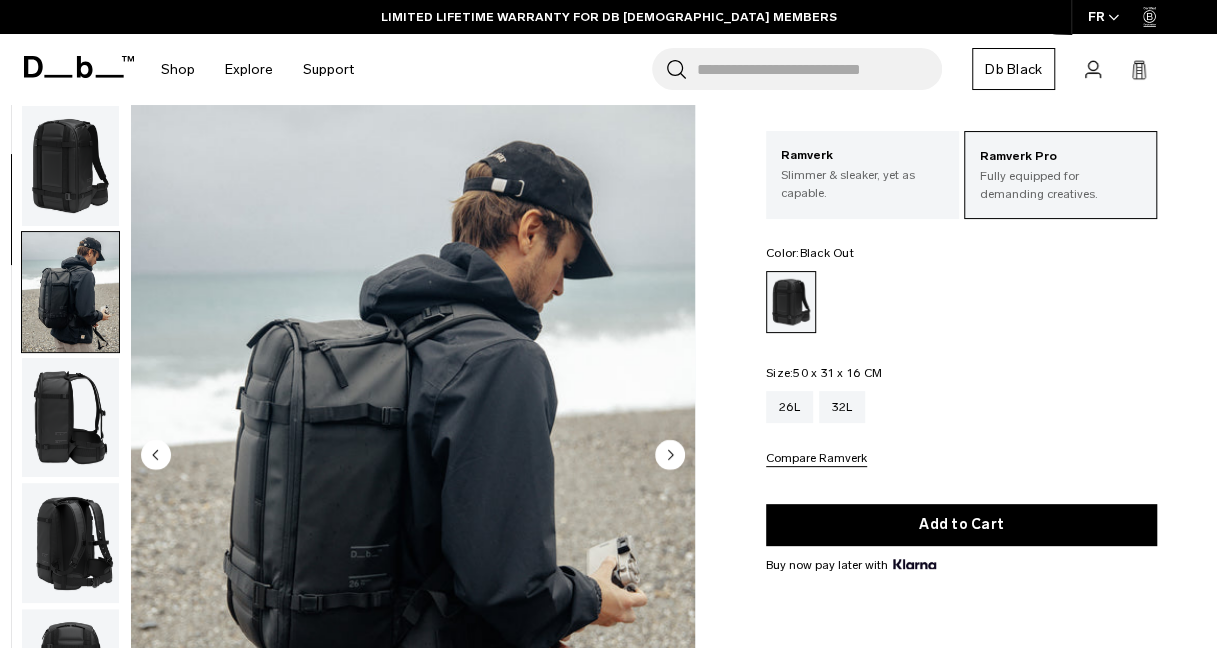 scroll, scrollTop: 126, scrollLeft: 0, axis: vertical 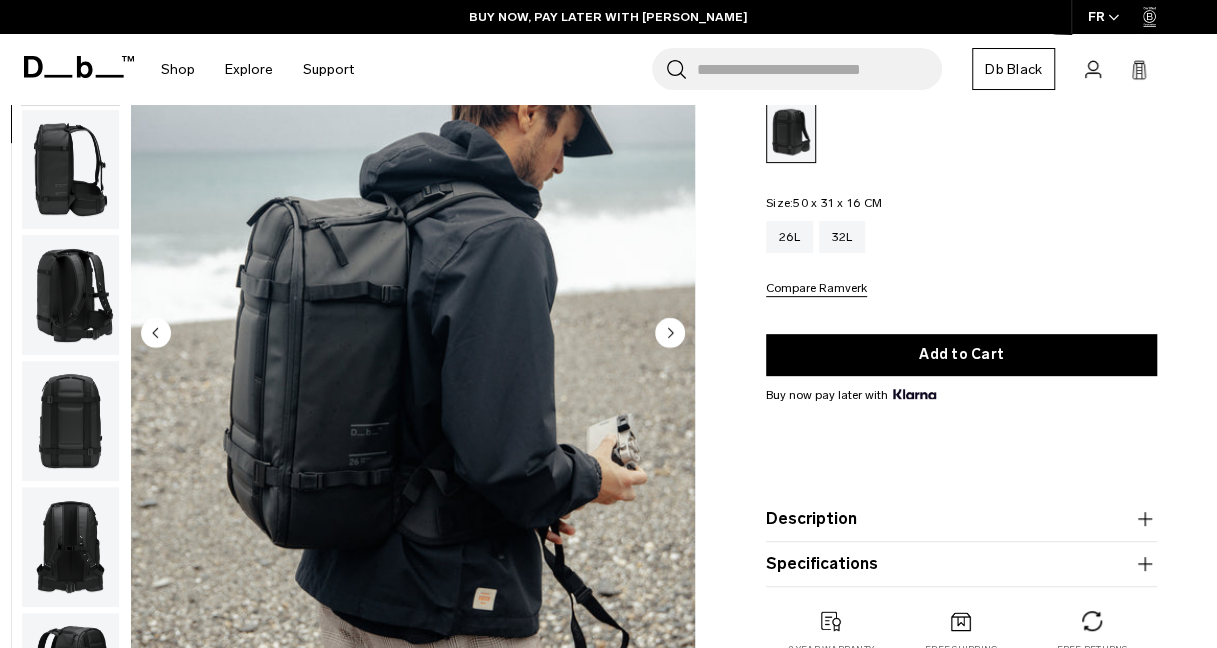 click 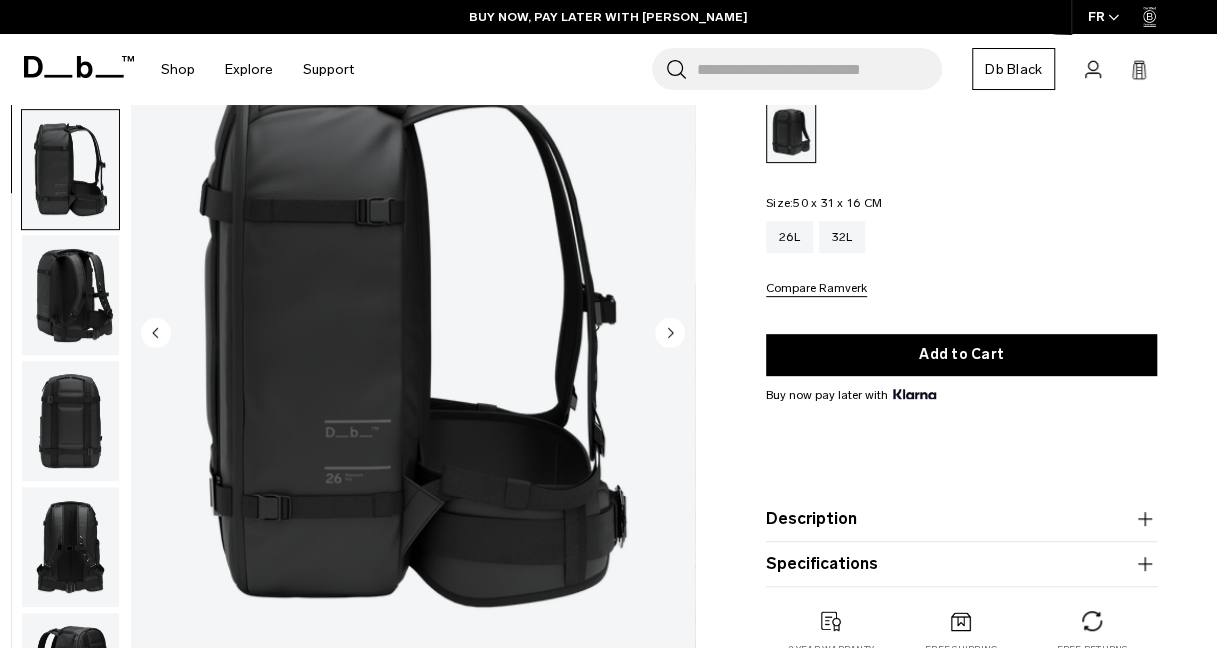 scroll, scrollTop: 252, scrollLeft: 0, axis: vertical 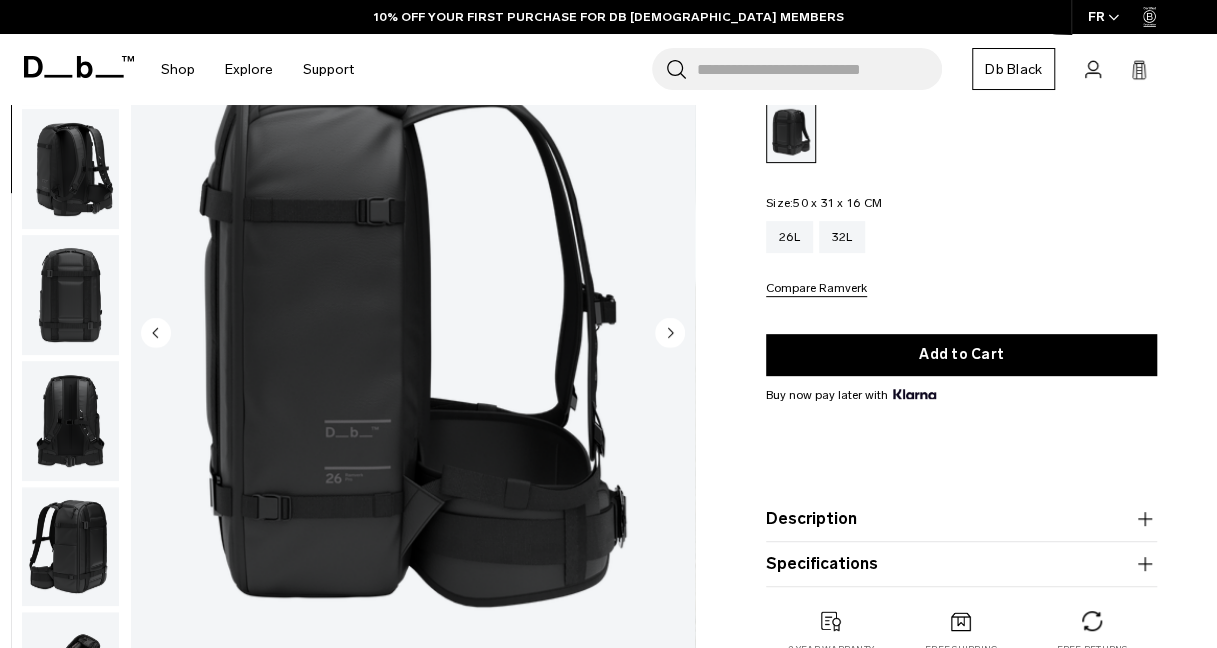 click 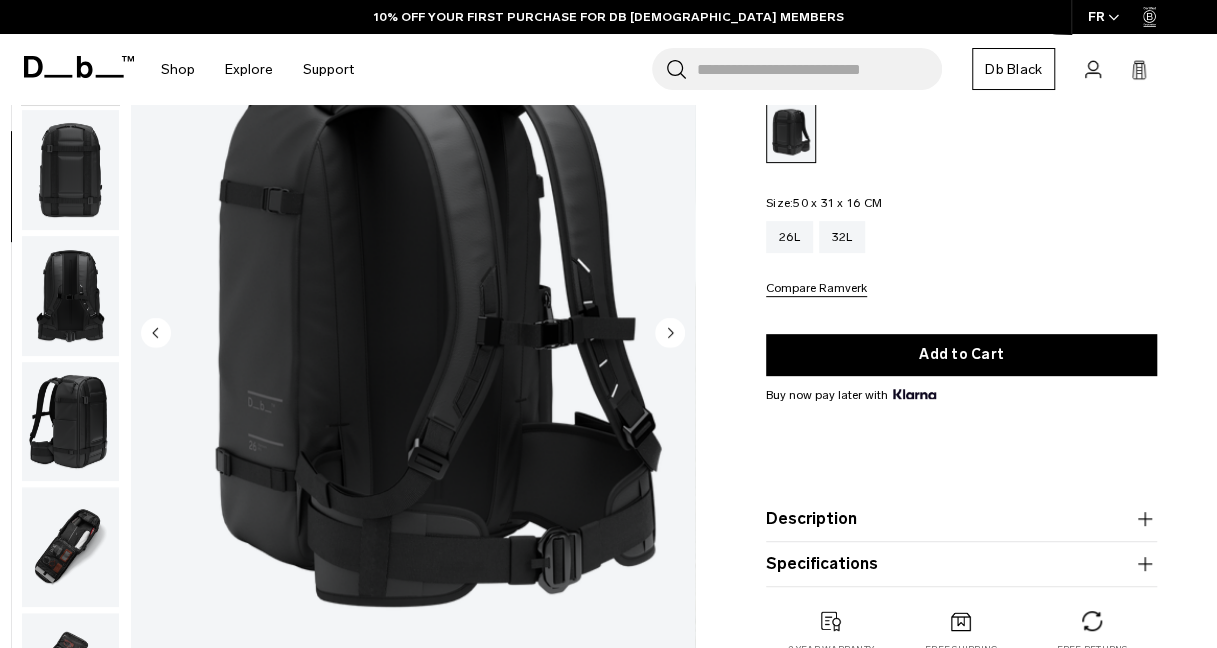 scroll, scrollTop: 378, scrollLeft: 0, axis: vertical 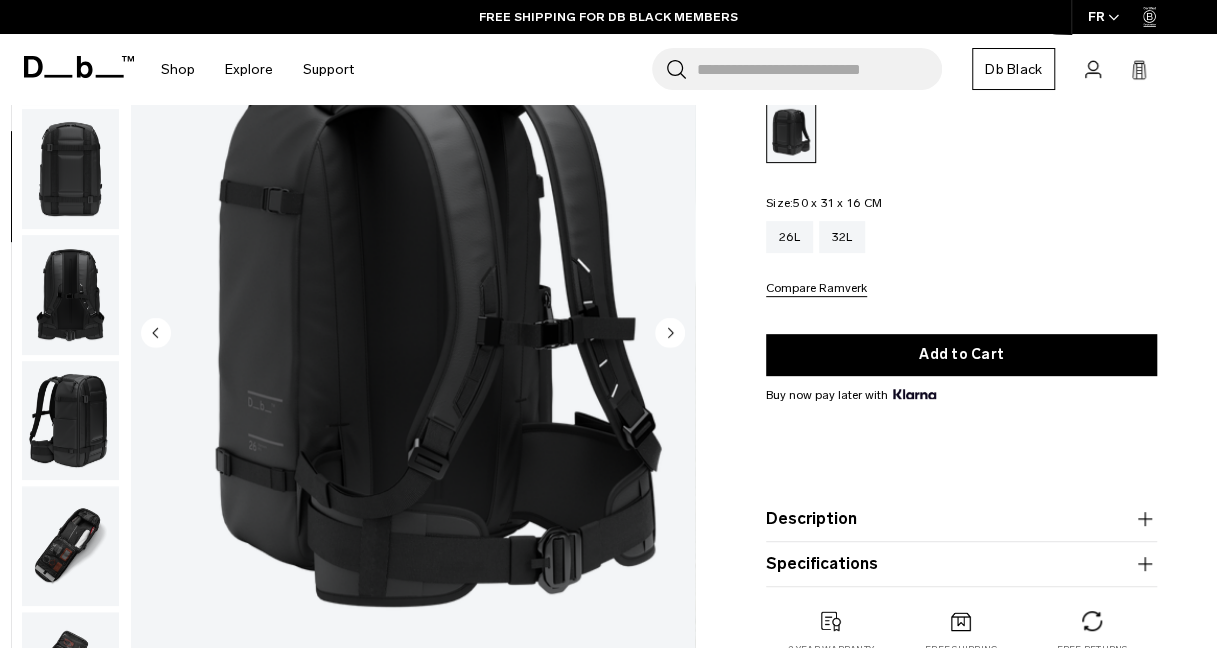 click 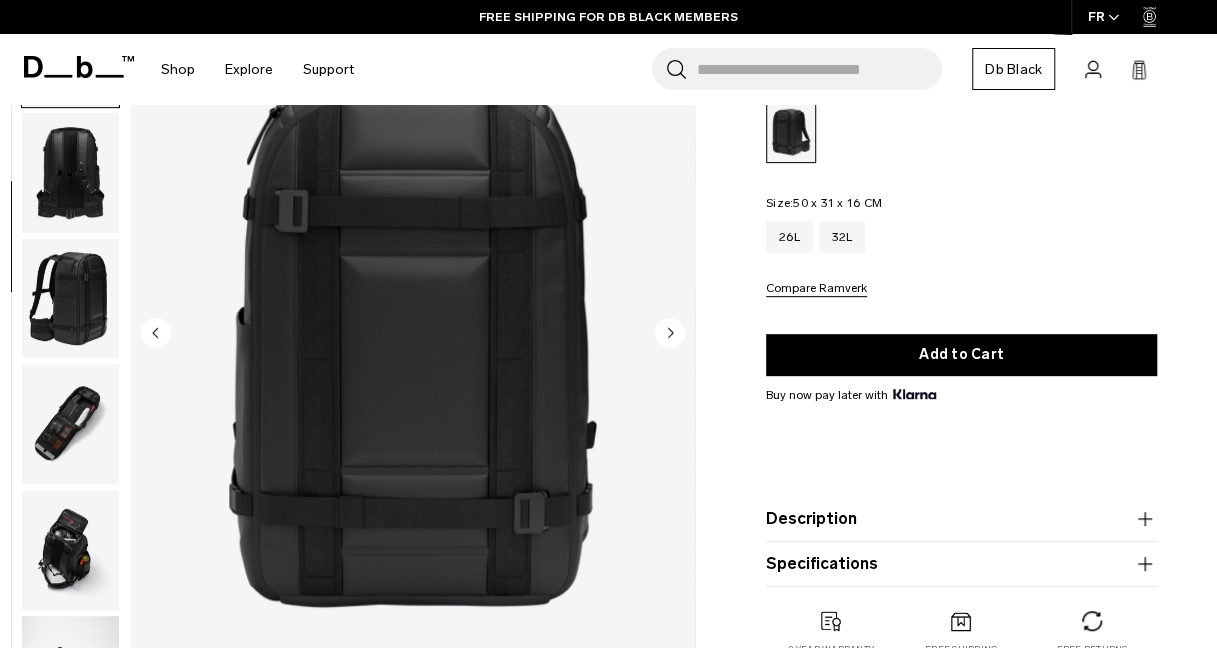 scroll, scrollTop: 504, scrollLeft: 0, axis: vertical 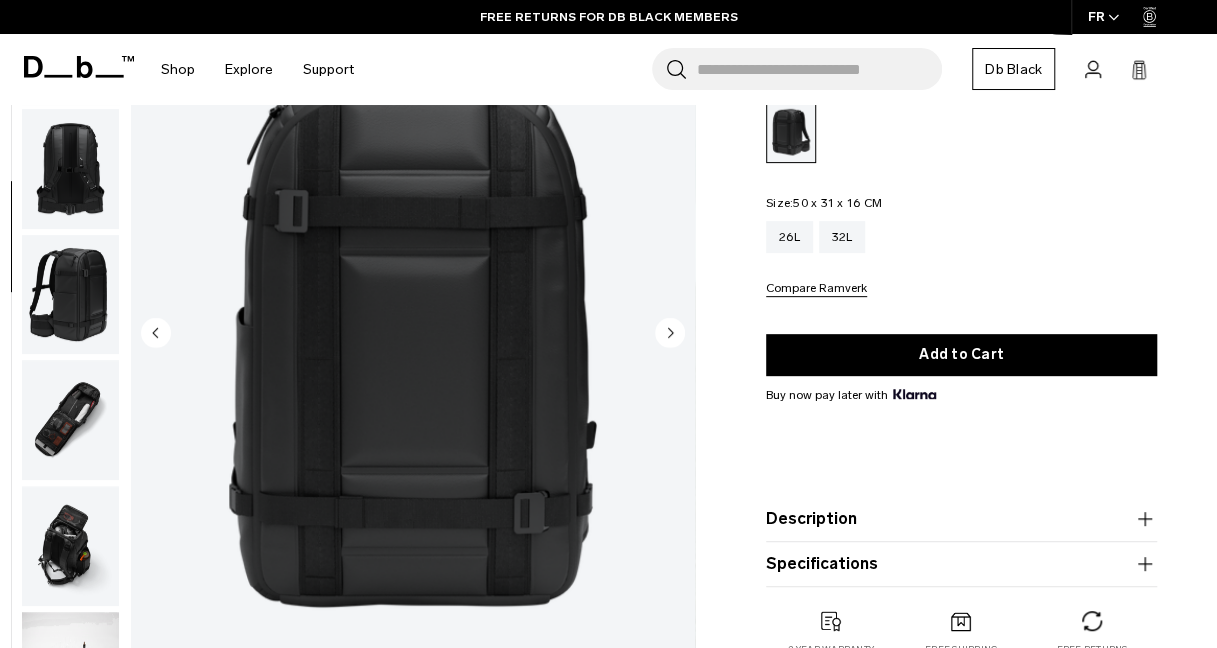 click 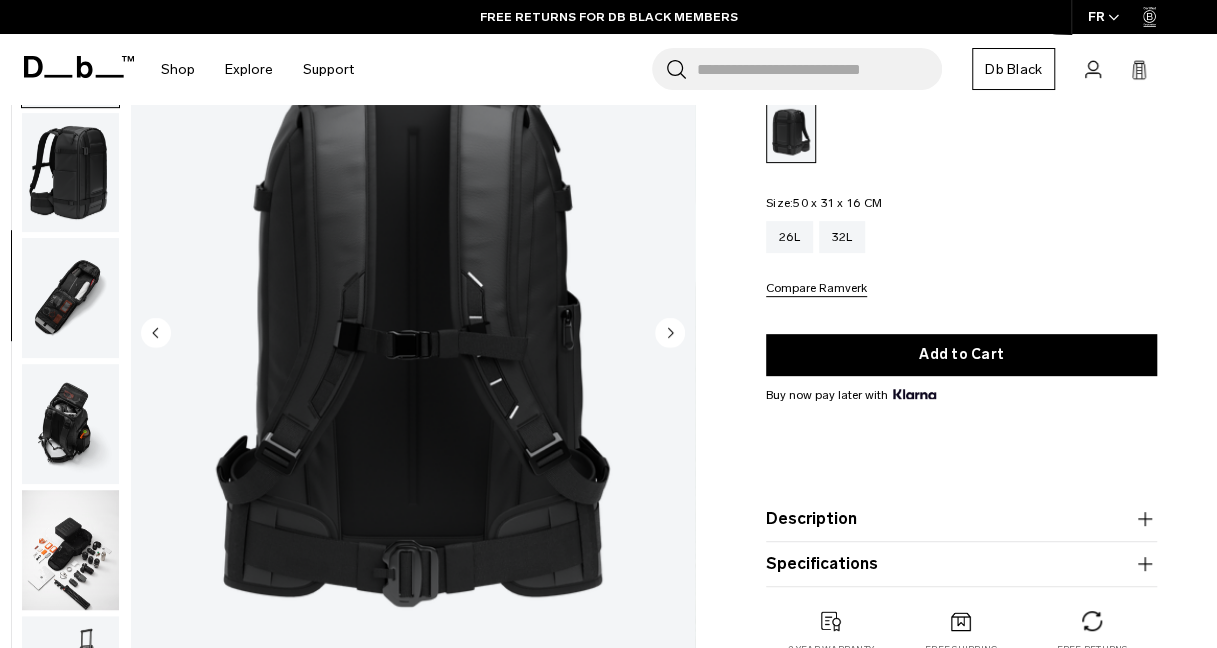 scroll, scrollTop: 630, scrollLeft: 0, axis: vertical 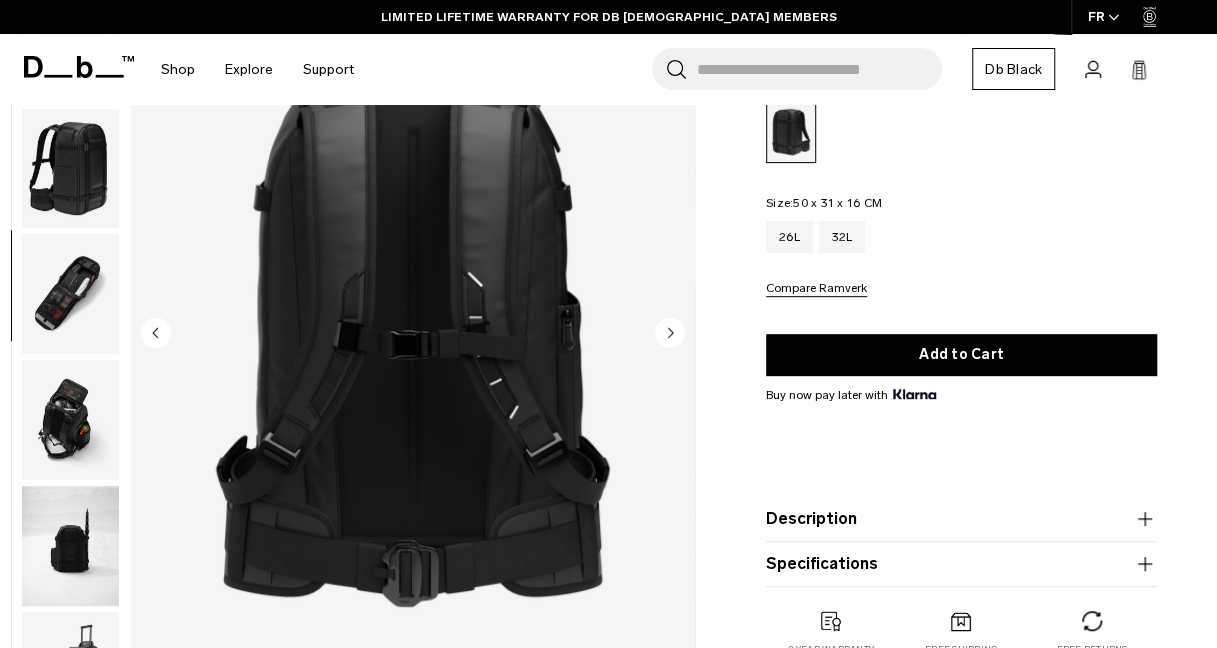 click 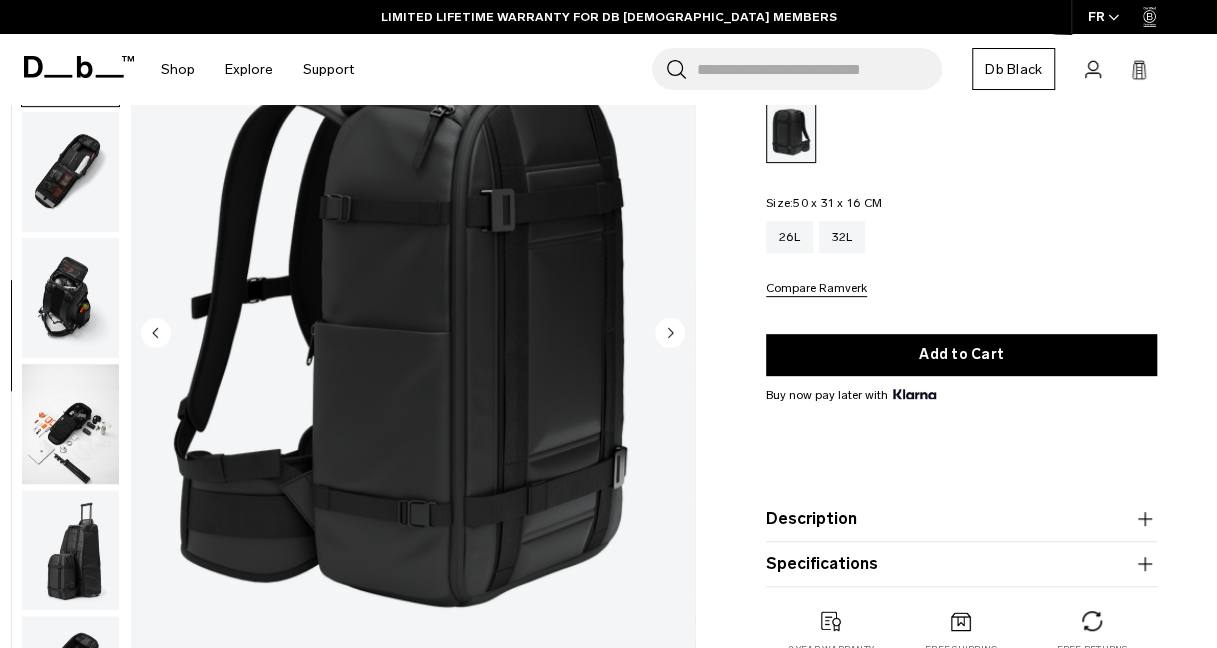 scroll, scrollTop: 756, scrollLeft: 0, axis: vertical 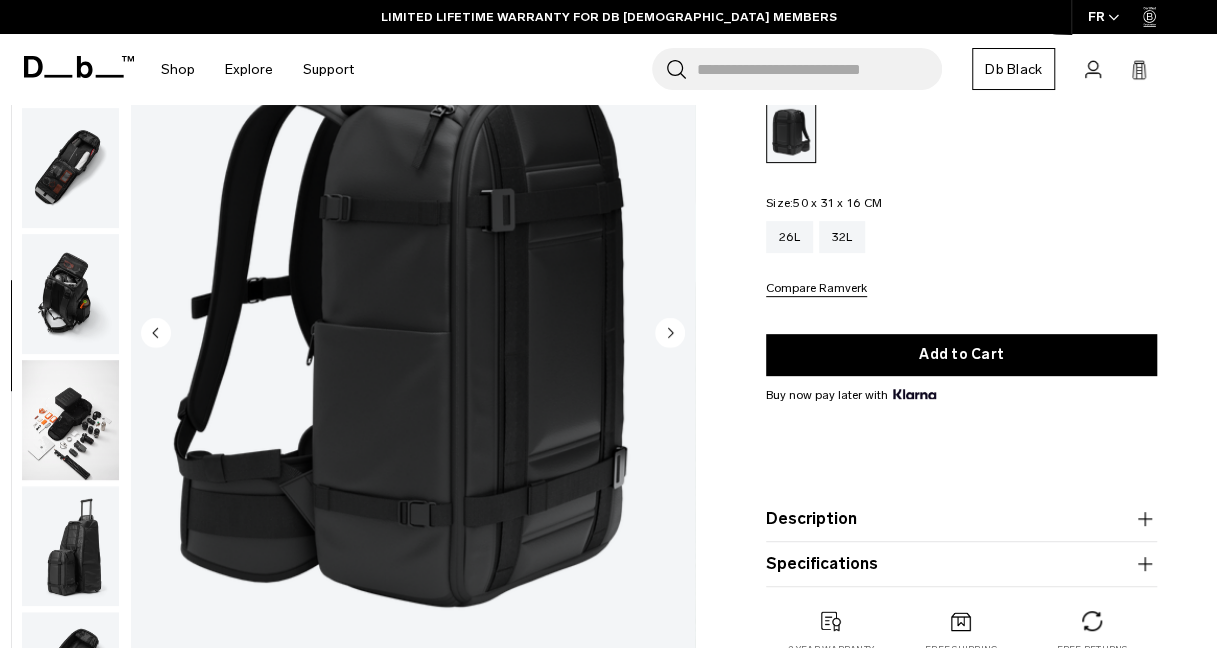 click 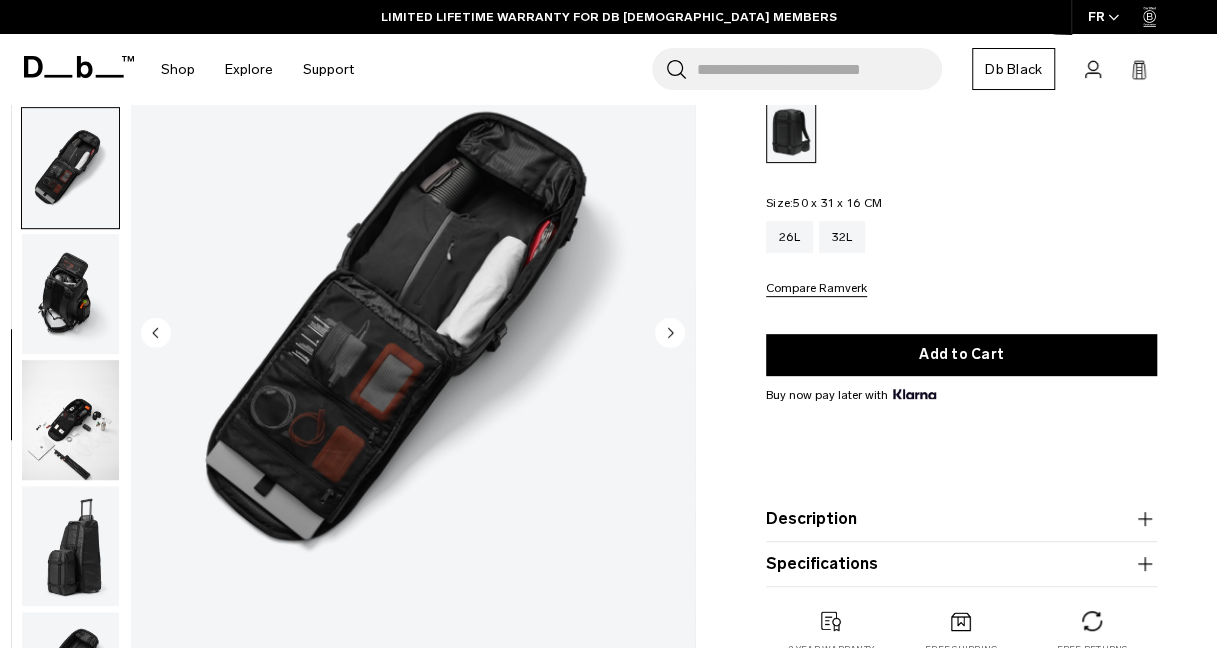 scroll, scrollTop: 882, scrollLeft: 0, axis: vertical 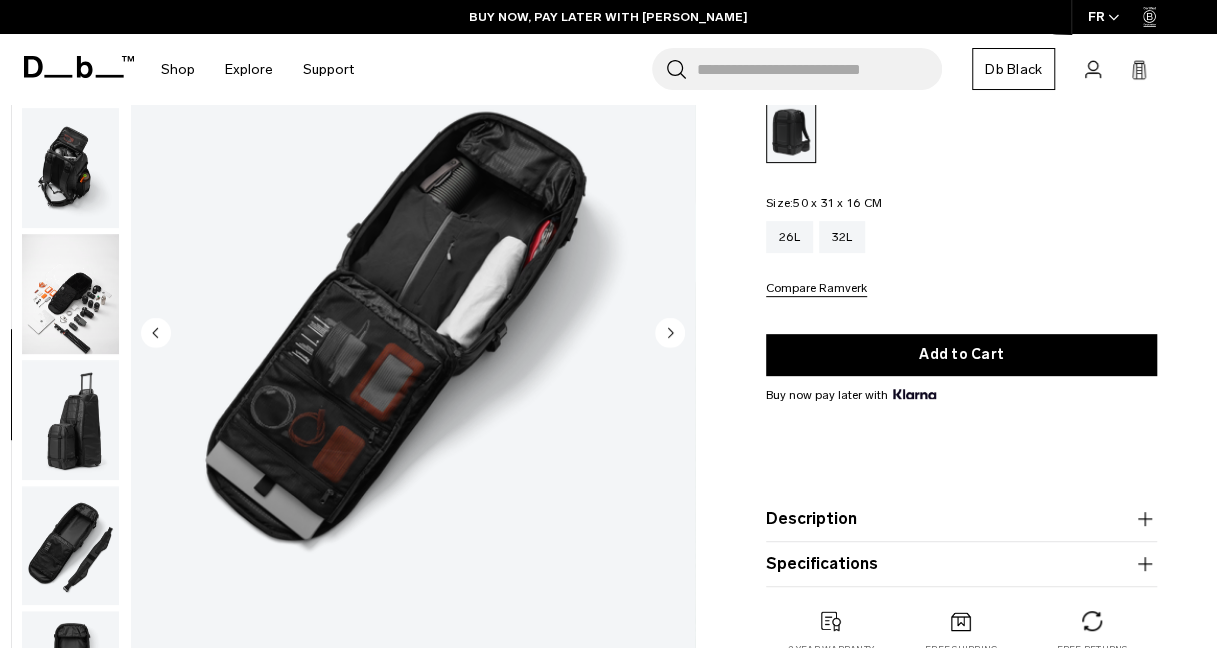 click 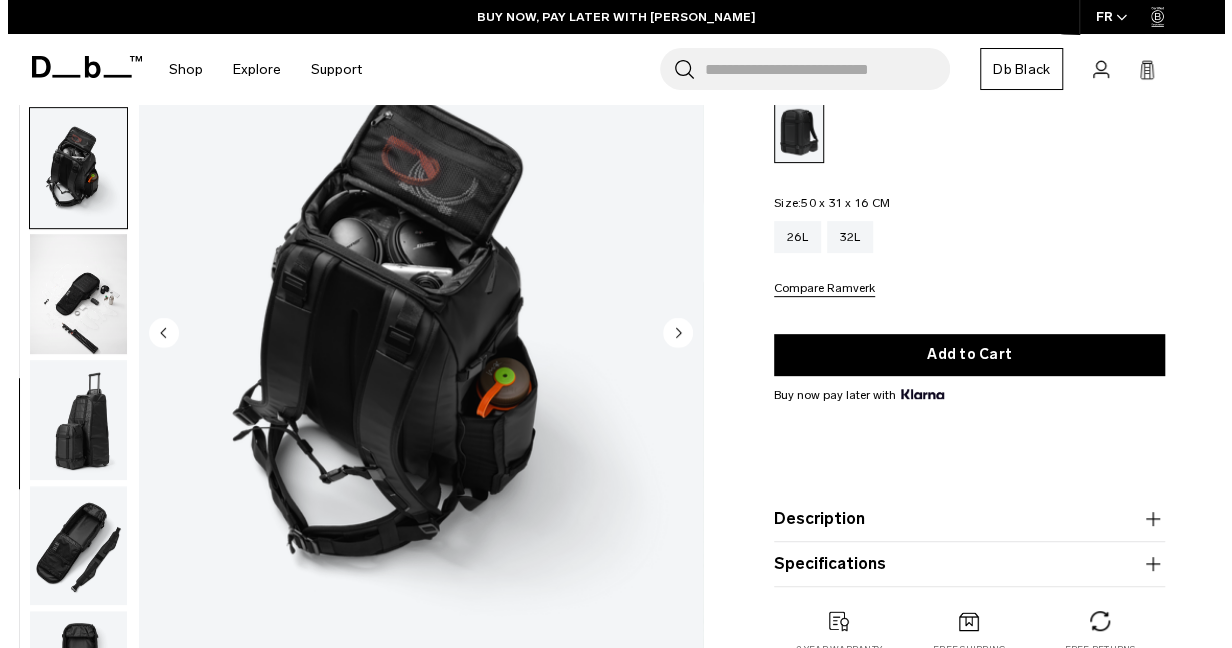 scroll, scrollTop: 928, scrollLeft: 0, axis: vertical 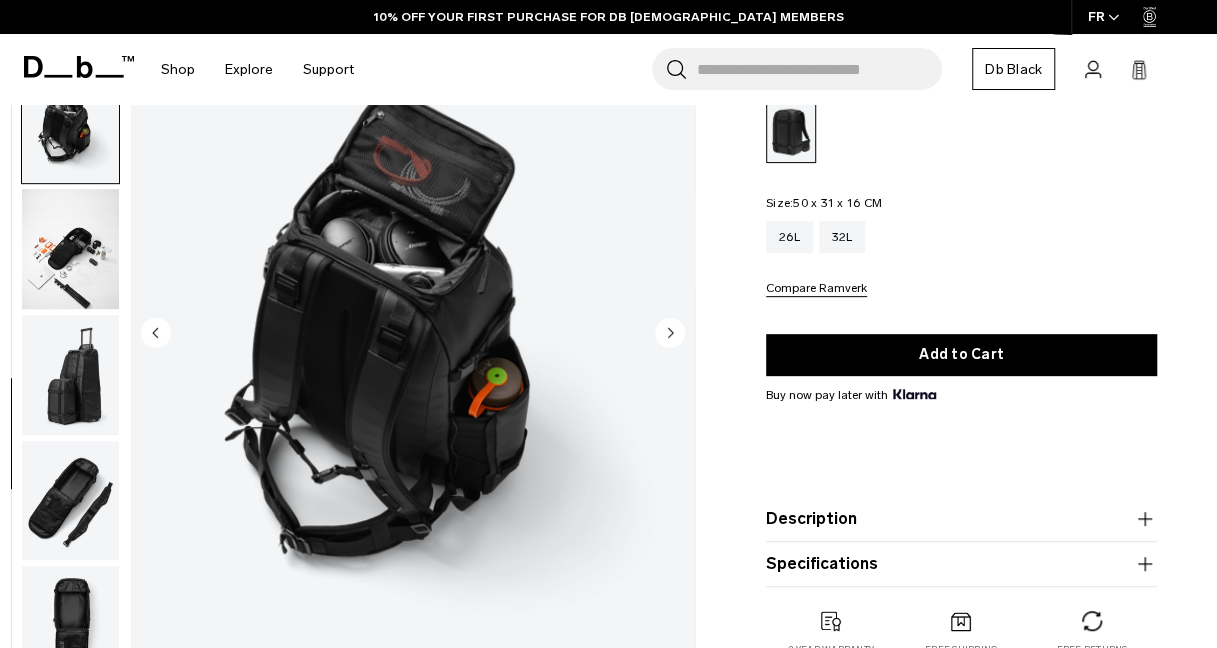 click 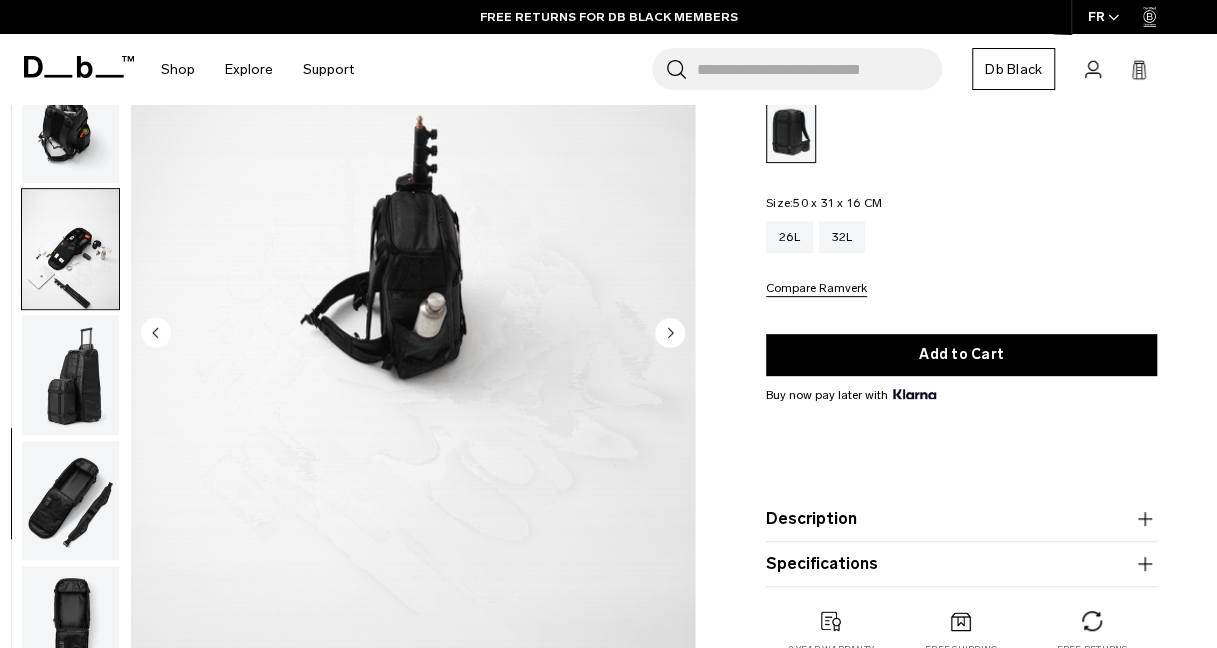 click 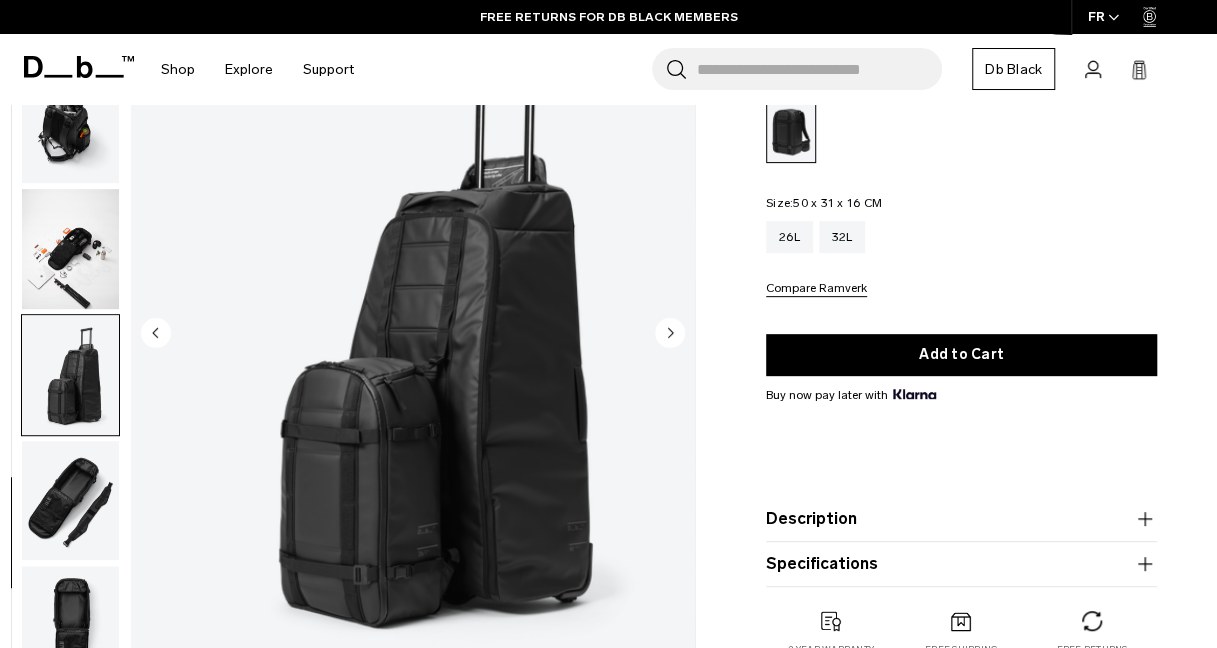 click 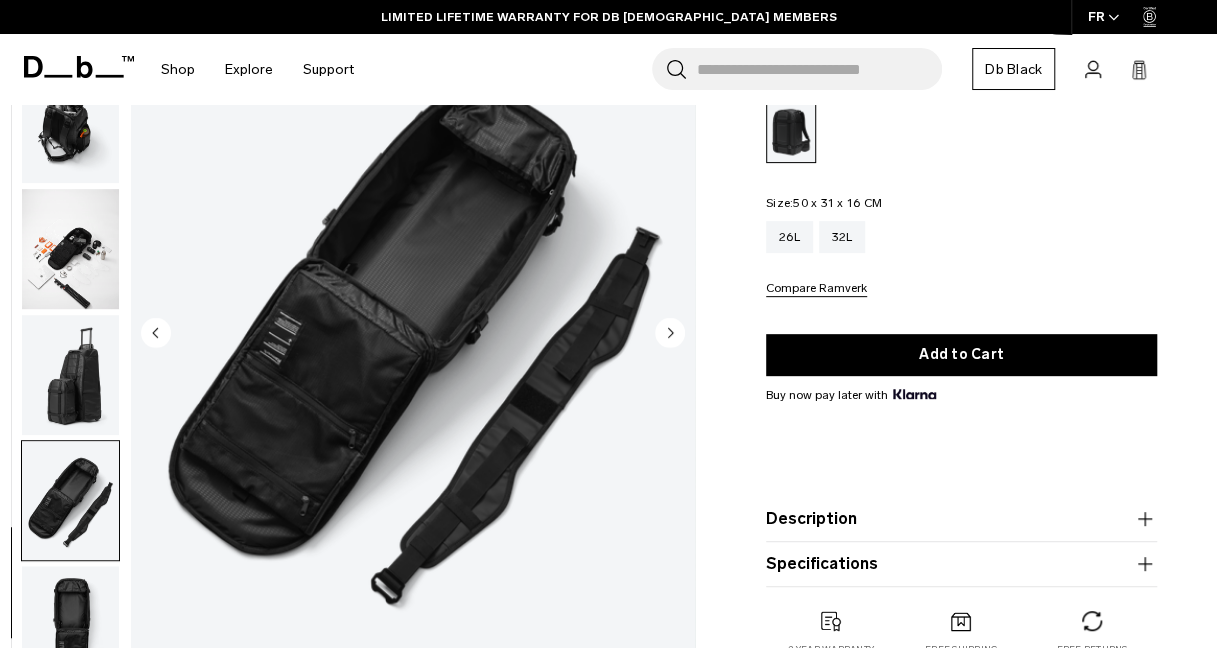 click 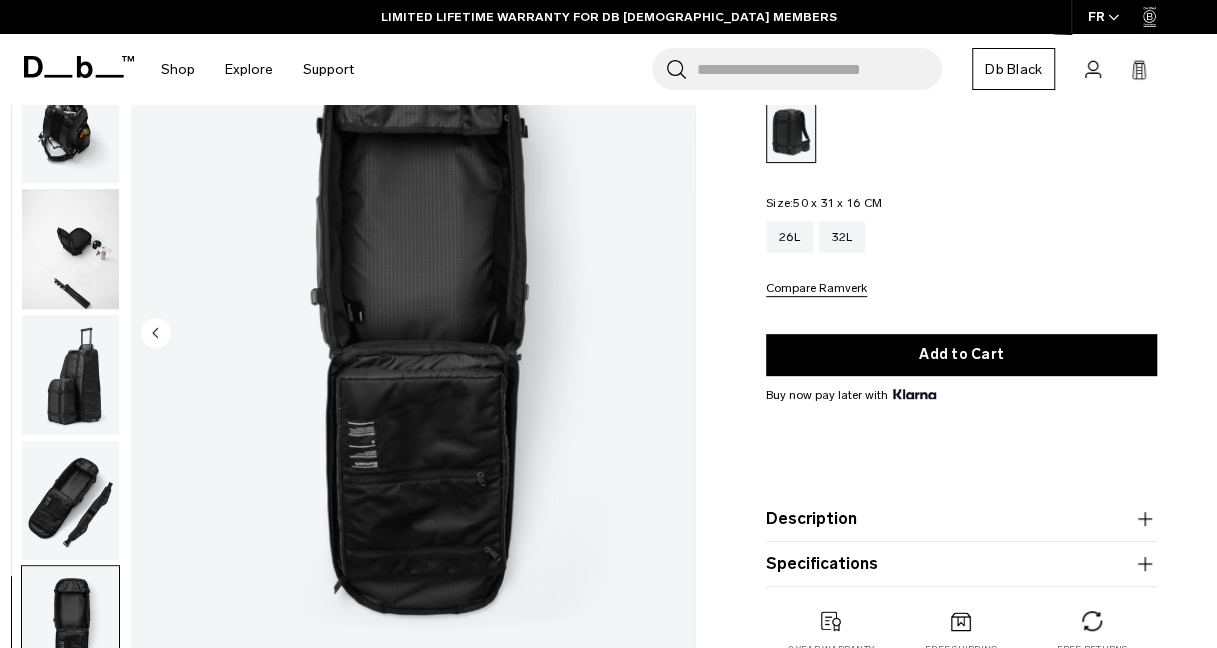 click at bounding box center [413, 335] 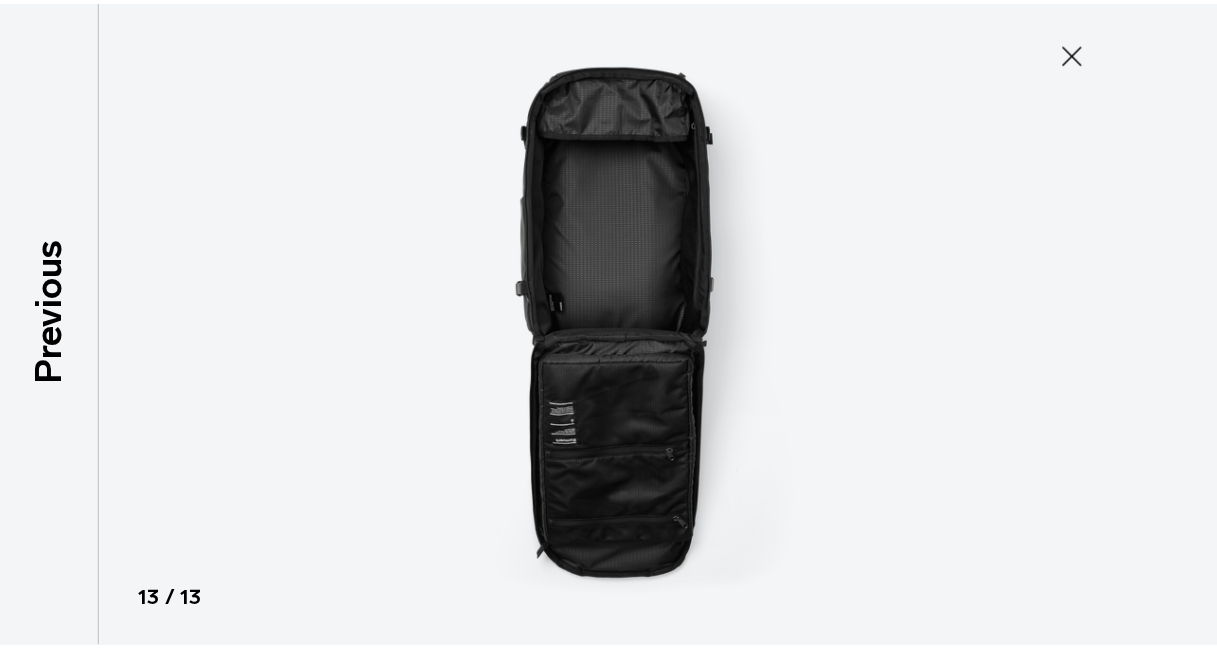 scroll, scrollTop: 917, scrollLeft: 0, axis: vertical 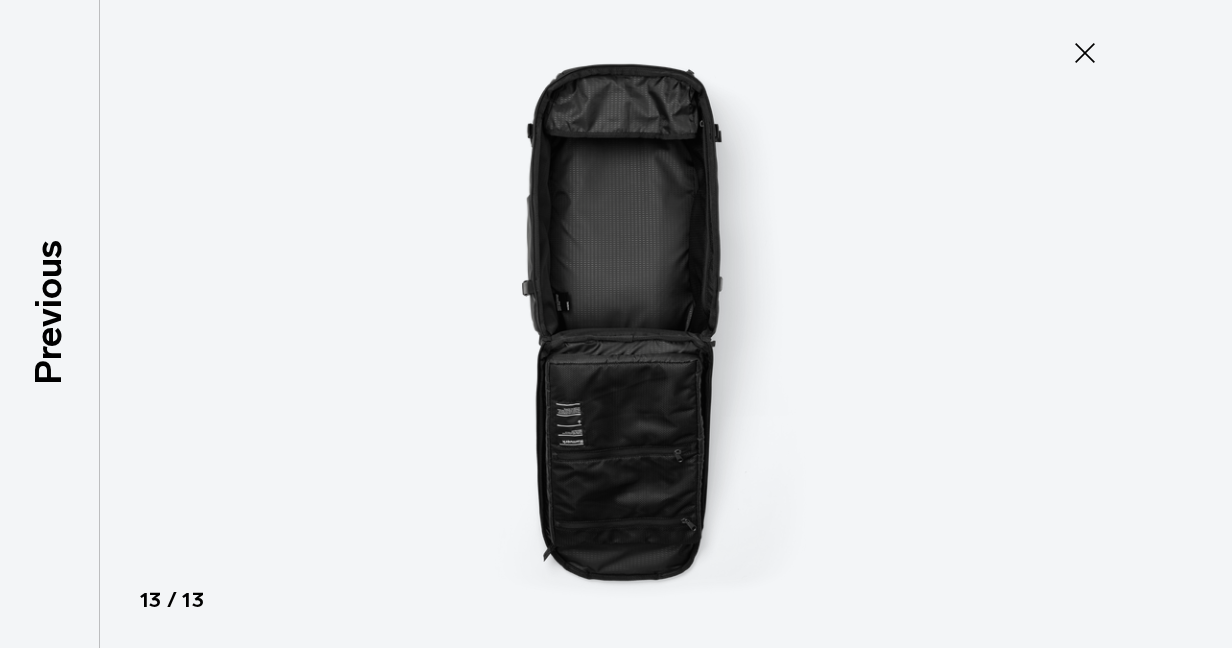 click 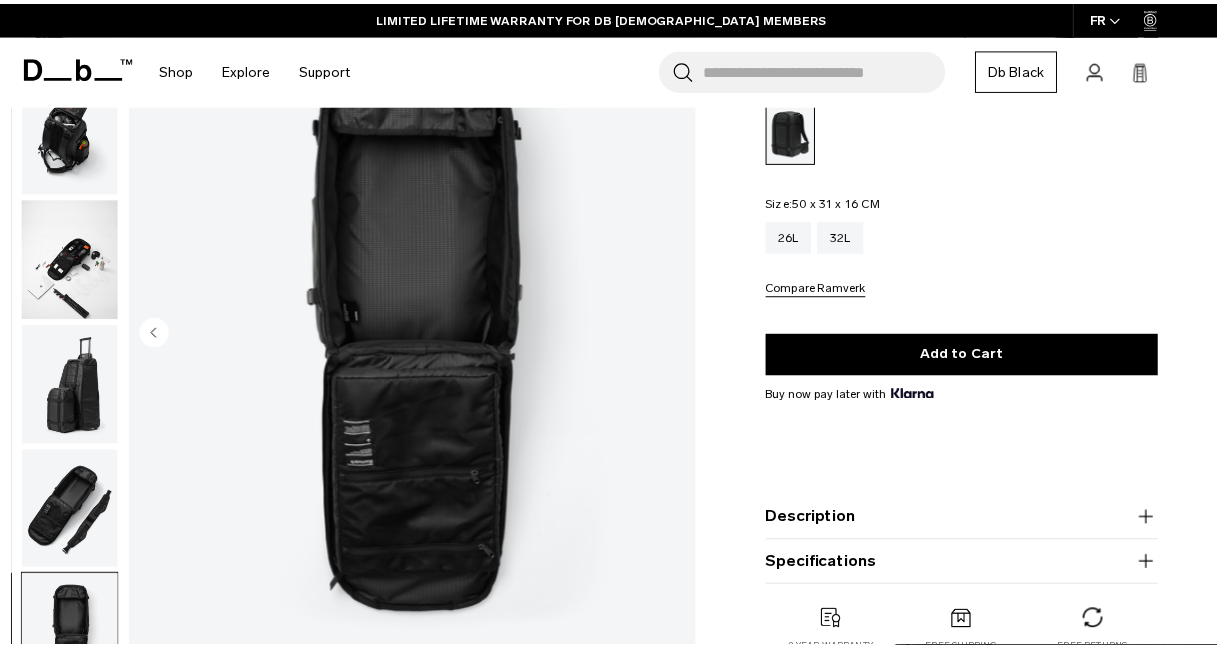 scroll, scrollTop: 928, scrollLeft: 0, axis: vertical 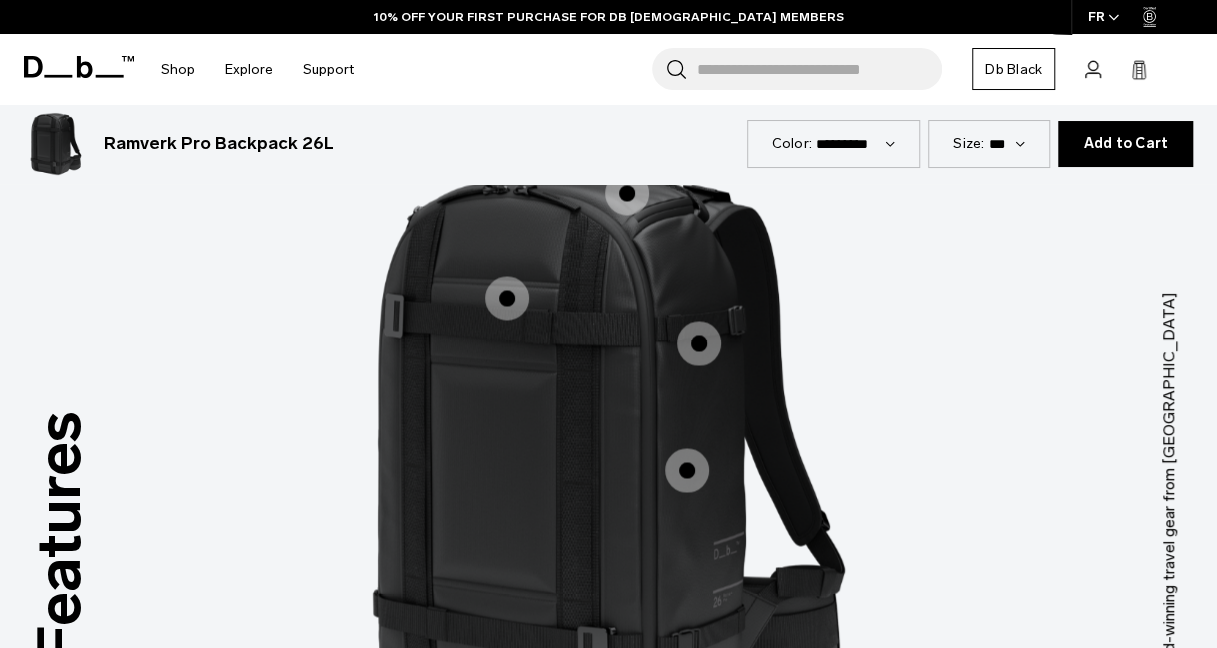 click at bounding box center (507, 298) 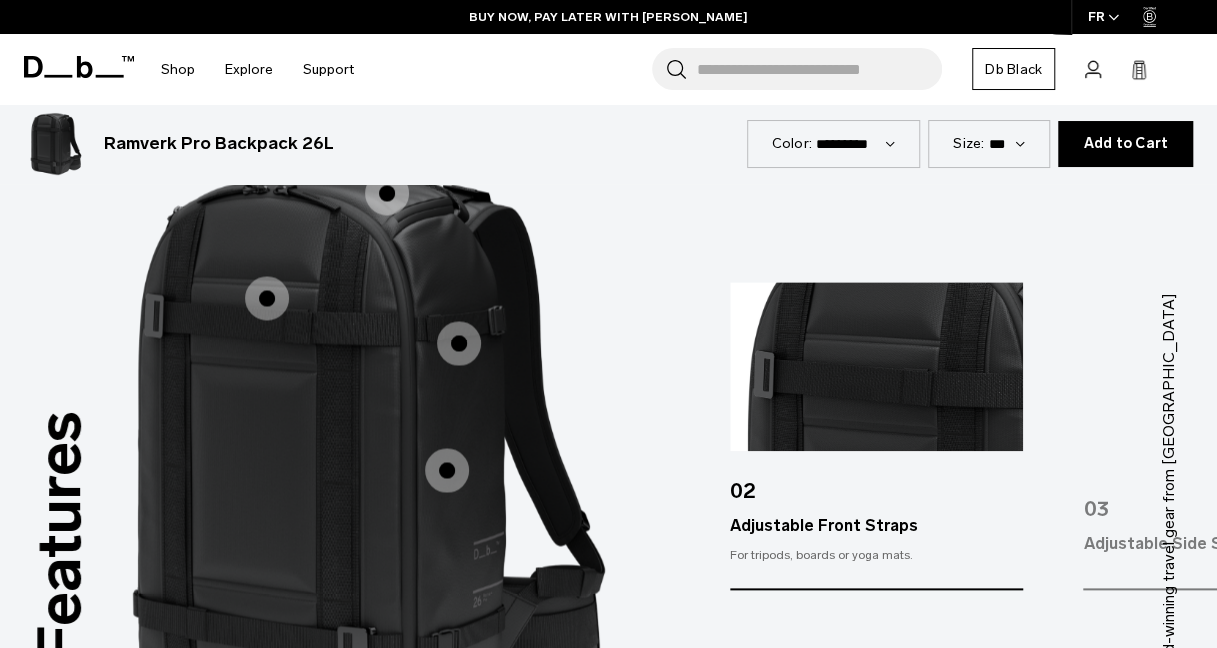 click at bounding box center (459, 343) 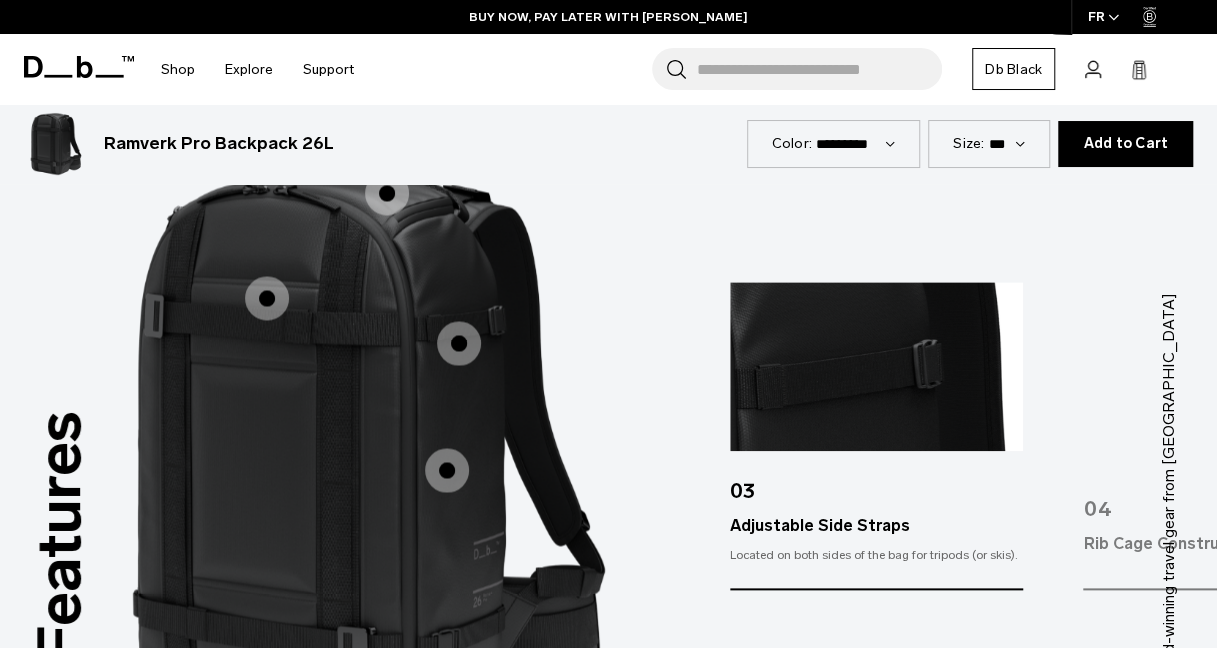 click at bounding box center [447, 470] 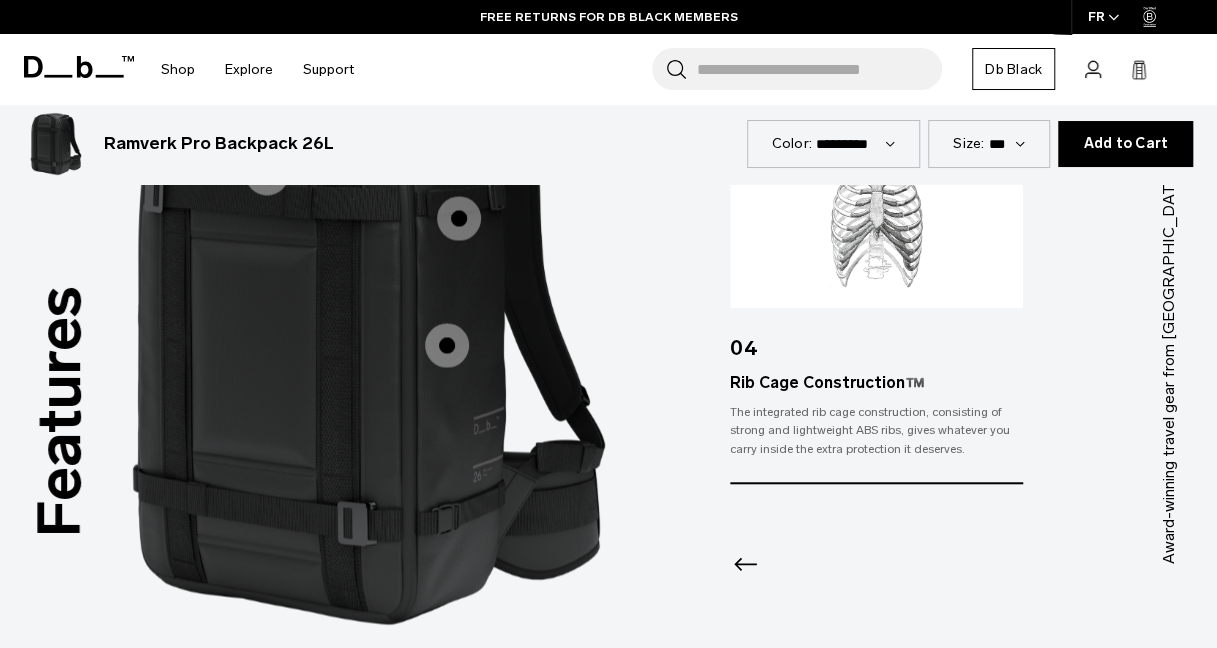 scroll, scrollTop: 1790, scrollLeft: 0, axis: vertical 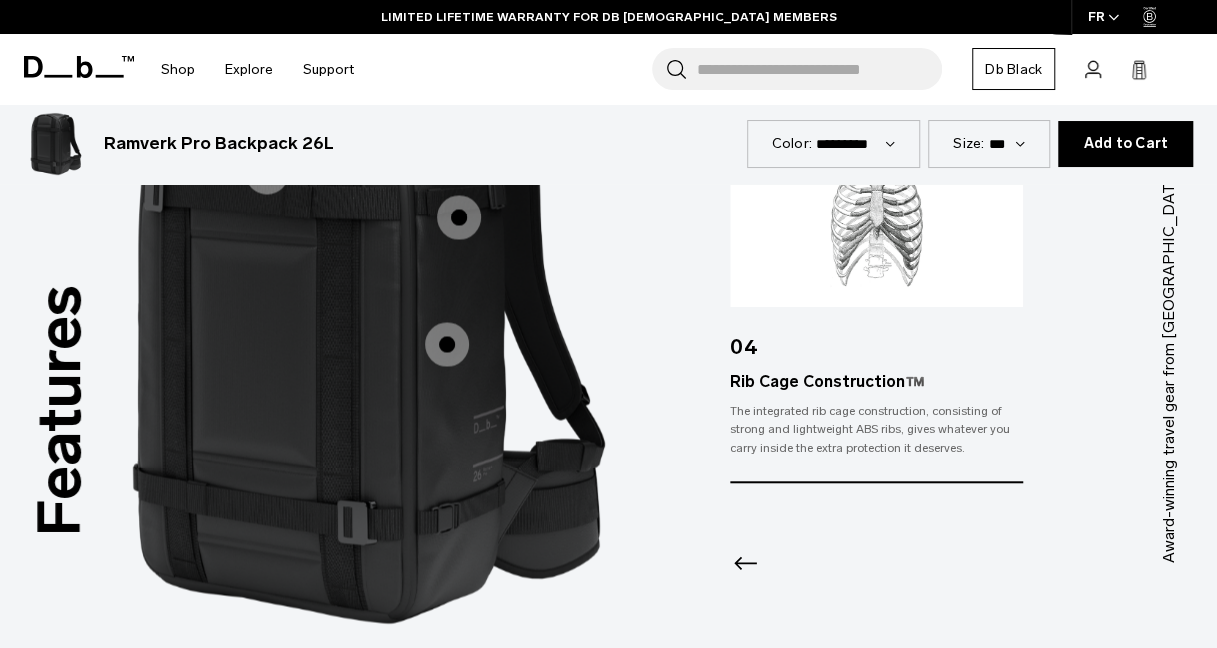 click 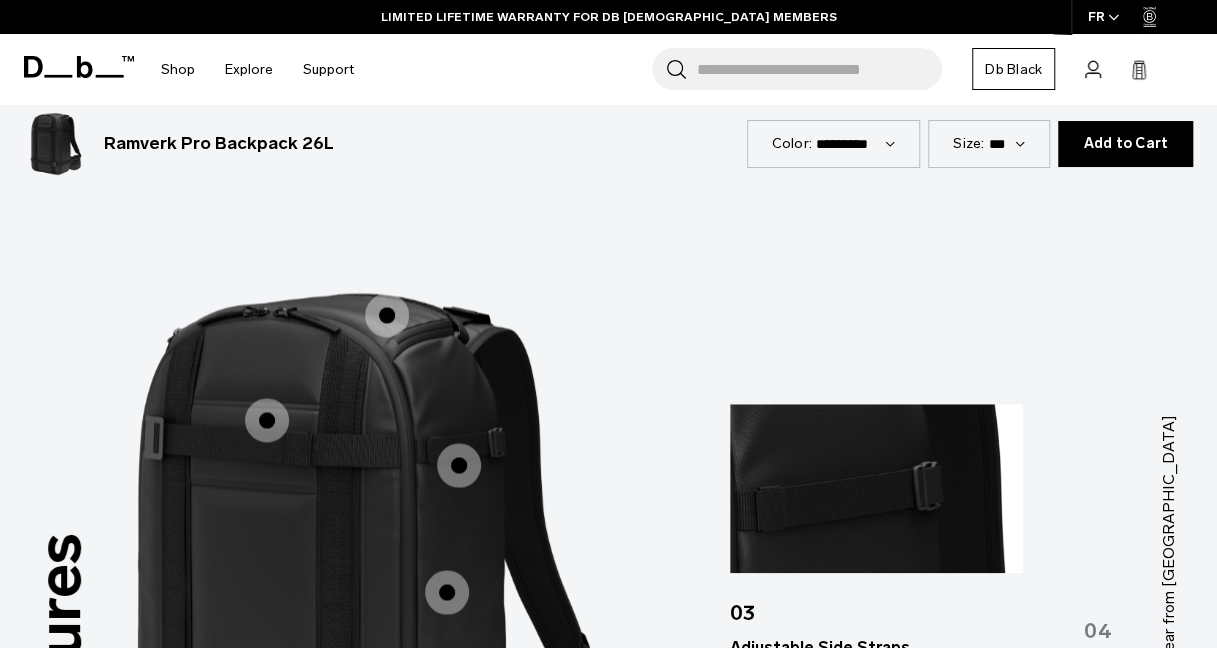 scroll, scrollTop: 1442, scrollLeft: 0, axis: vertical 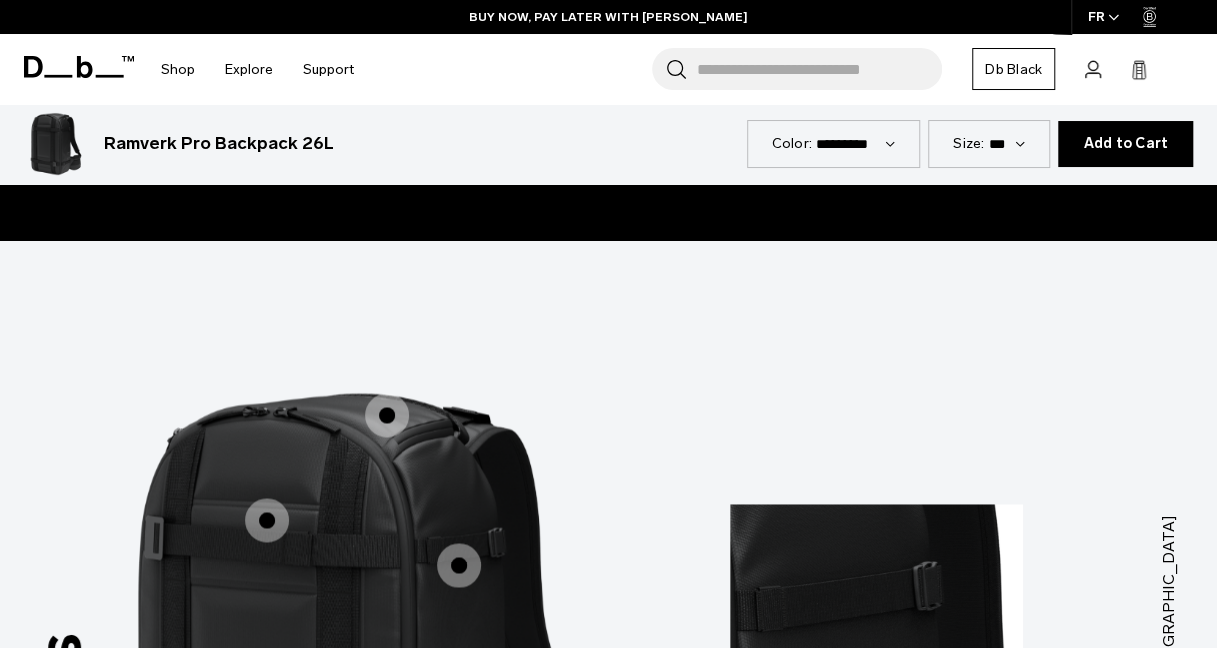 click on "*********" at bounding box center (855, 143) 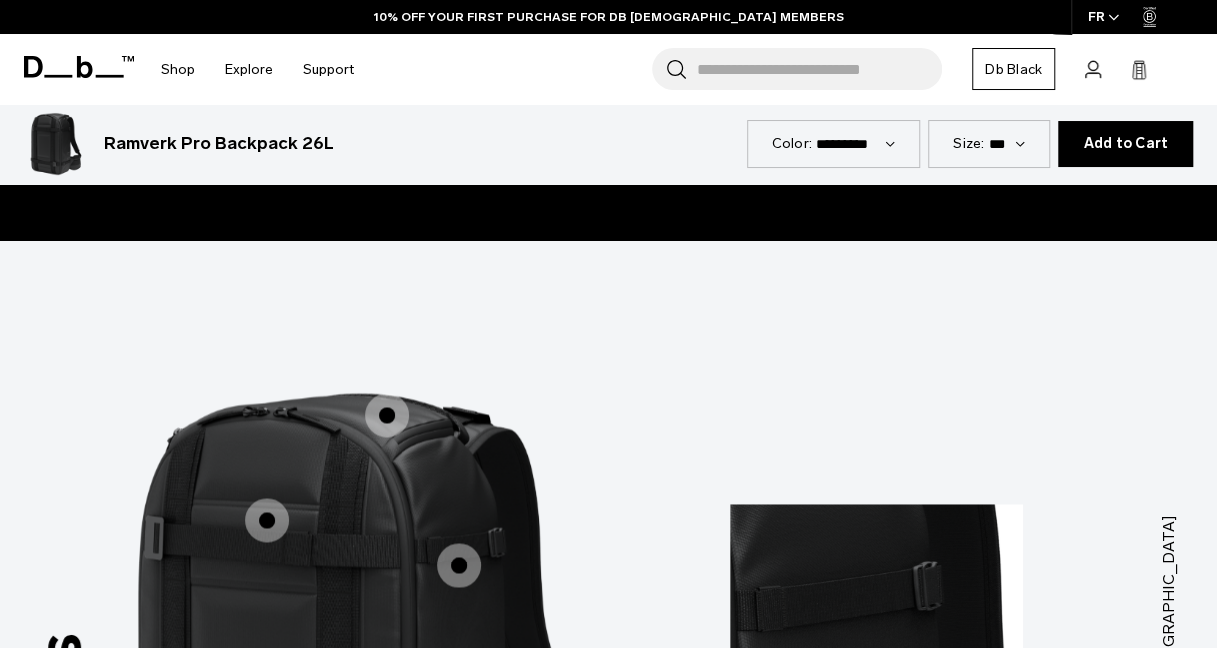 click on "*** ***" at bounding box center (1006, 143) 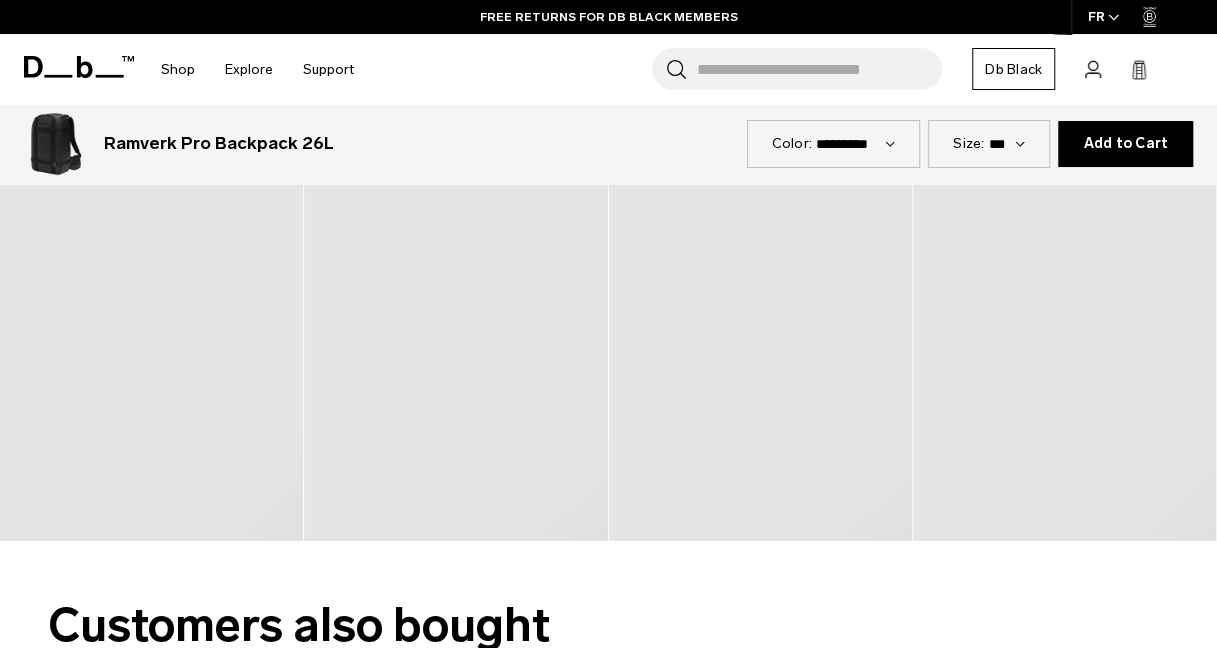 scroll, scrollTop: 2769, scrollLeft: 0, axis: vertical 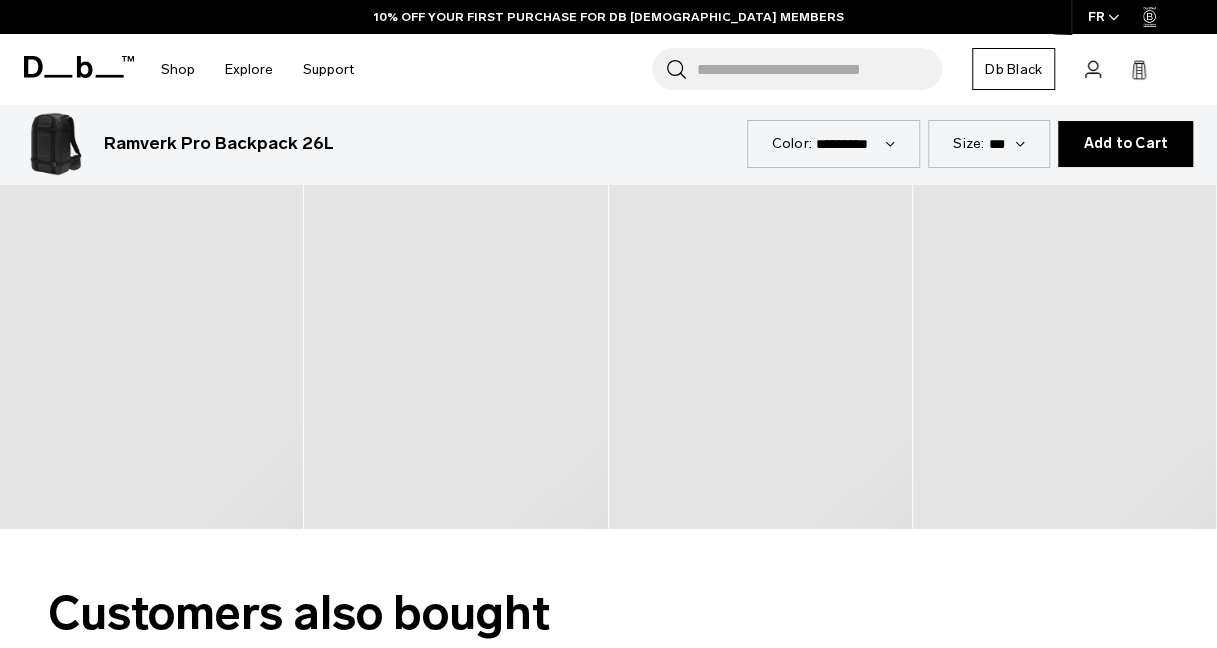 click at bounding box center (761, 276) 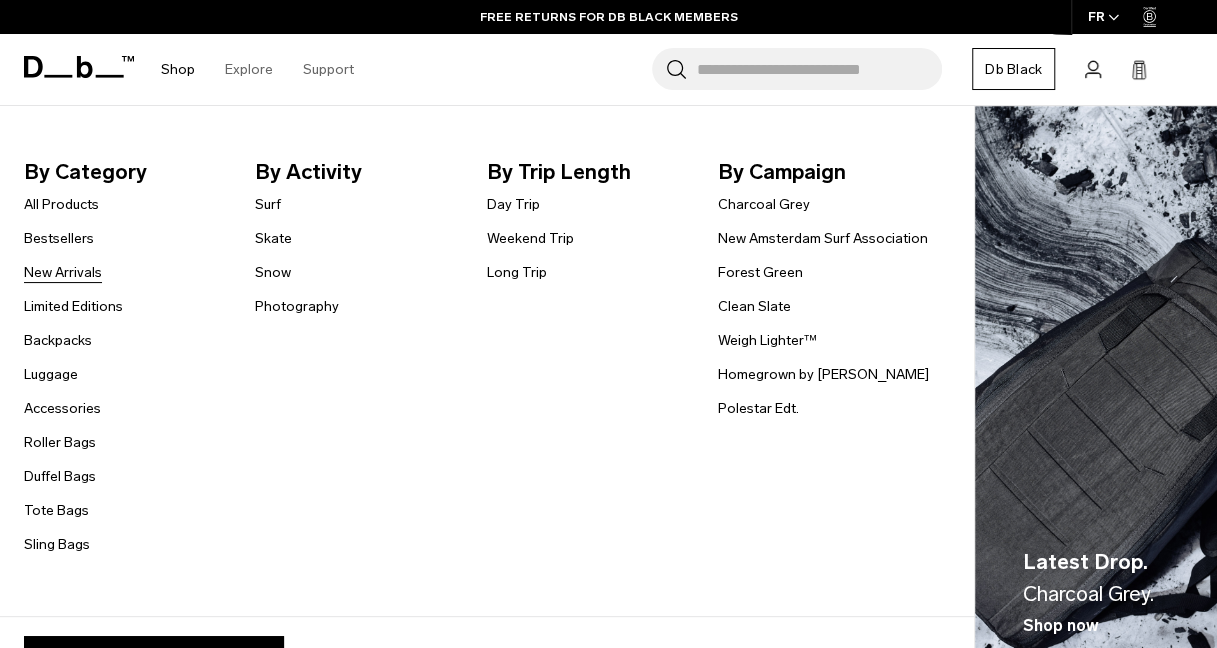 click on "New Arrivals" at bounding box center [63, 272] 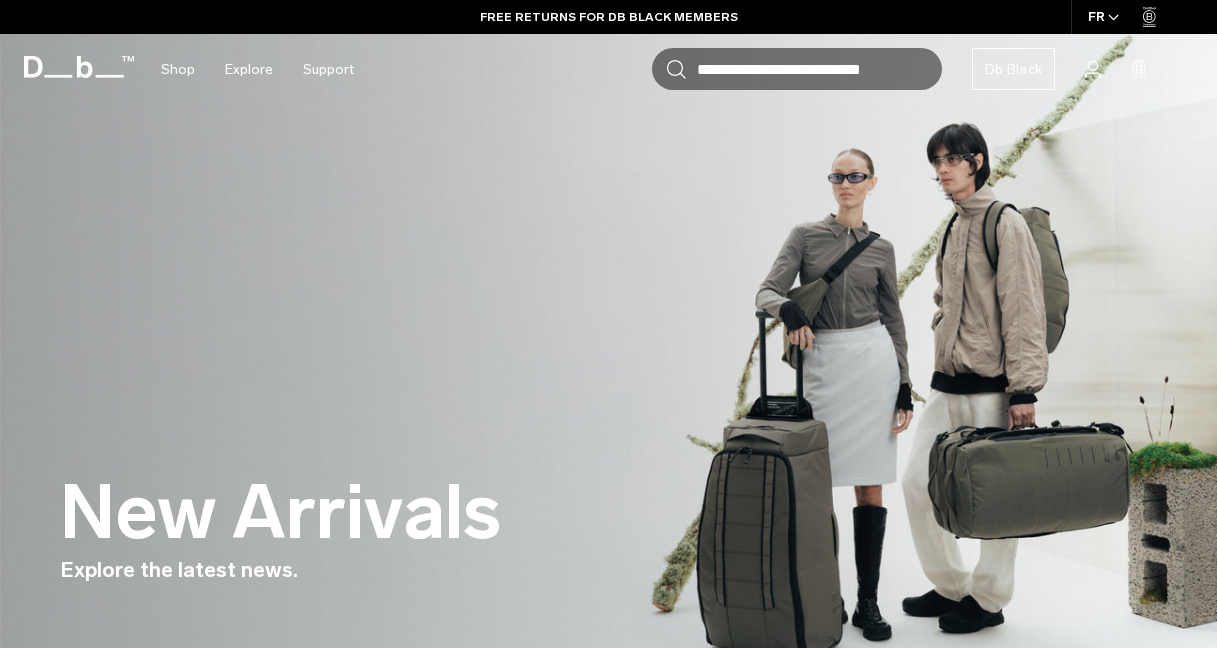 scroll, scrollTop: 614, scrollLeft: 0, axis: vertical 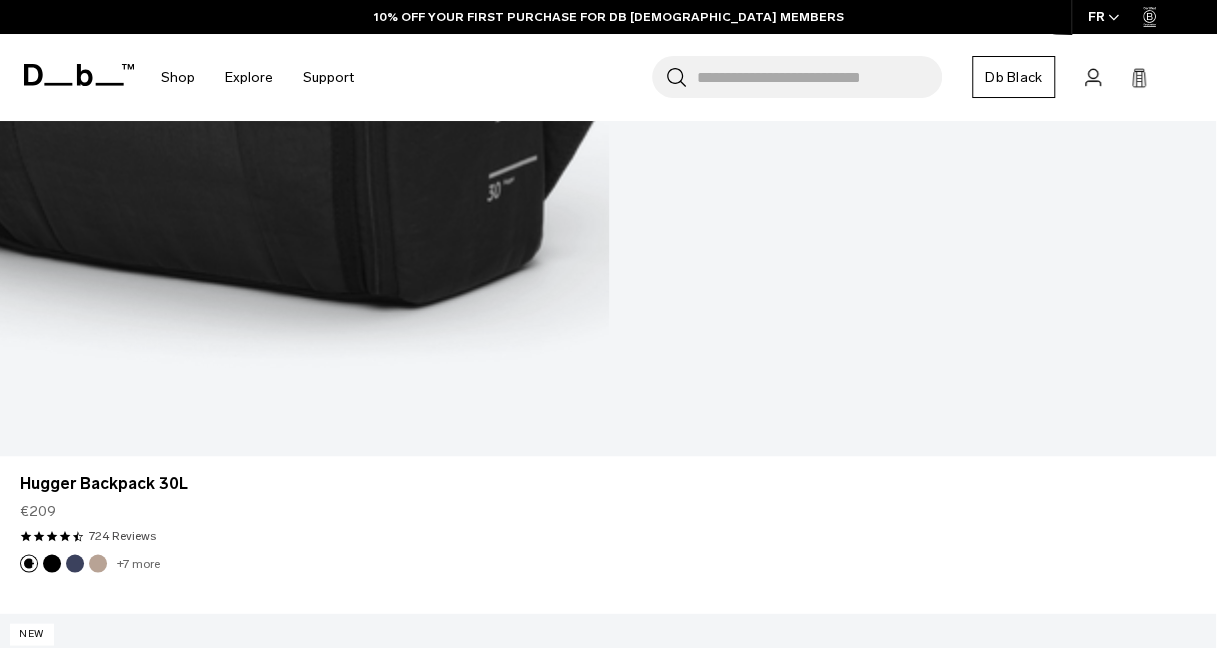 click at bounding box center (608, 11826) 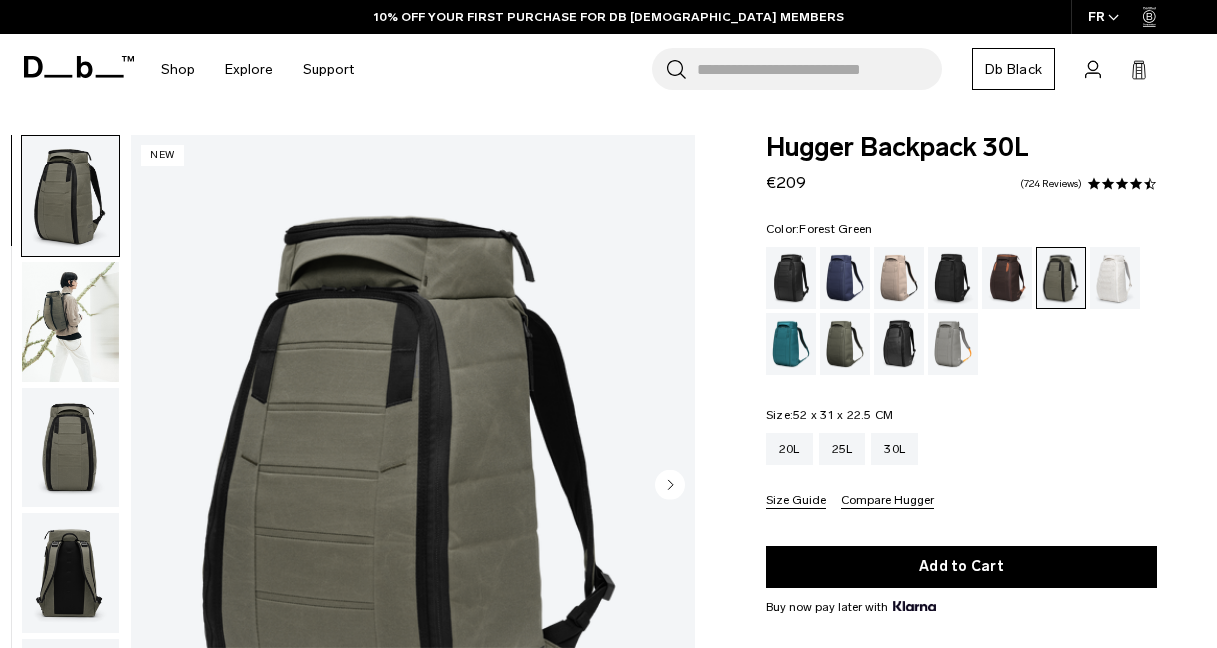 scroll, scrollTop: 196, scrollLeft: 0, axis: vertical 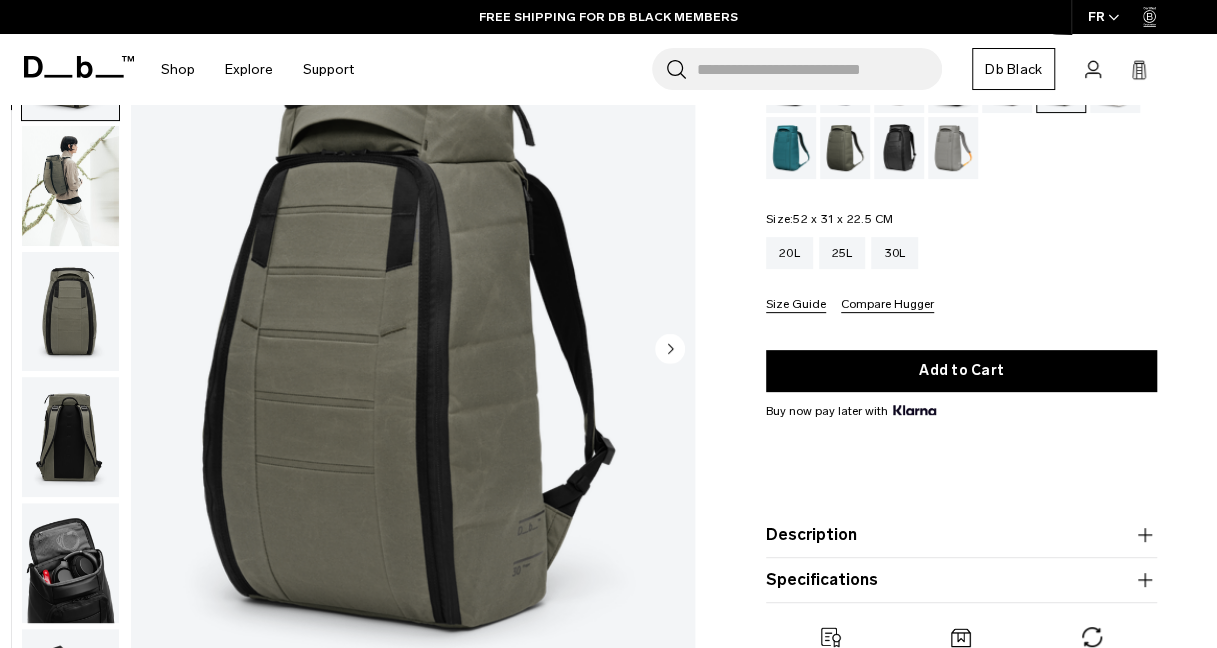 click 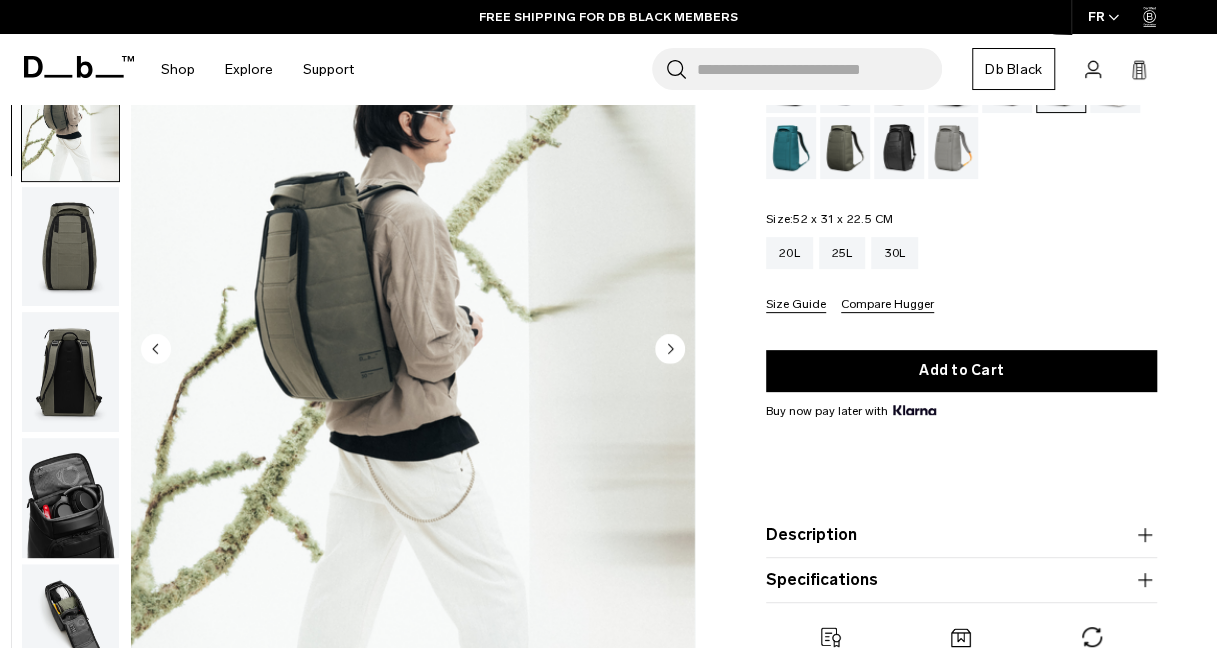scroll, scrollTop: 126, scrollLeft: 0, axis: vertical 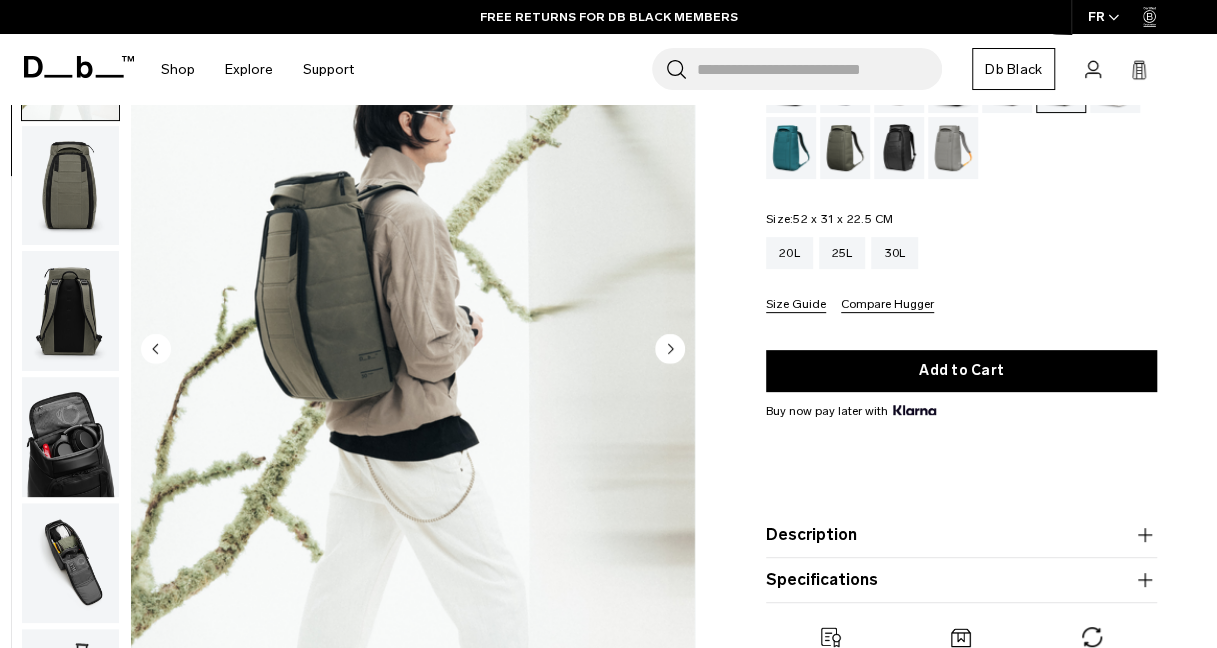 click 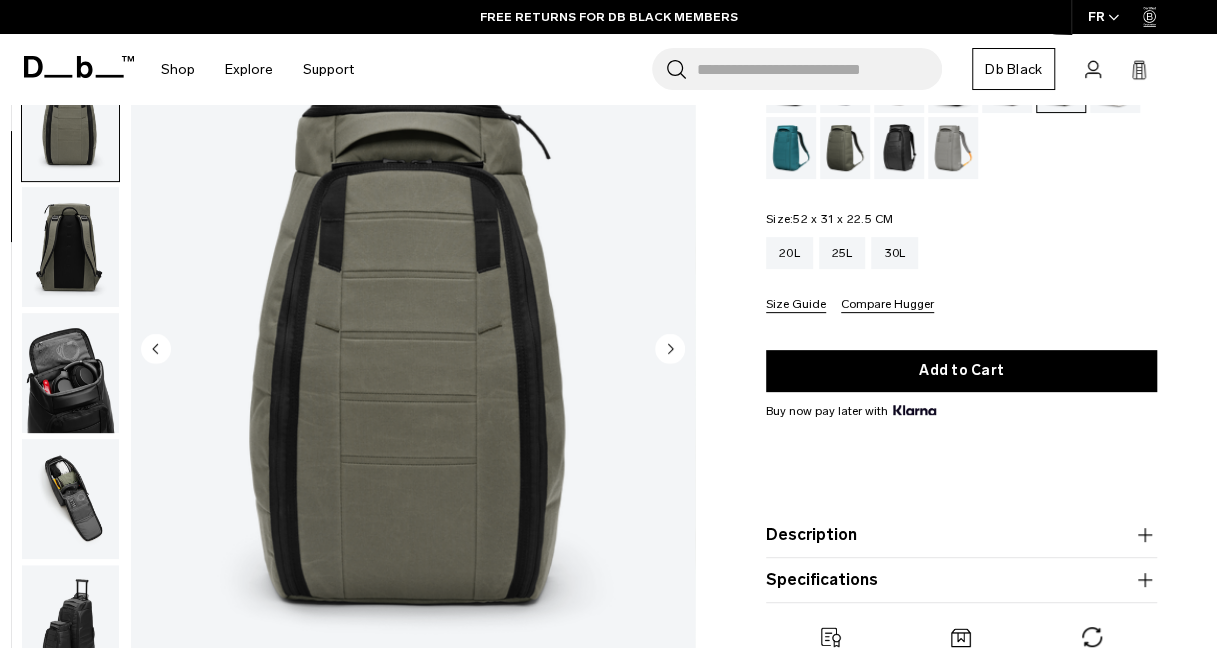 scroll, scrollTop: 252, scrollLeft: 0, axis: vertical 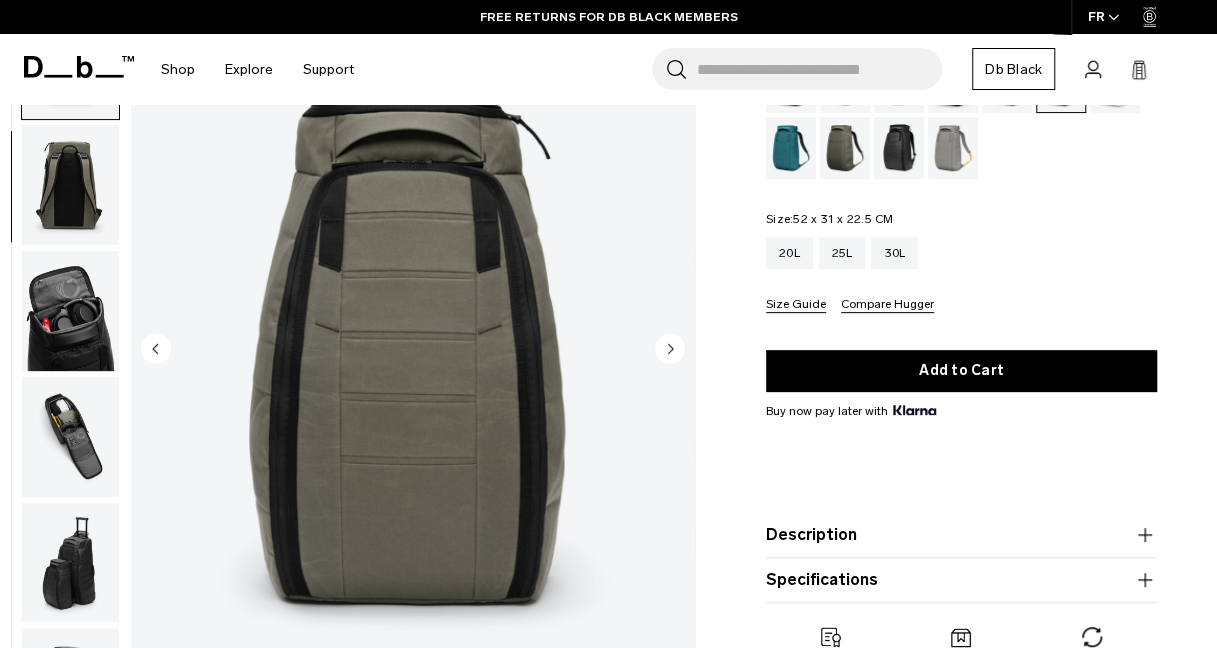 click 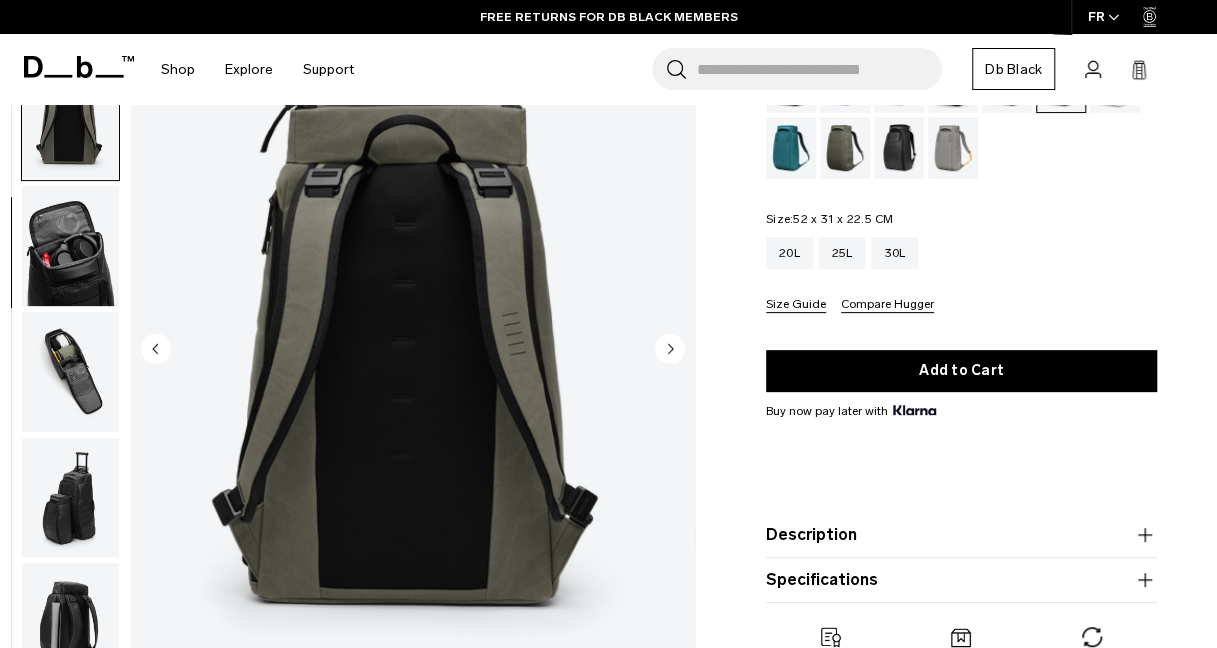 scroll, scrollTop: 378, scrollLeft: 0, axis: vertical 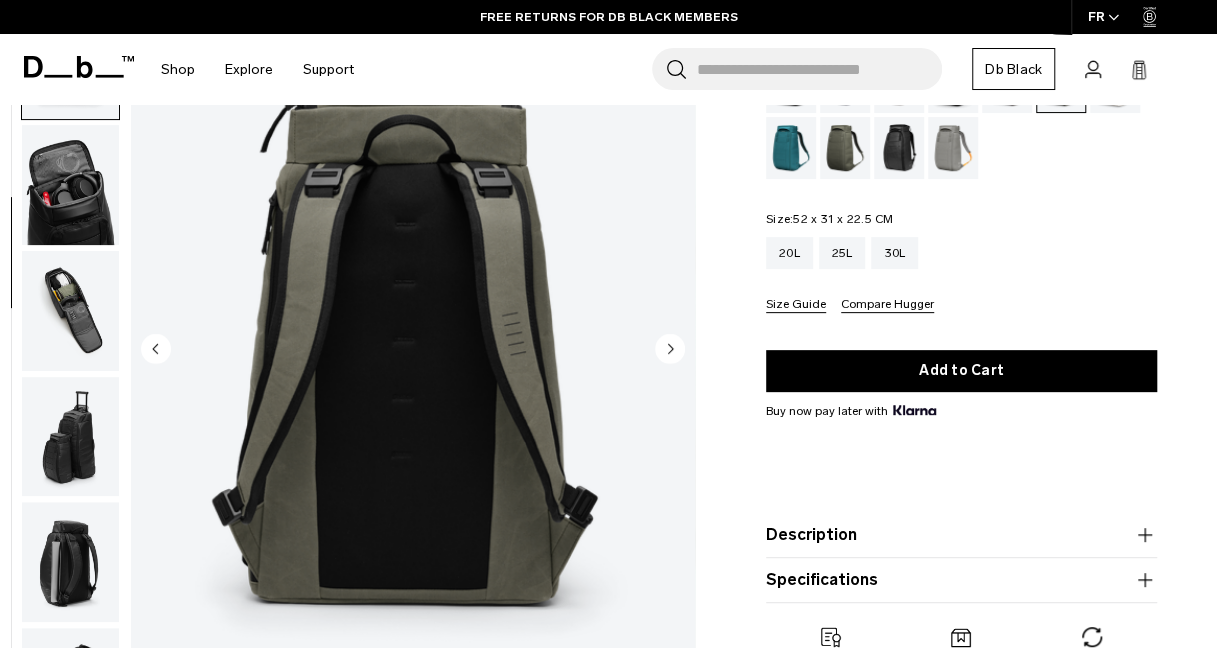 click 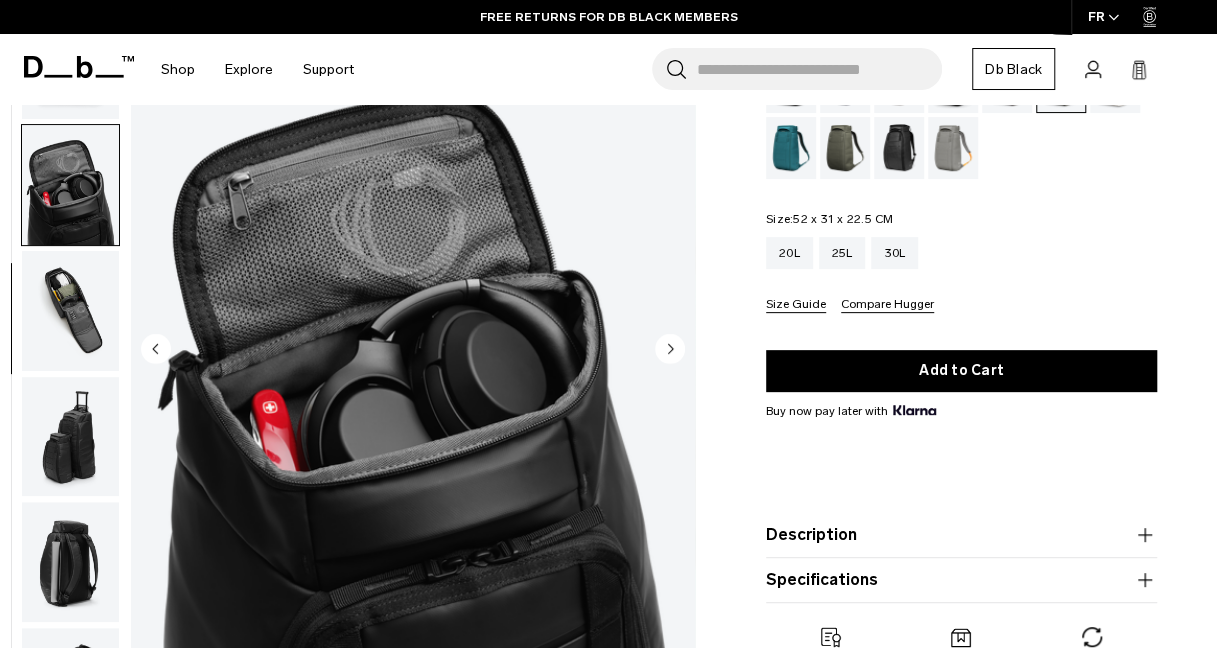 scroll, scrollTop: 504, scrollLeft: 0, axis: vertical 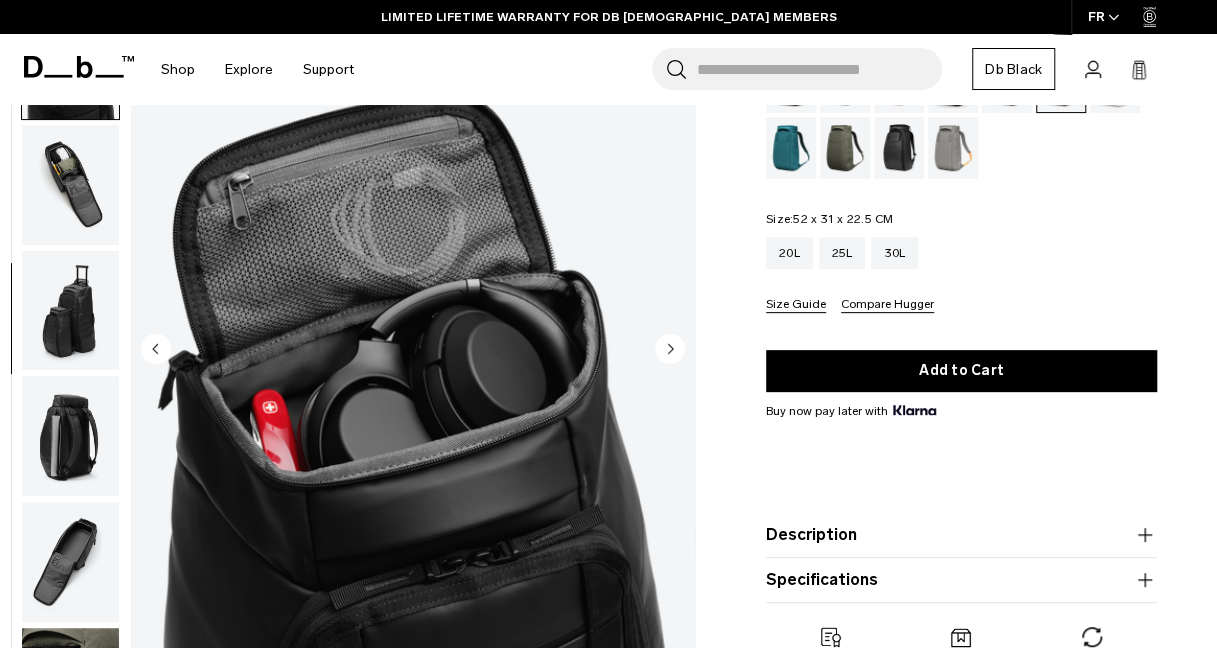 click 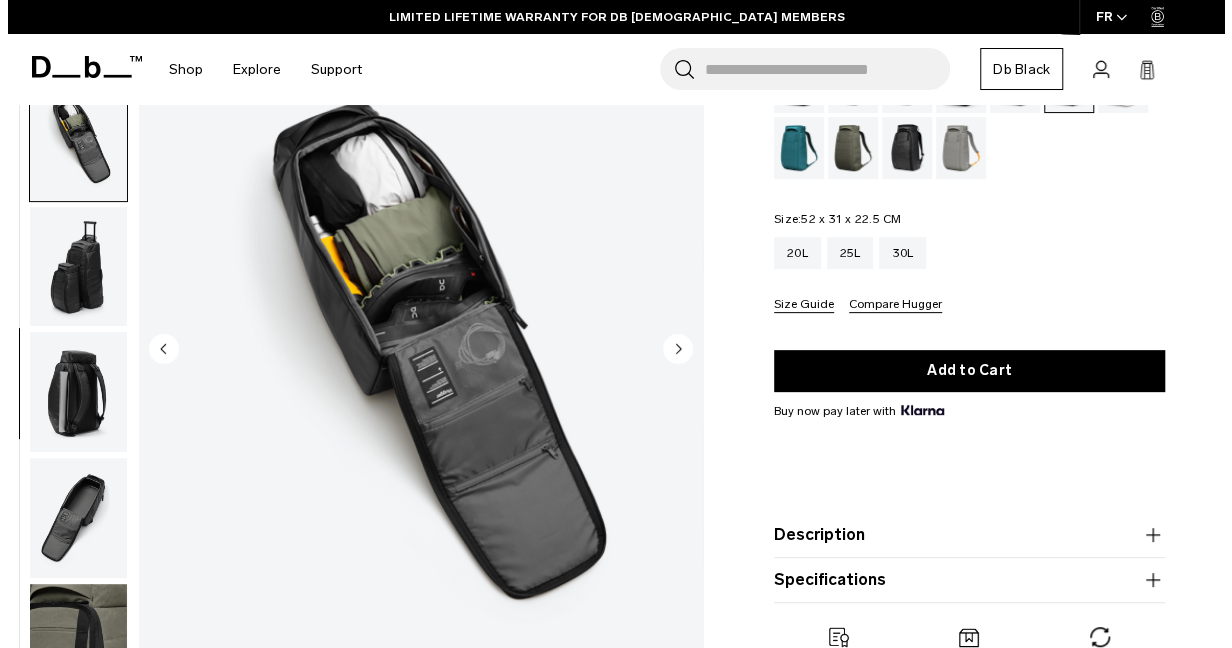 scroll, scrollTop: 551, scrollLeft: 0, axis: vertical 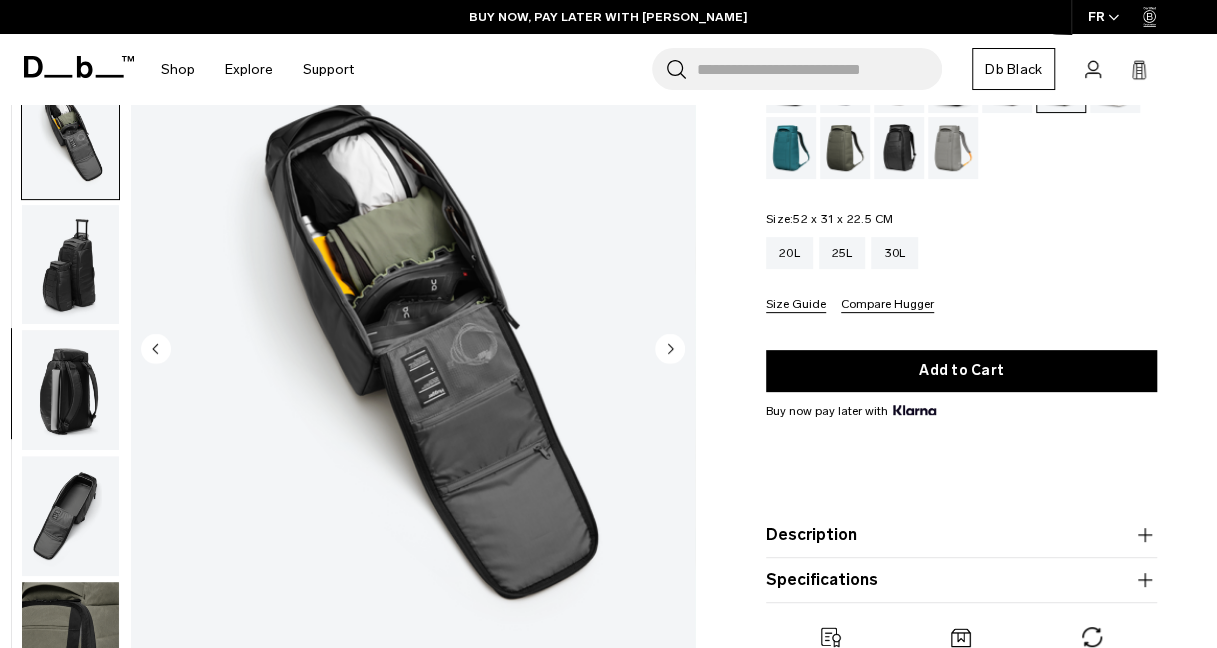 click 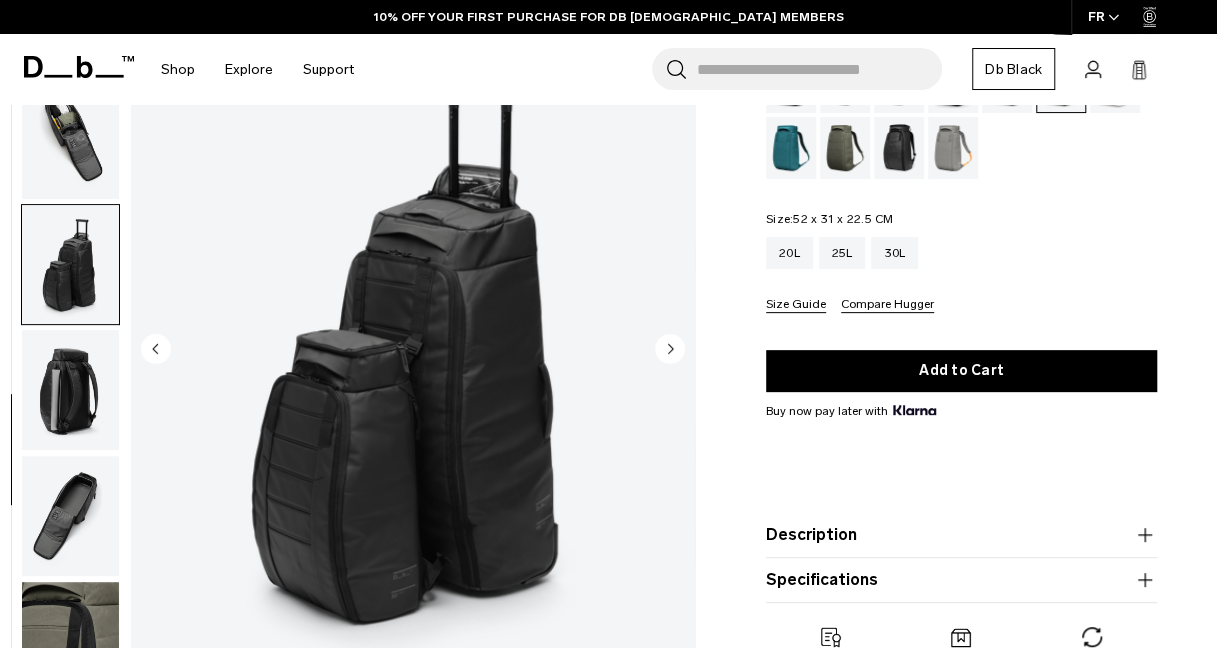 click 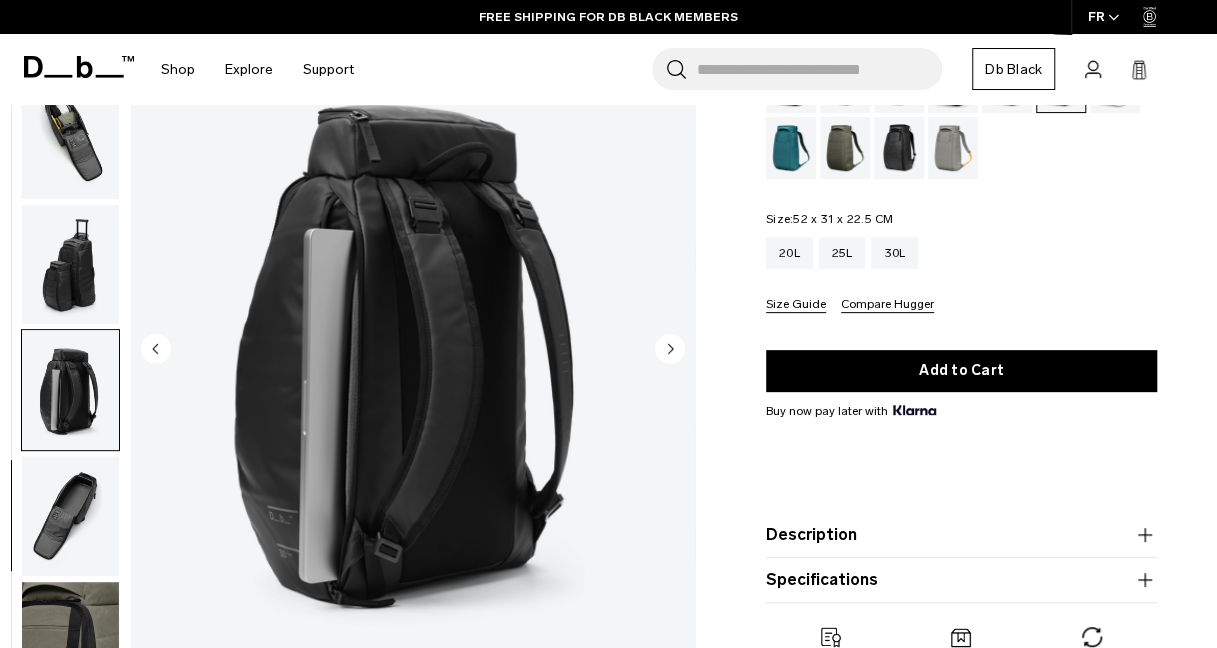click 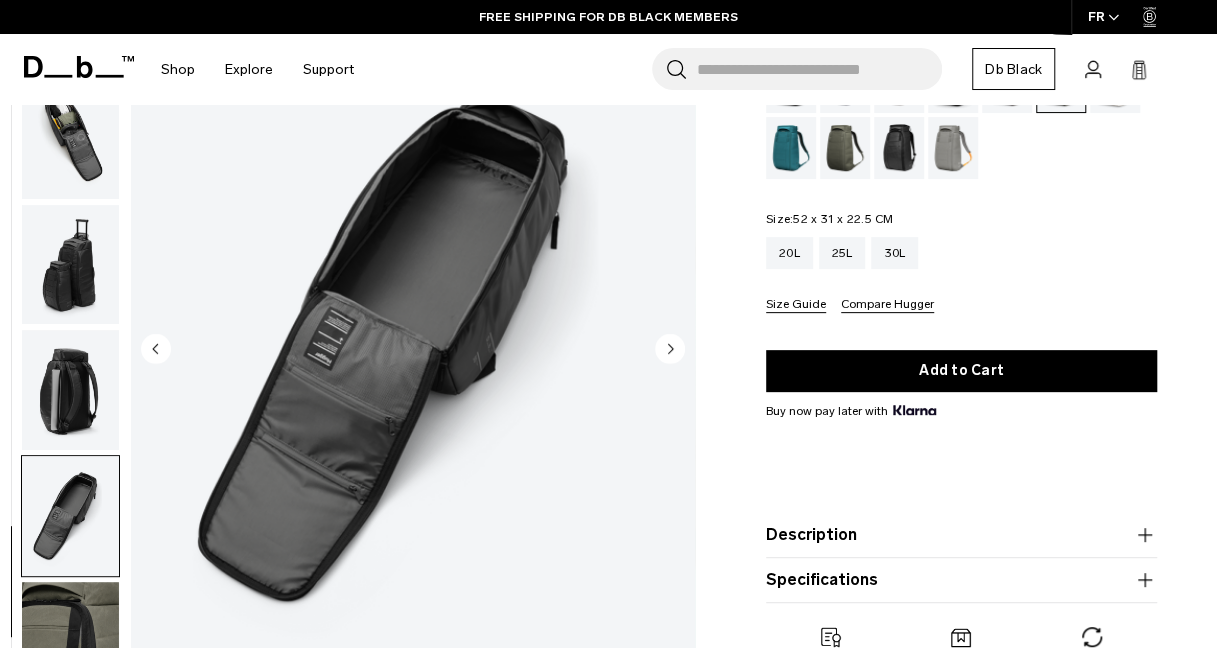 click 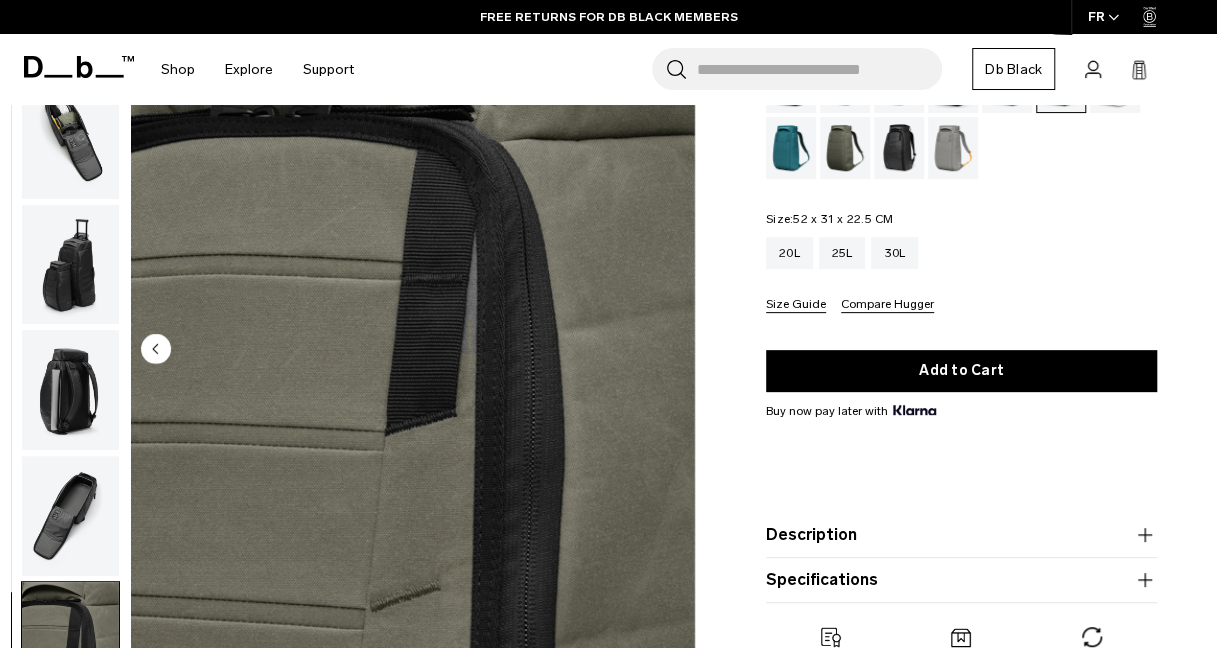 click at bounding box center [413, 351] 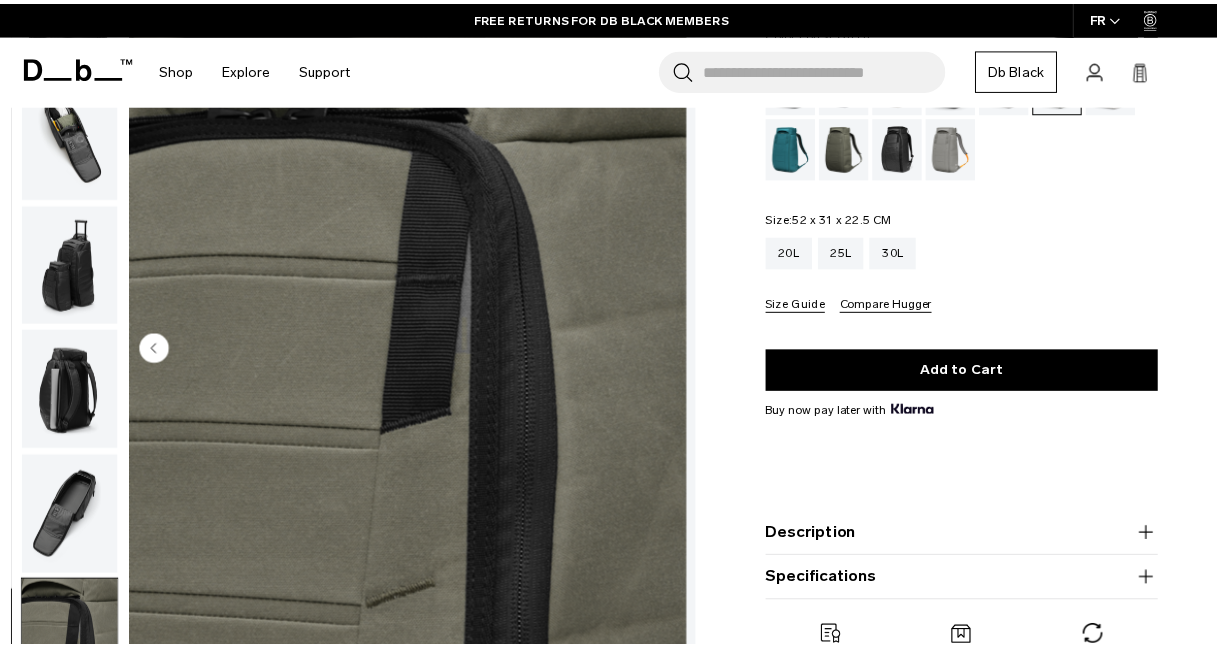 scroll, scrollTop: 539, scrollLeft: 0, axis: vertical 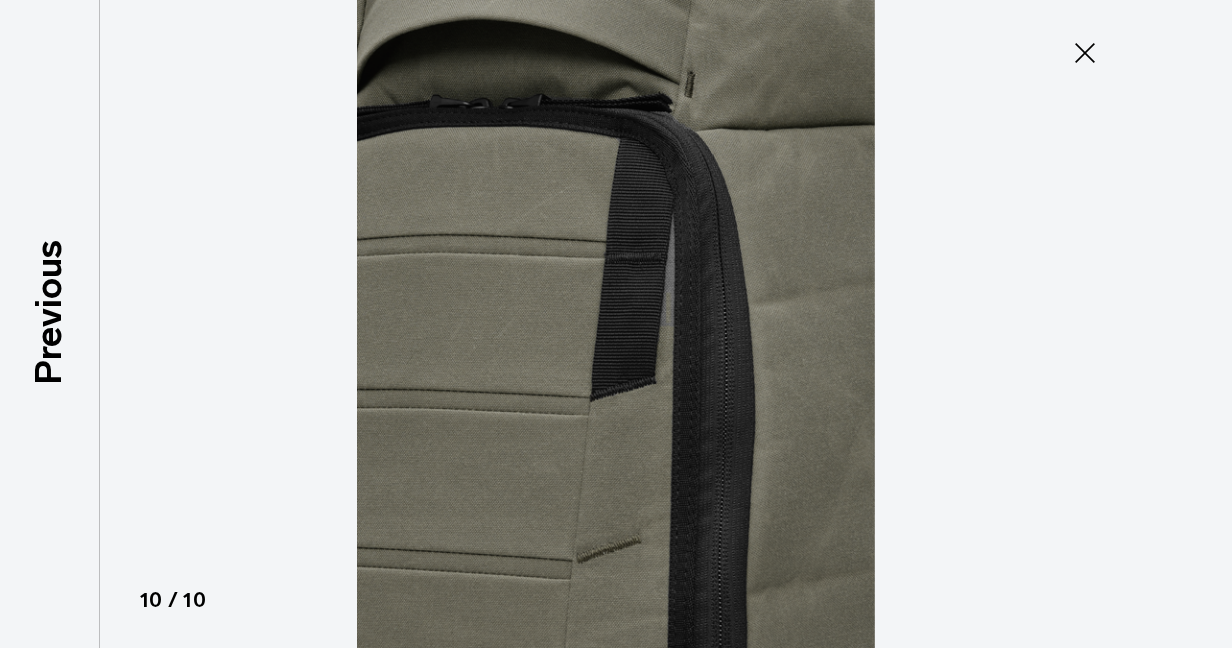 click 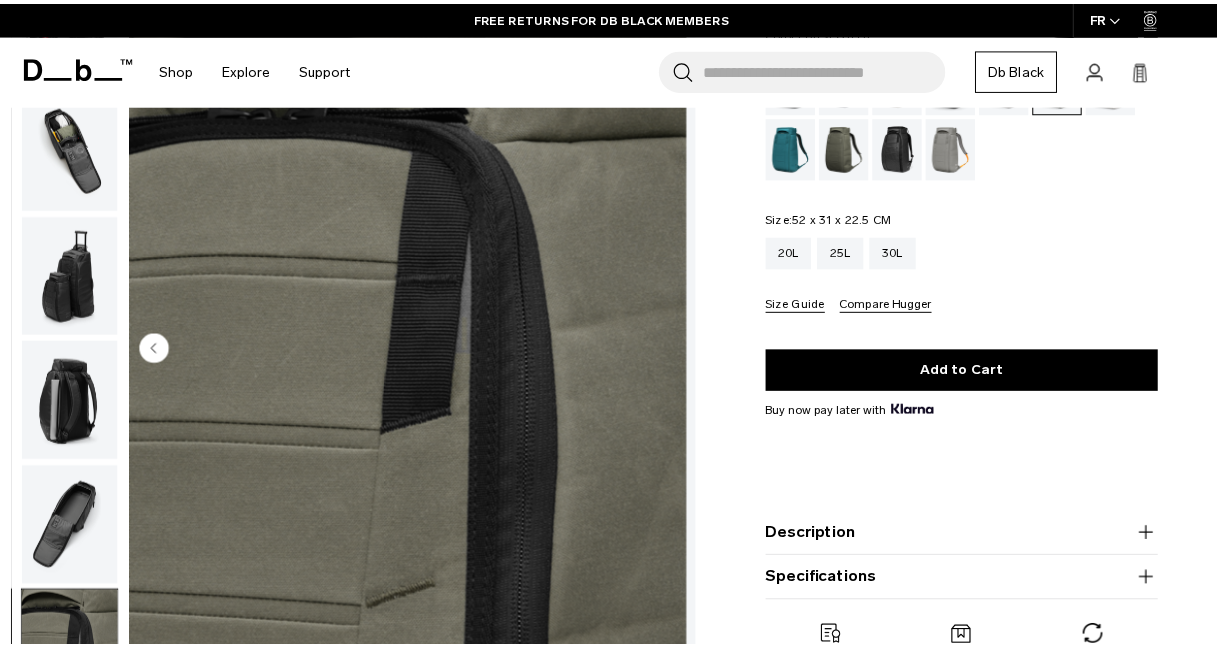 scroll, scrollTop: 551, scrollLeft: 0, axis: vertical 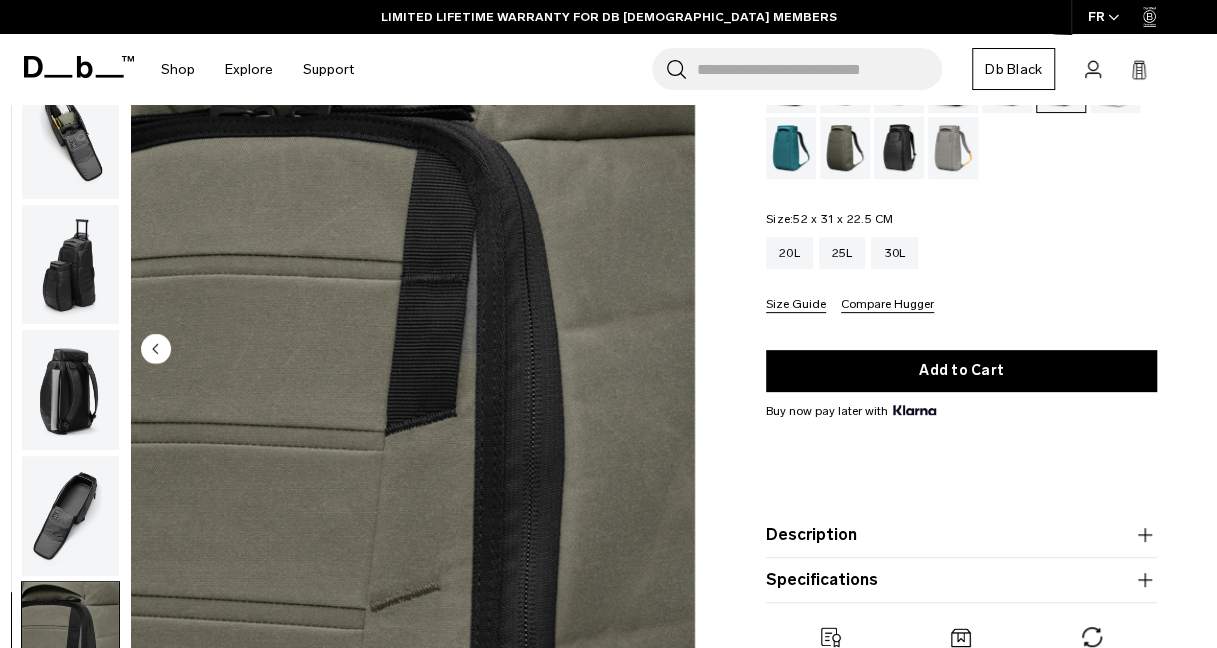 click on "Size Guide" at bounding box center [796, 305] 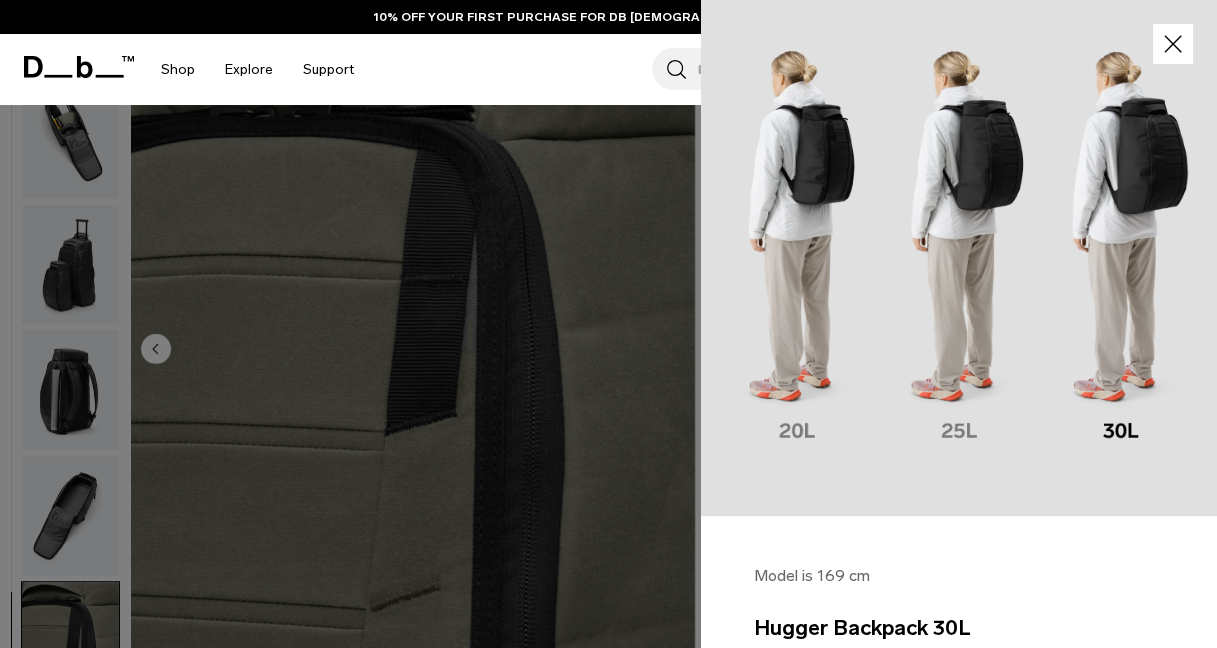 click 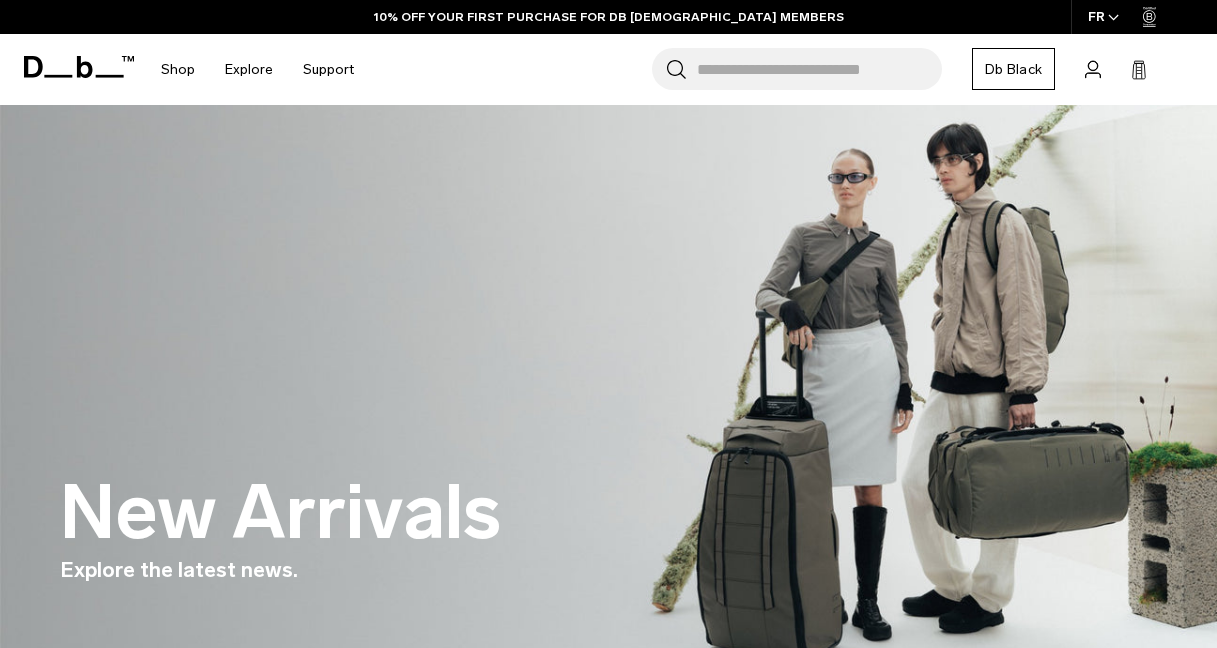 scroll, scrollTop: 1605, scrollLeft: 0, axis: vertical 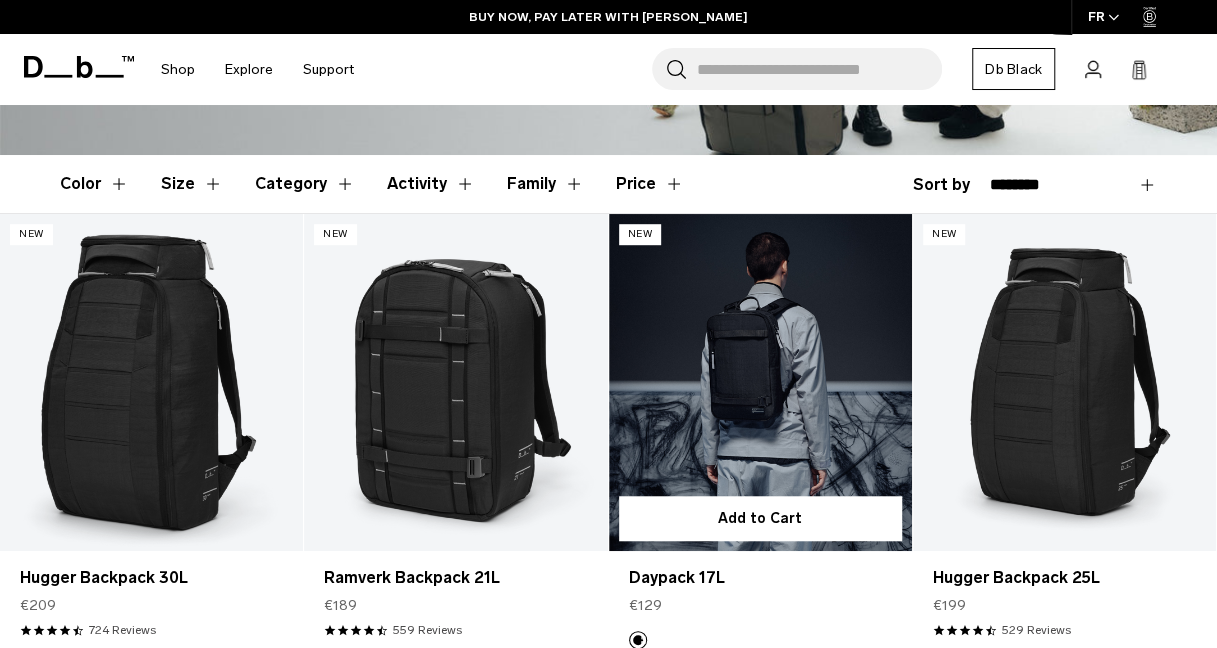 click at bounding box center (760, 382) 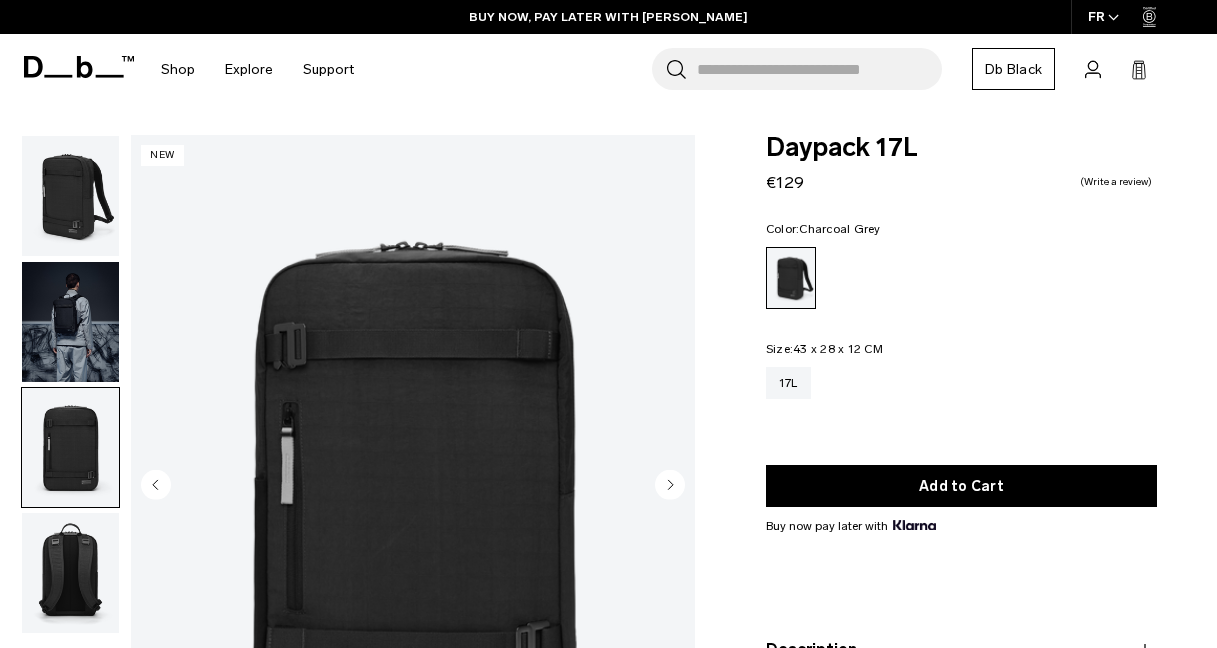 scroll, scrollTop: 140, scrollLeft: 0, axis: vertical 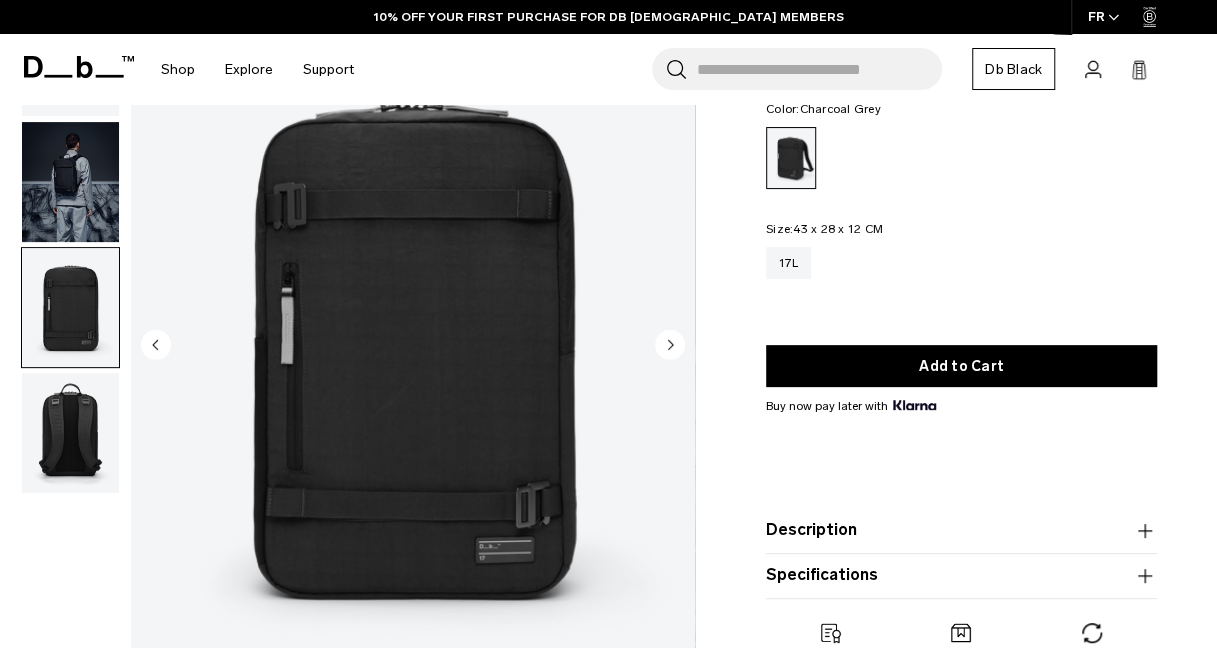 click 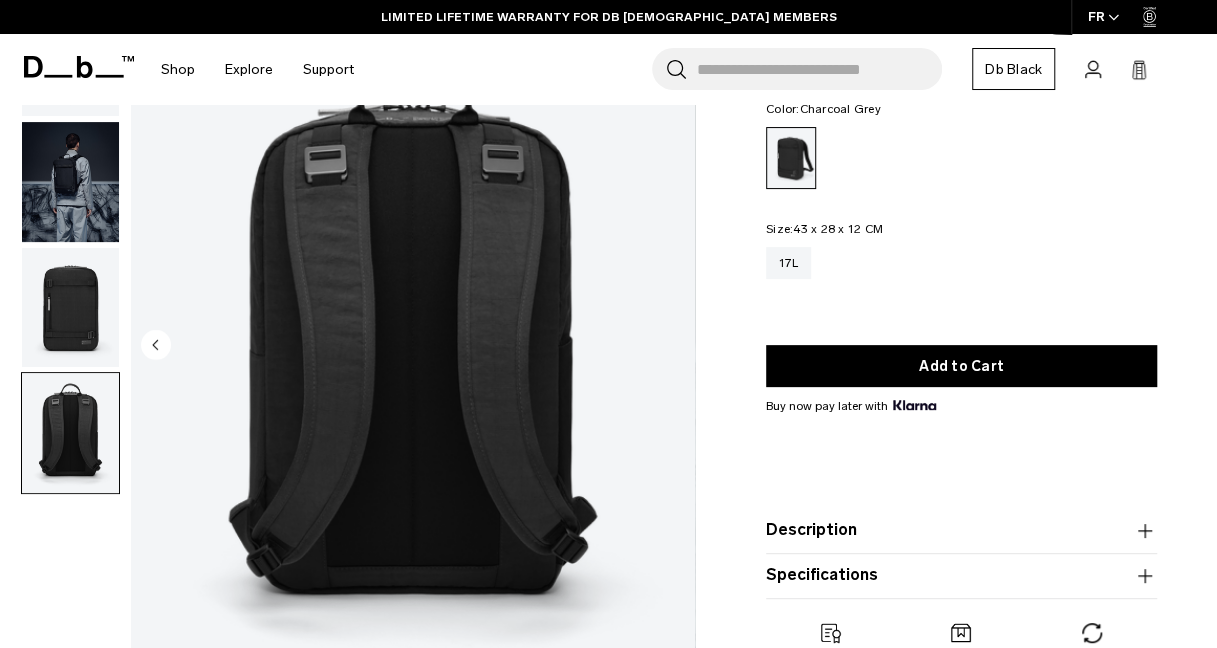 click at bounding box center (70, 308) 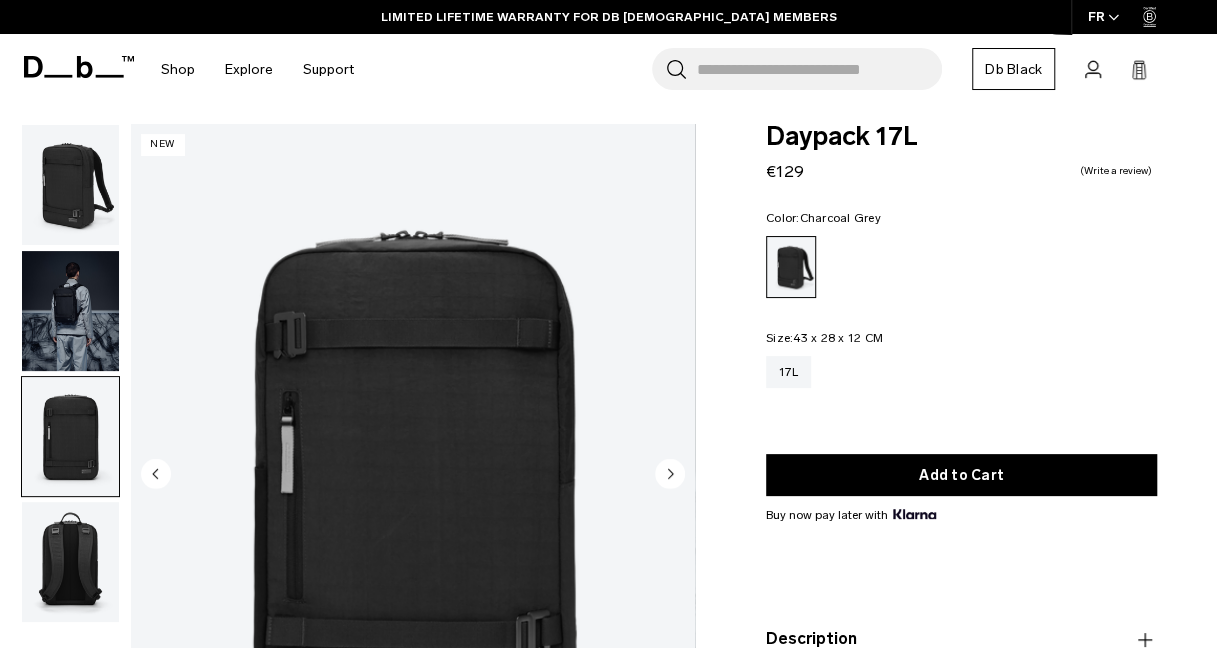 scroll, scrollTop: 0, scrollLeft: 0, axis: both 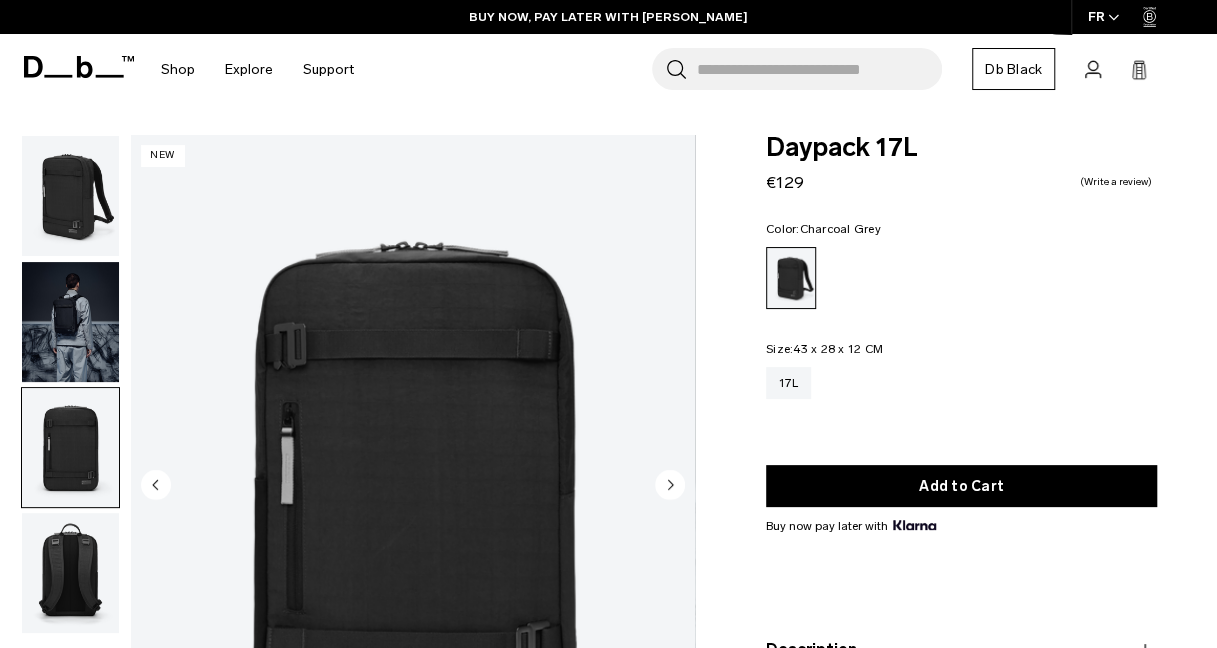 click at bounding box center (70, 196) 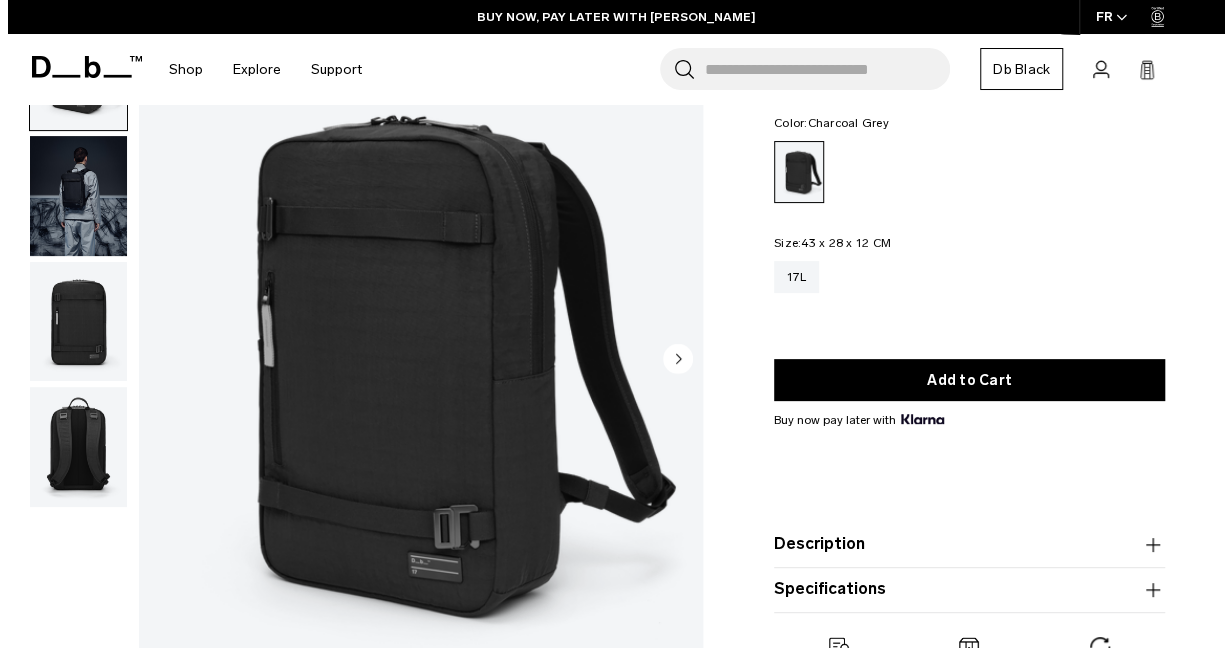 scroll, scrollTop: 125, scrollLeft: 0, axis: vertical 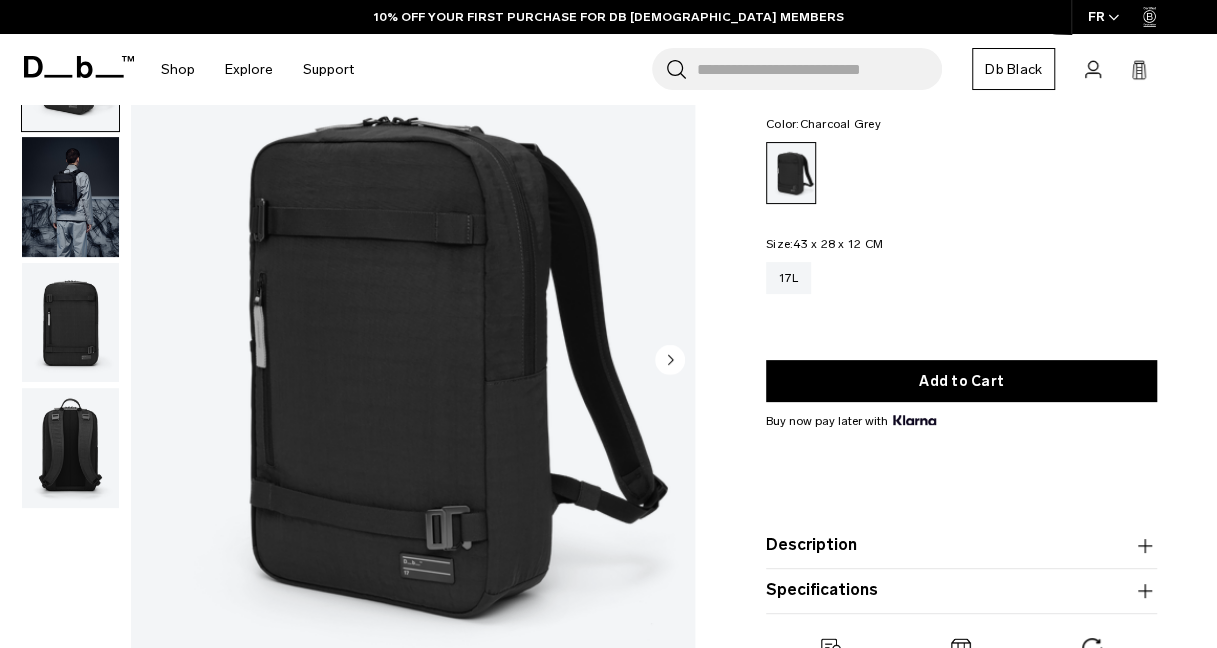 click 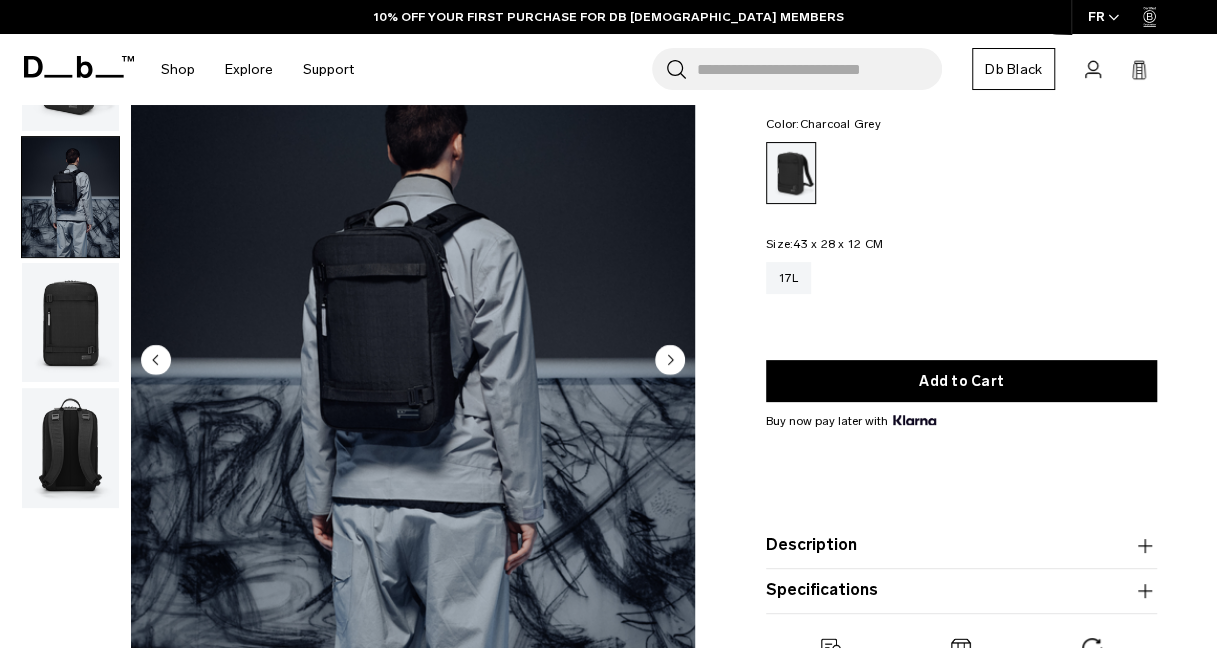 click 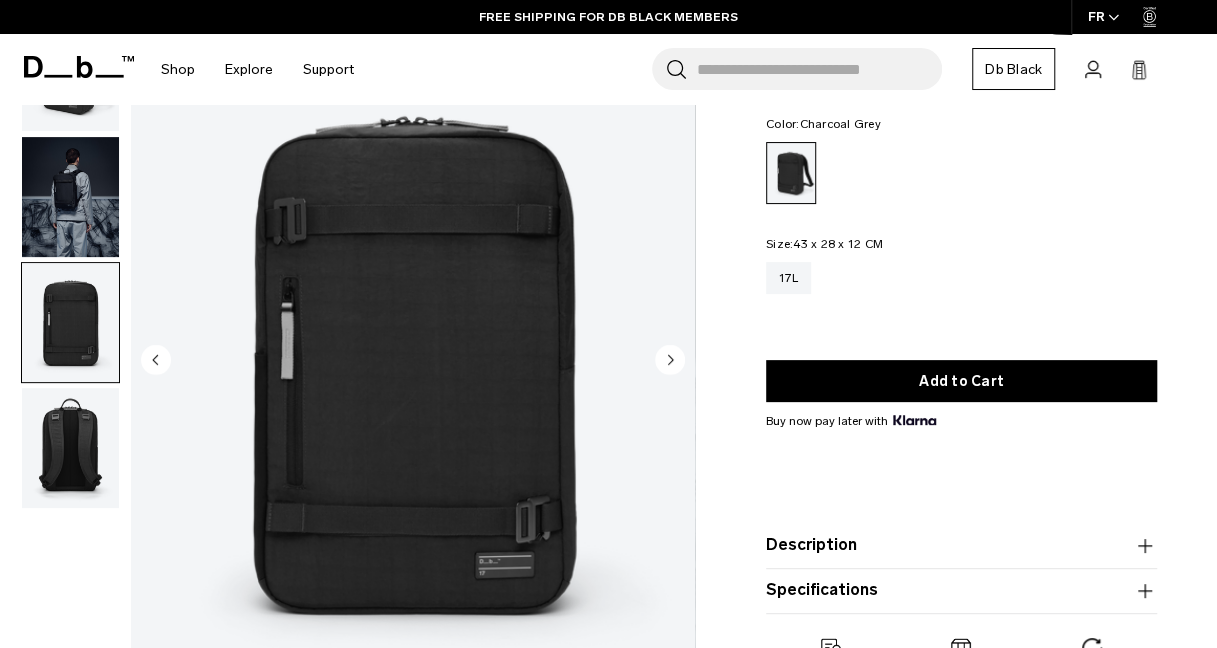 click 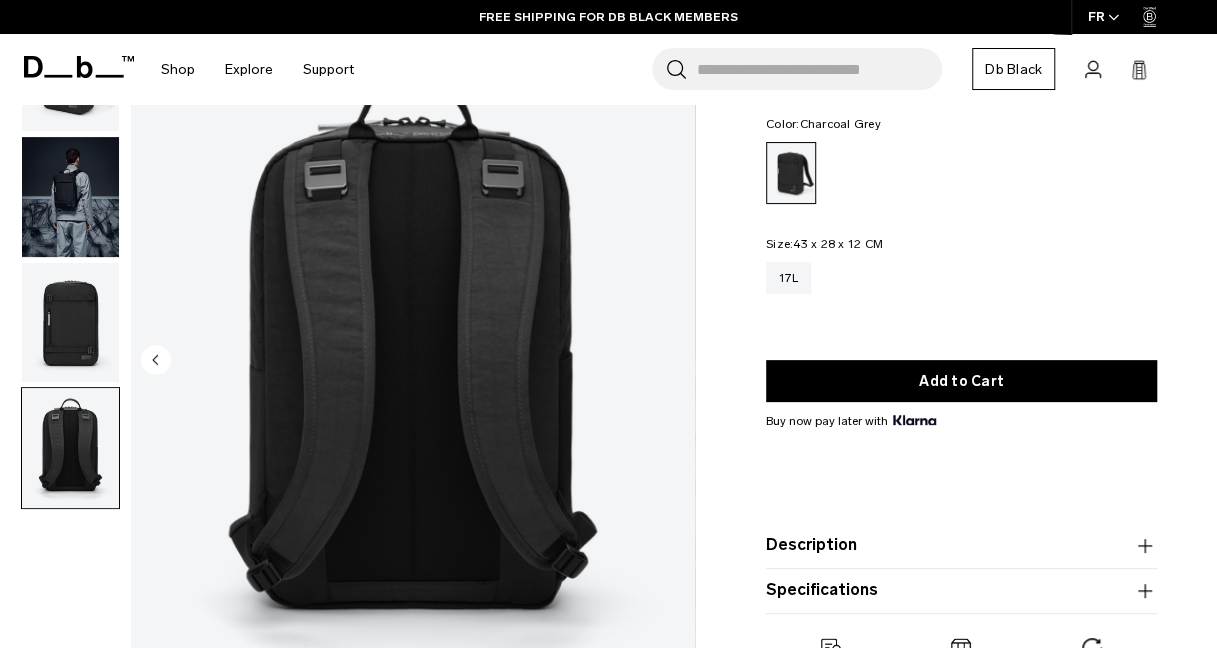 click at bounding box center (413, 362) 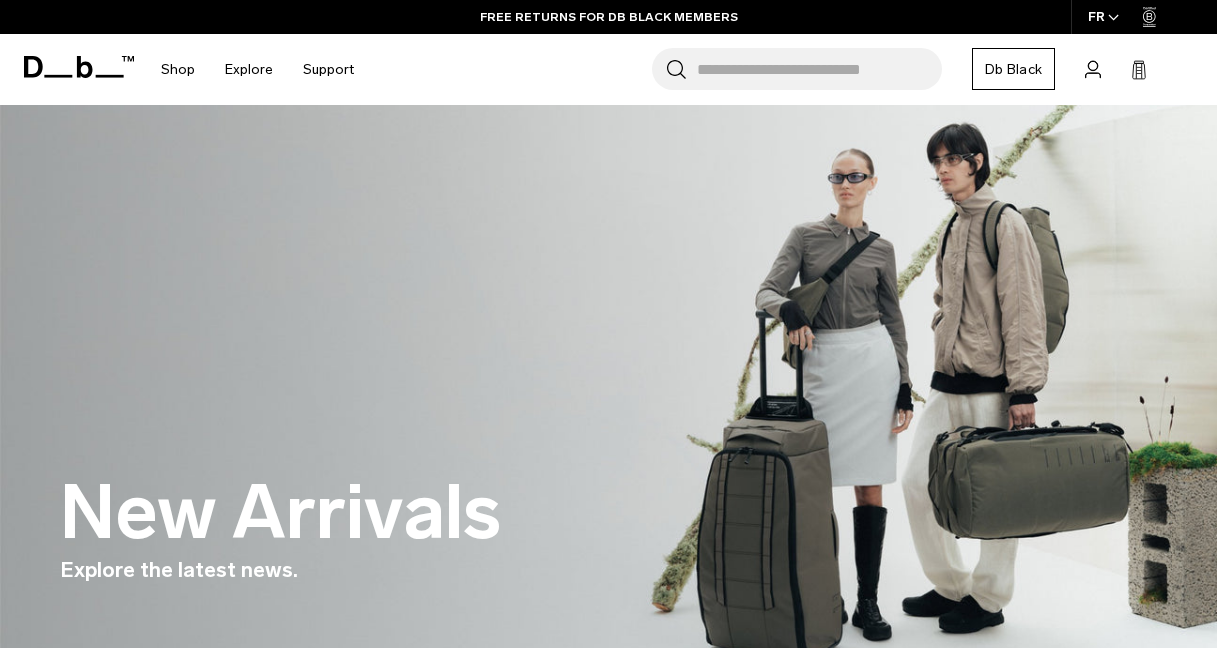 scroll, scrollTop: 3432, scrollLeft: 0, axis: vertical 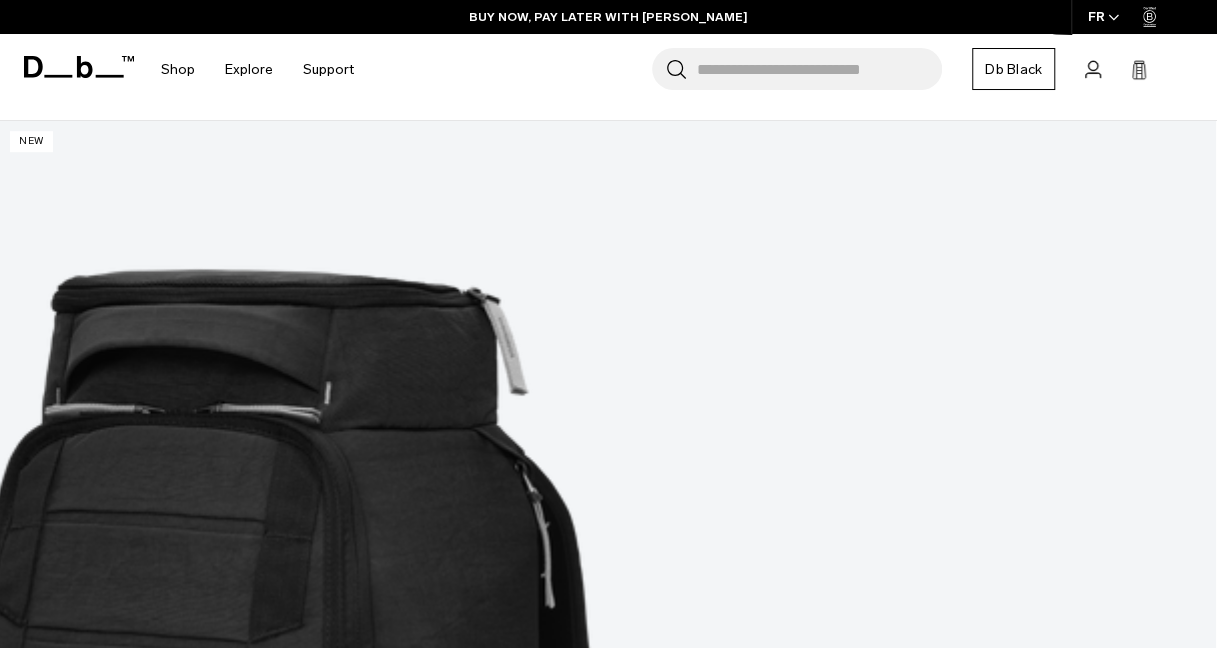 click at bounding box center [608, 2305] 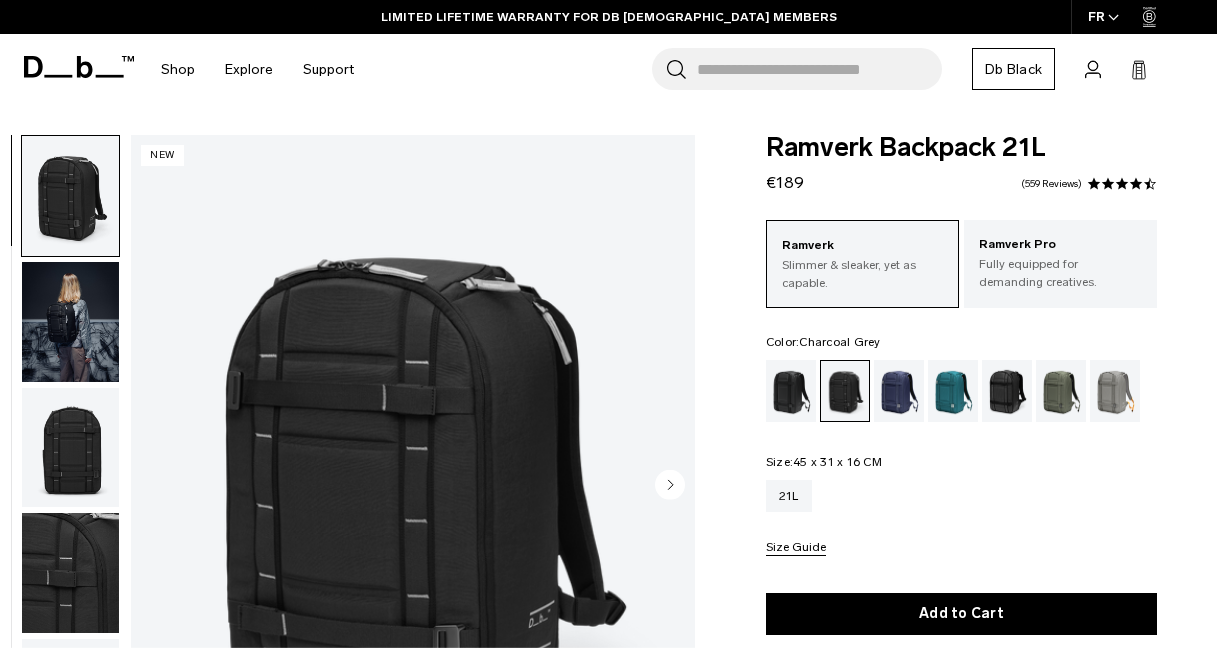 scroll, scrollTop: 0, scrollLeft: 0, axis: both 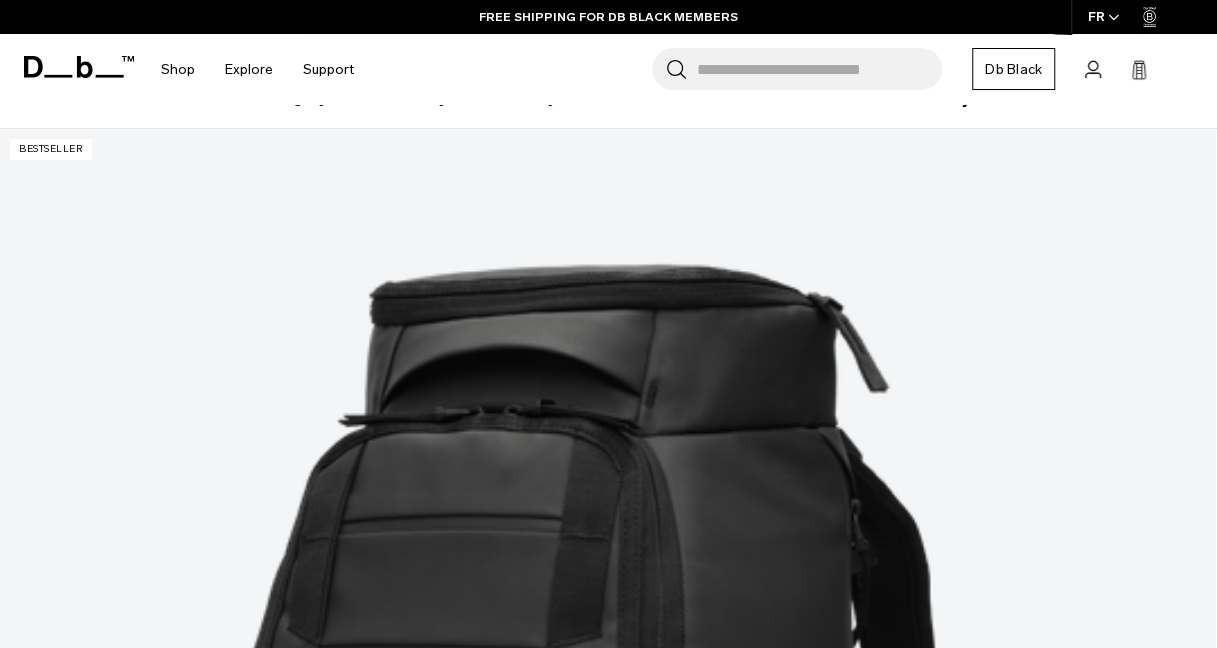 click at bounding box center [608, 5328] 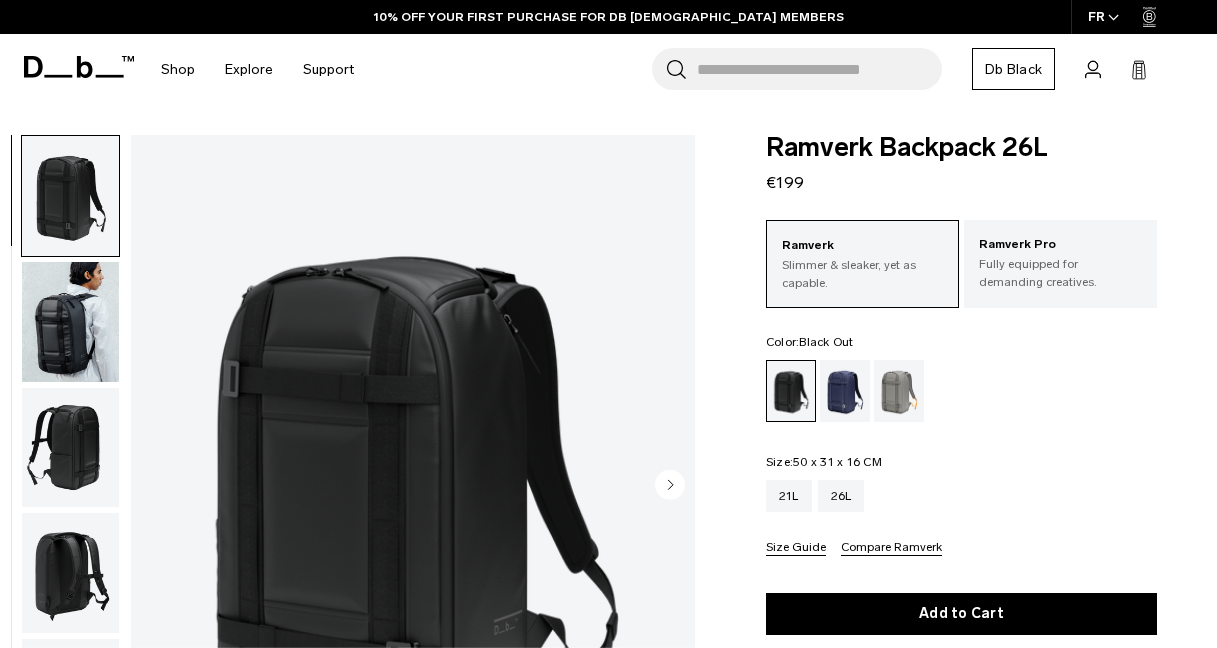 scroll, scrollTop: 228, scrollLeft: 0, axis: vertical 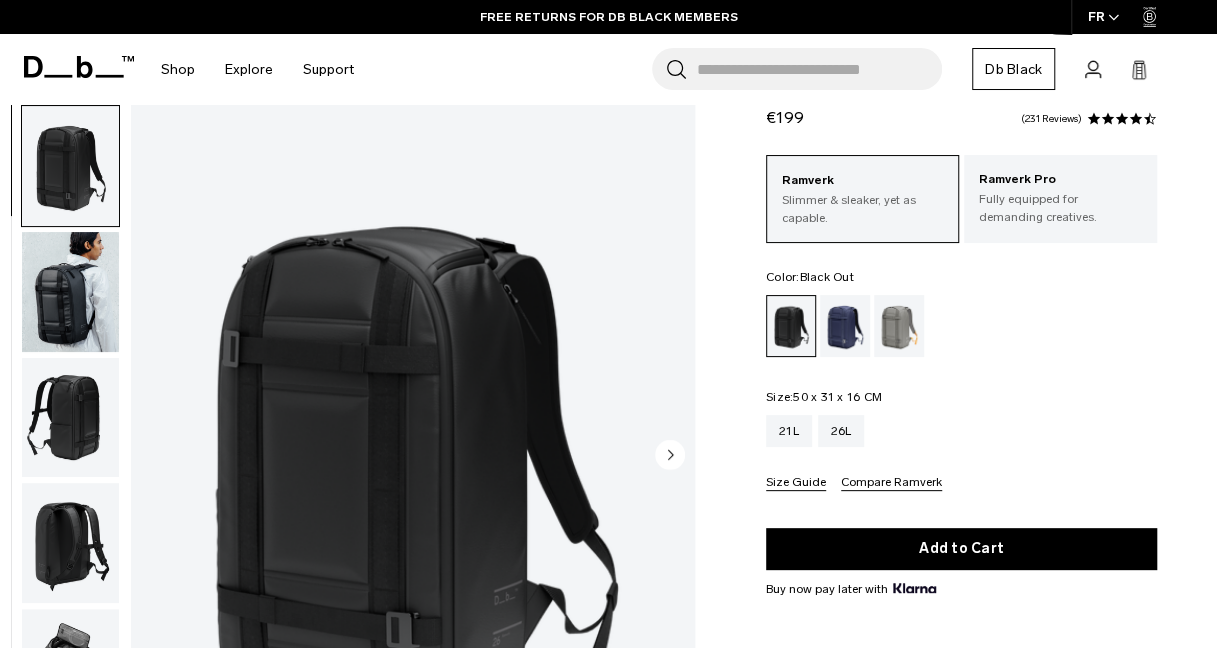 click on "Compare Ramverk" at bounding box center (891, 483) 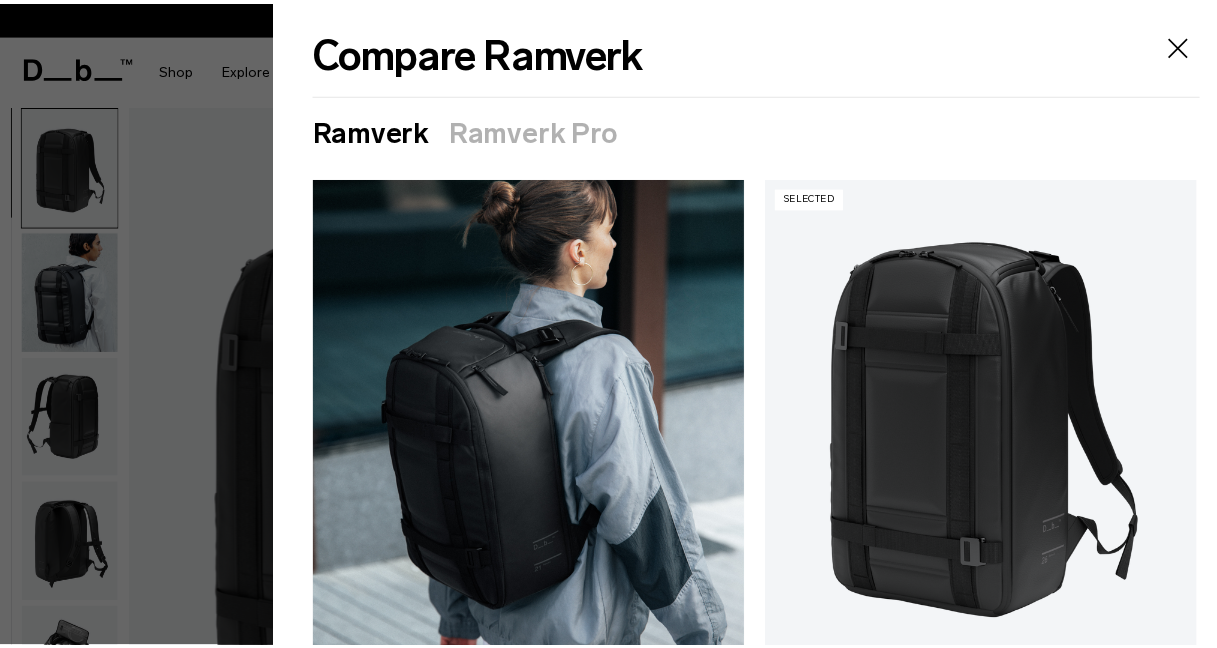 scroll, scrollTop: 0, scrollLeft: 0, axis: both 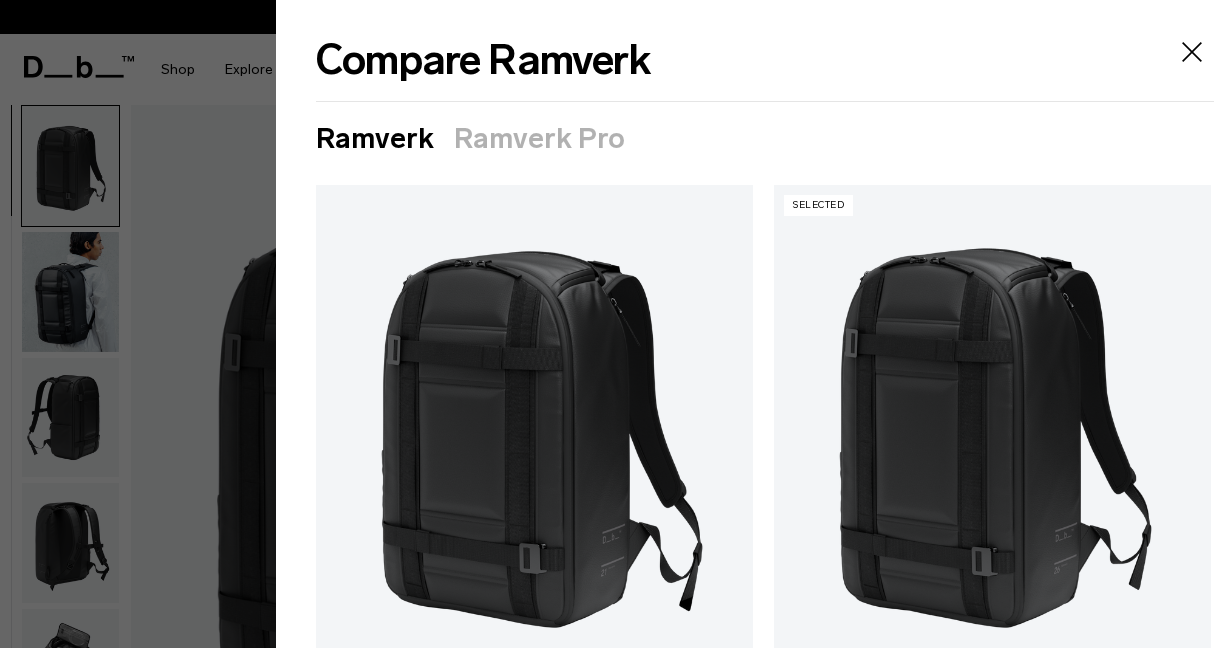 click 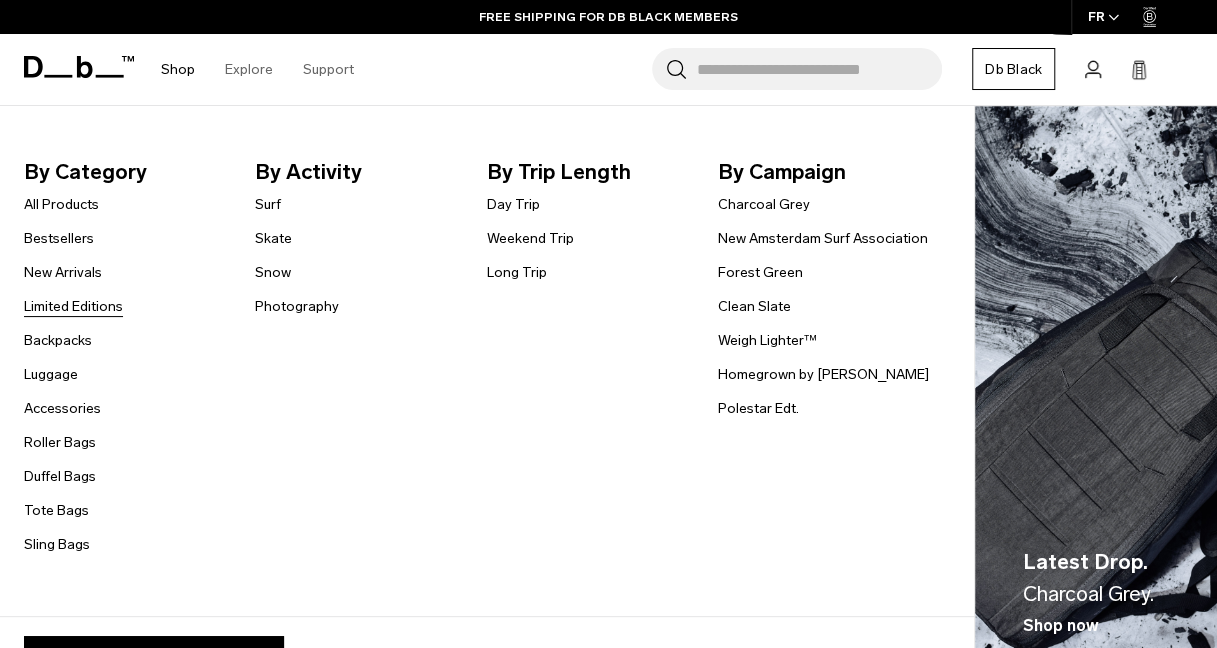 click on "Limited Editions" at bounding box center [73, 306] 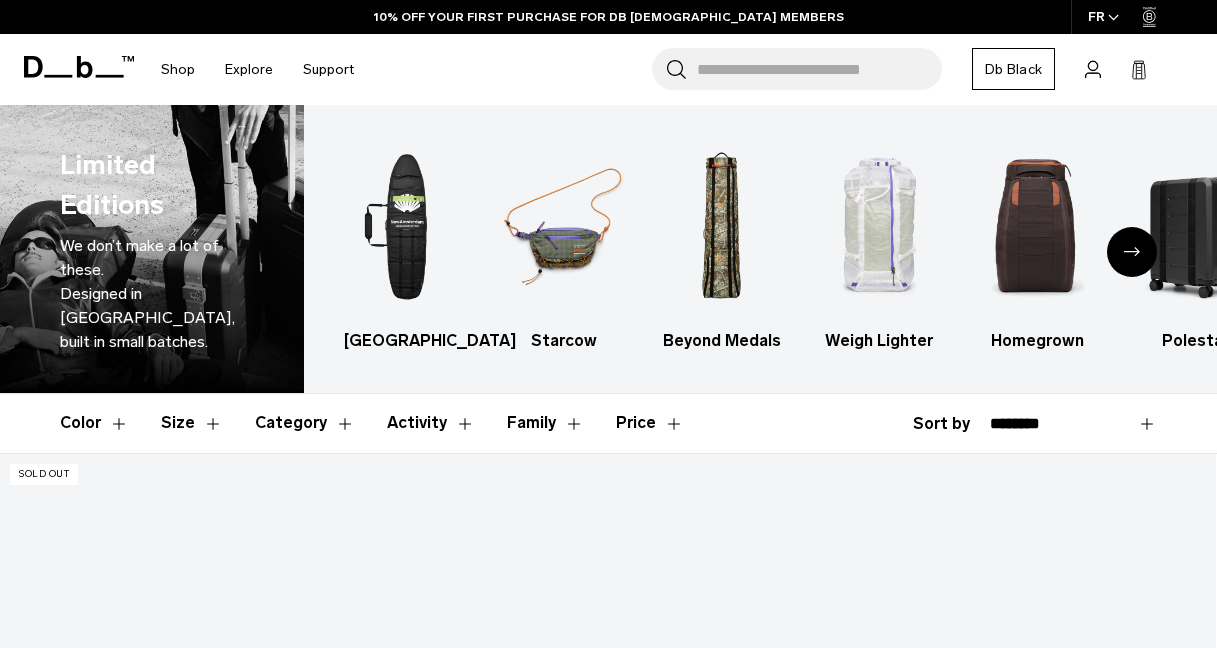 scroll, scrollTop: 284, scrollLeft: 0, axis: vertical 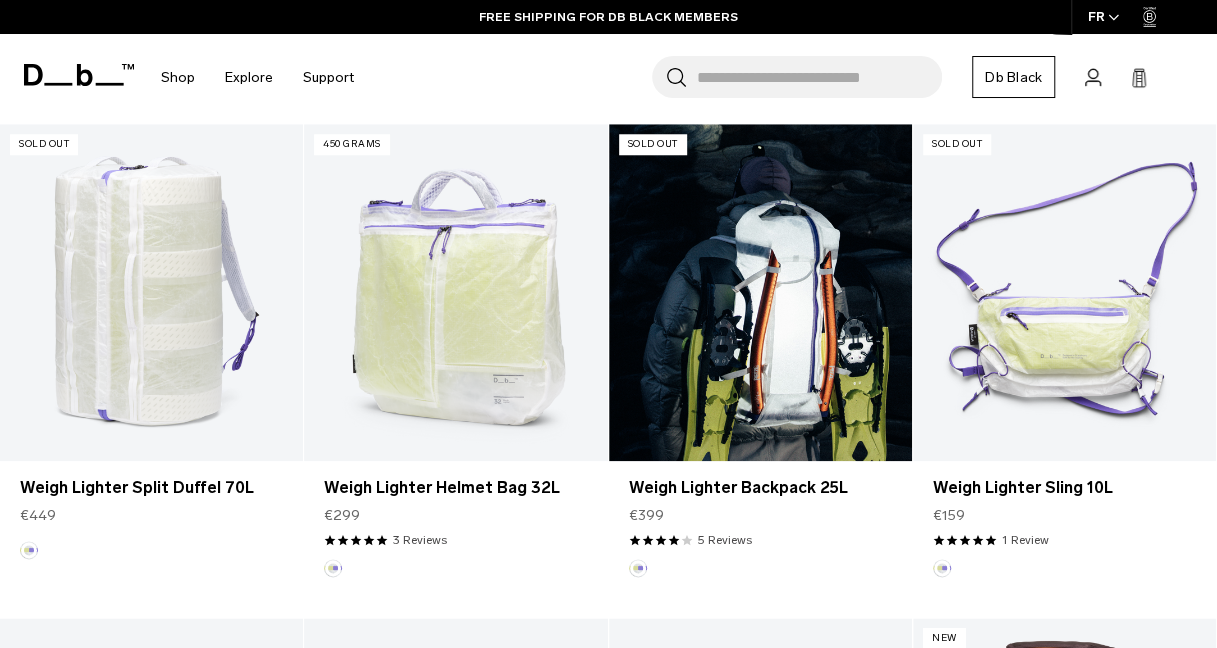 click at bounding box center [760, 292] 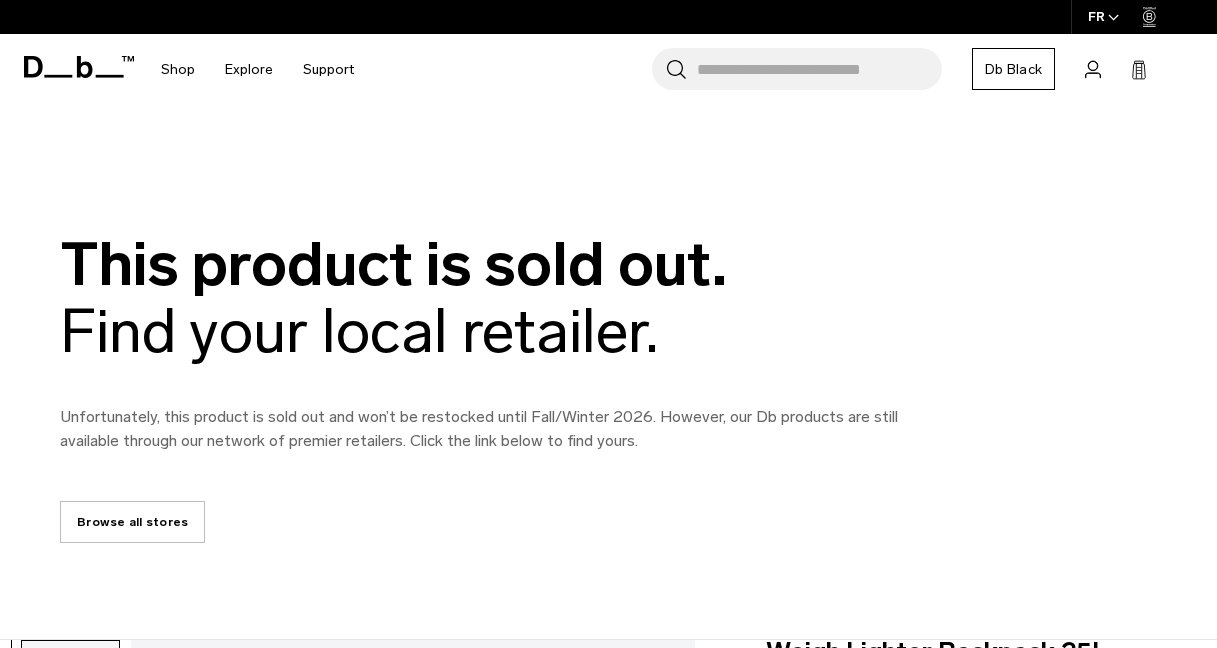 scroll, scrollTop: 0, scrollLeft: 0, axis: both 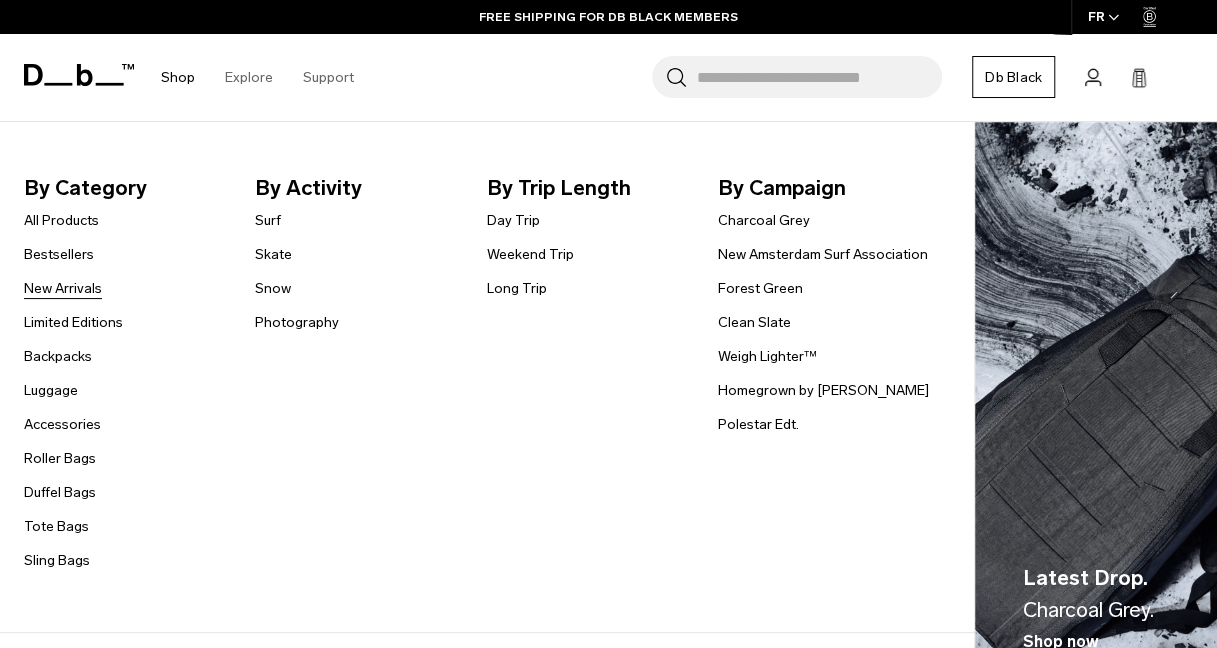 click on "New Arrivals" at bounding box center (63, 288) 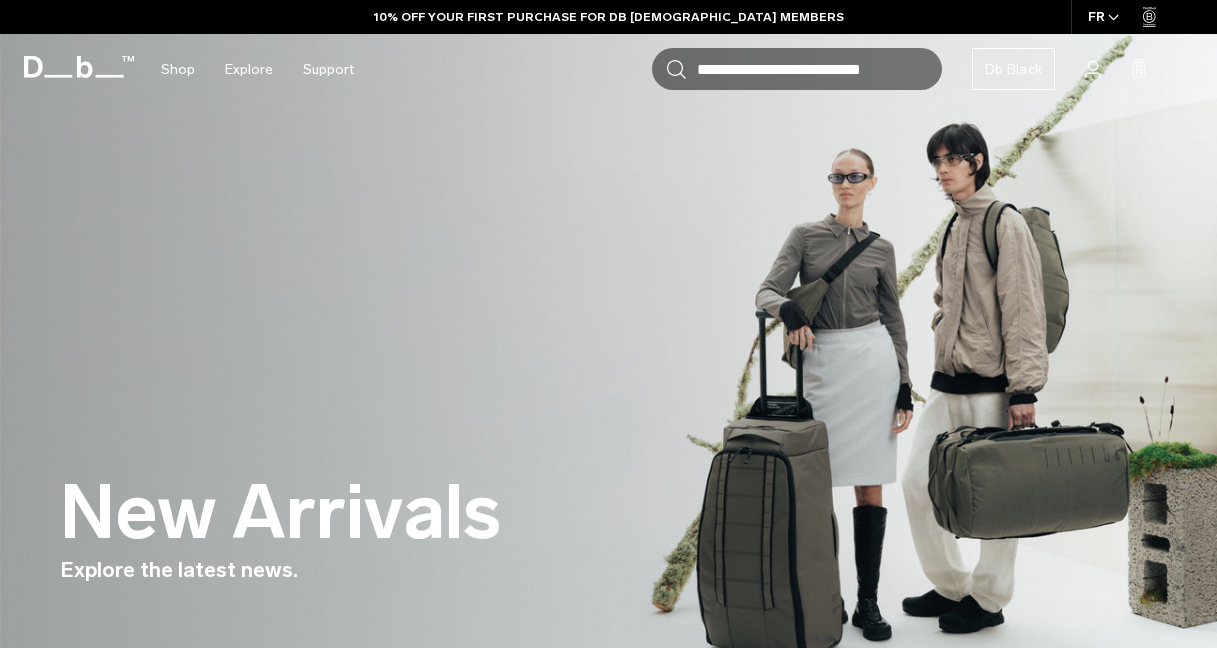 scroll, scrollTop: 1203, scrollLeft: 0, axis: vertical 